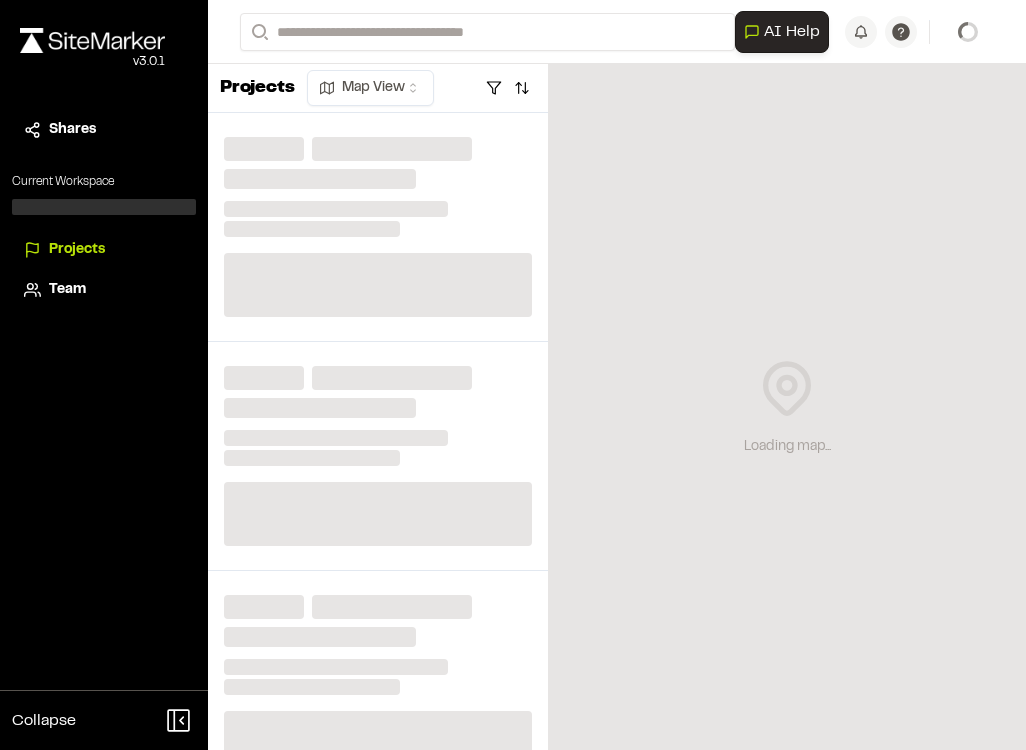 scroll, scrollTop: 0, scrollLeft: 0, axis: both 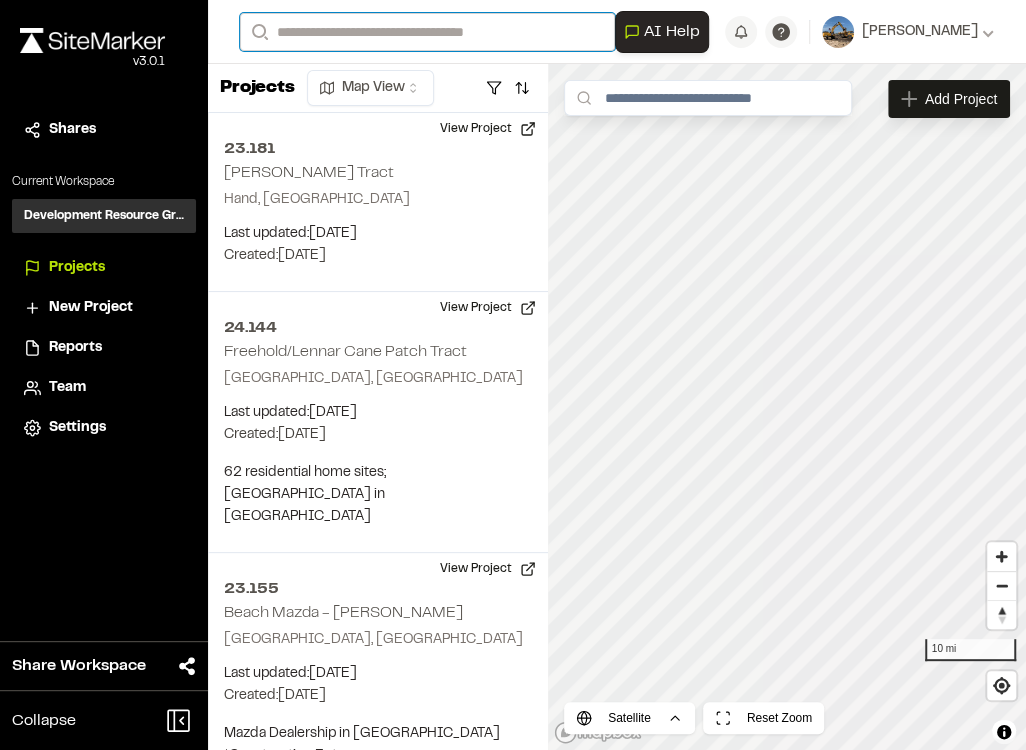 click on "Search" at bounding box center [427, 32] 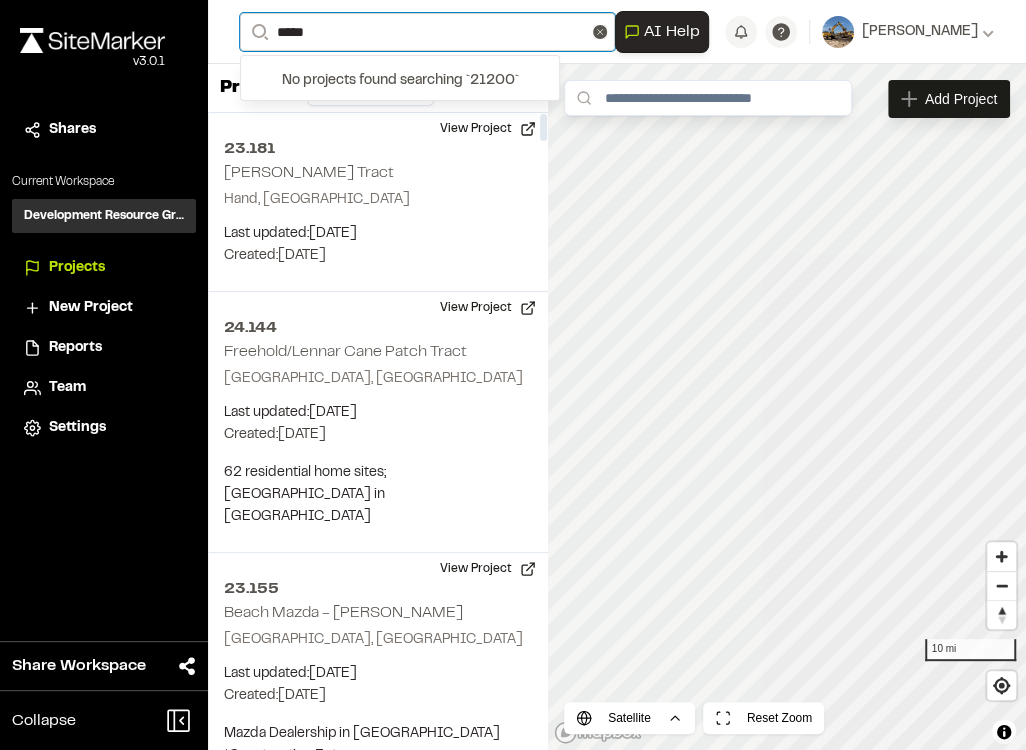 click on "*****" at bounding box center (427, 32) 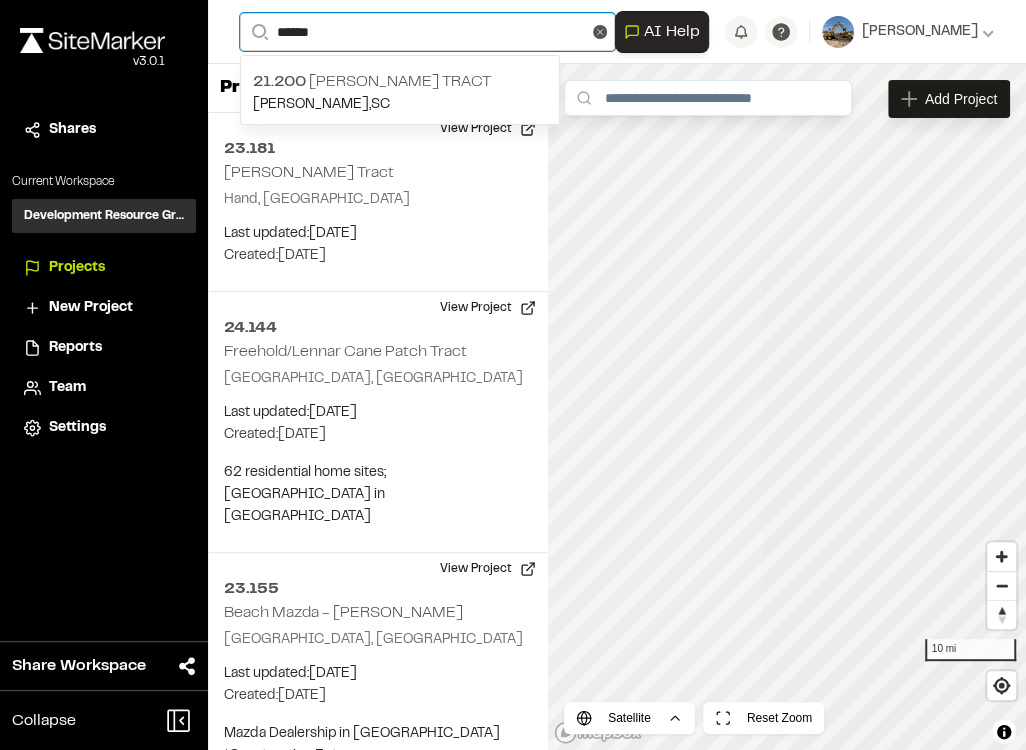 type on "******" 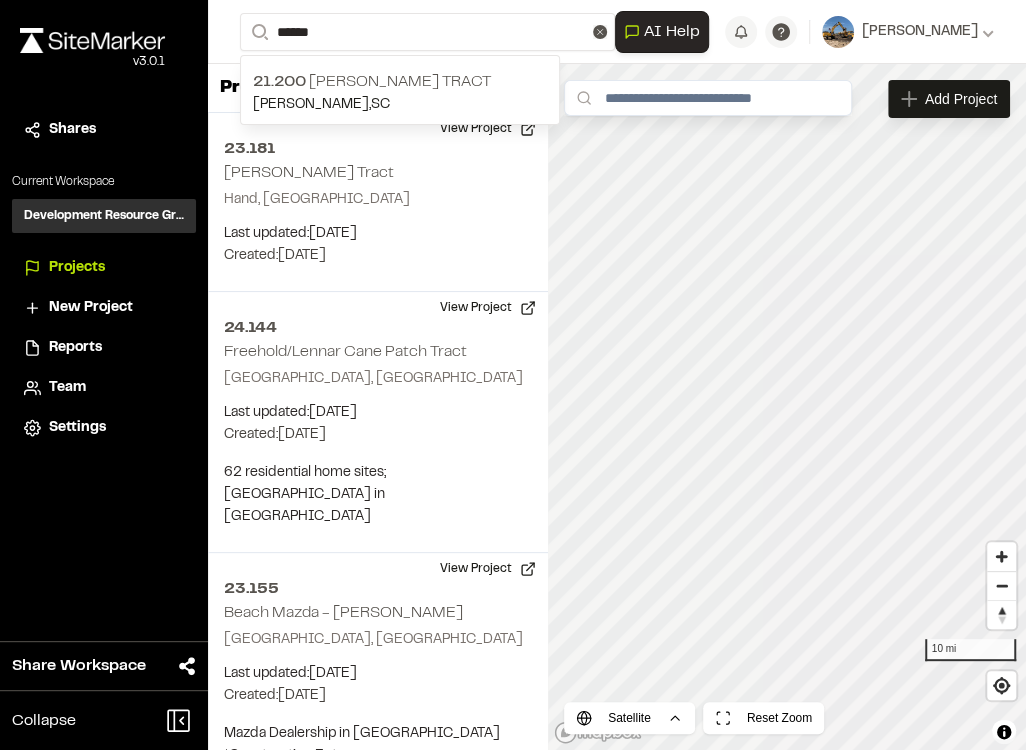 click on "21.200   [PERSON_NAME] Tract [PERSON_NAME] ,  [GEOGRAPHIC_DATA]" at bounding box center [400, 90] 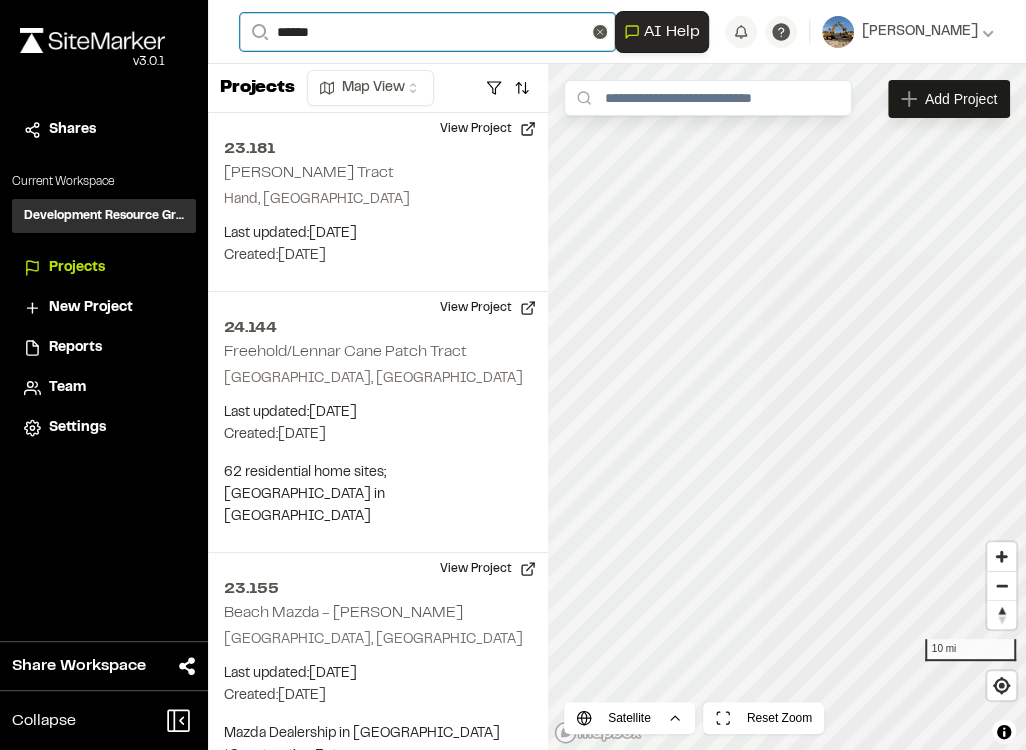click on "******" at bounding box center [427, 32] 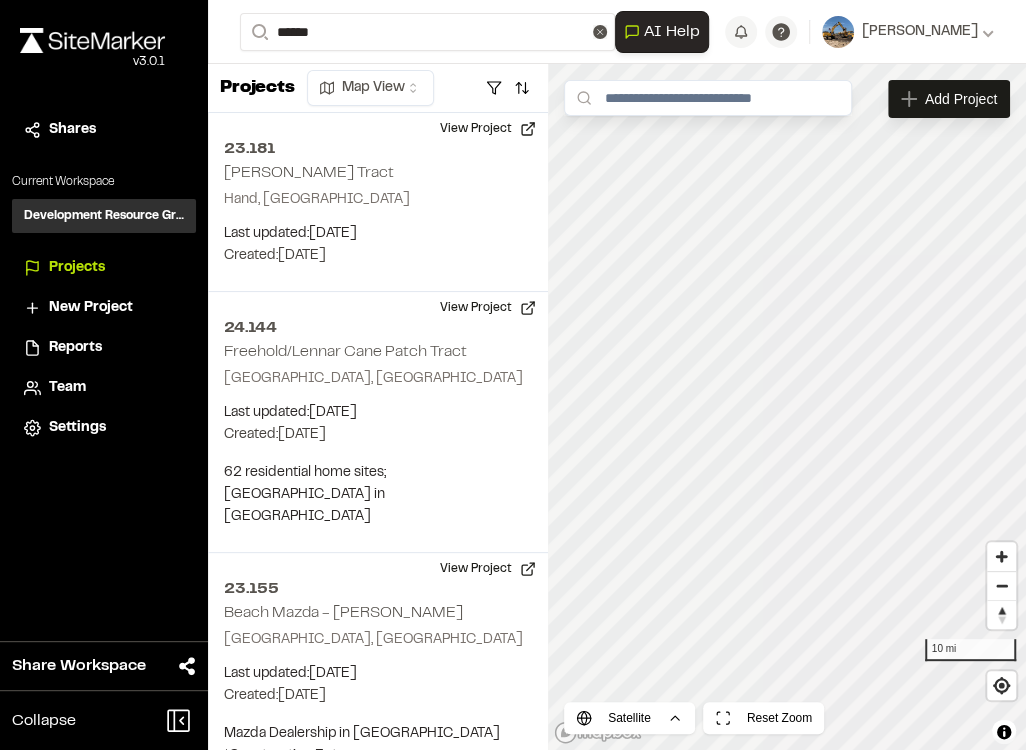 click on "21.200   [PERSON_NAME] Tract" at bounding box center (400, 82) 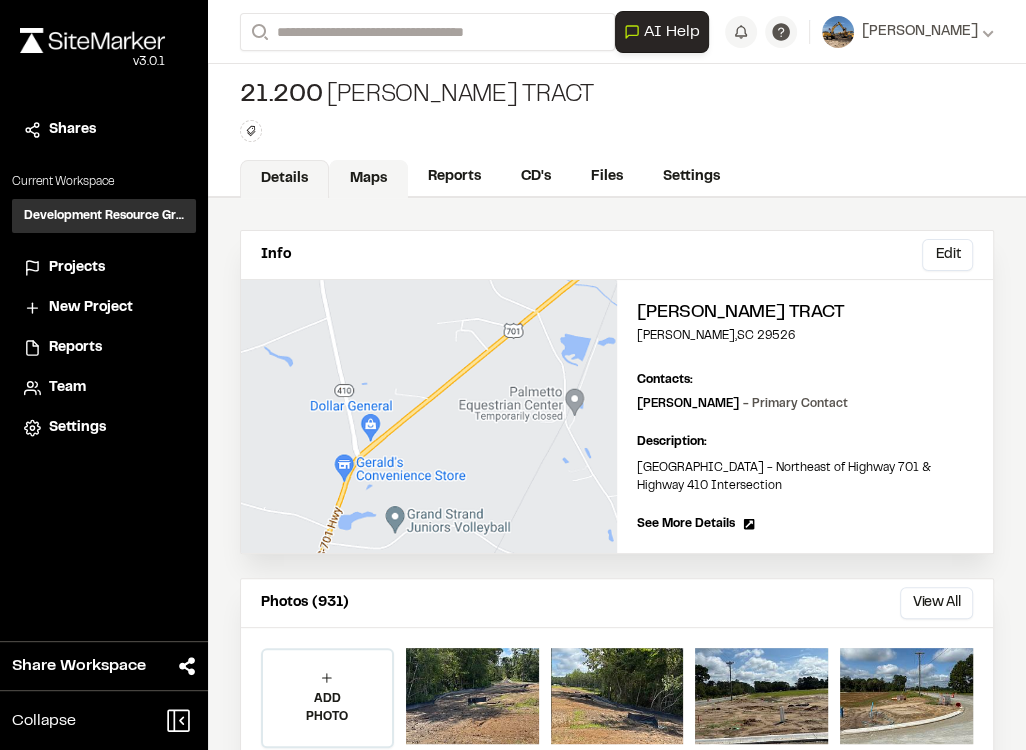 click on "Maps" at bounding box center [368, 179] 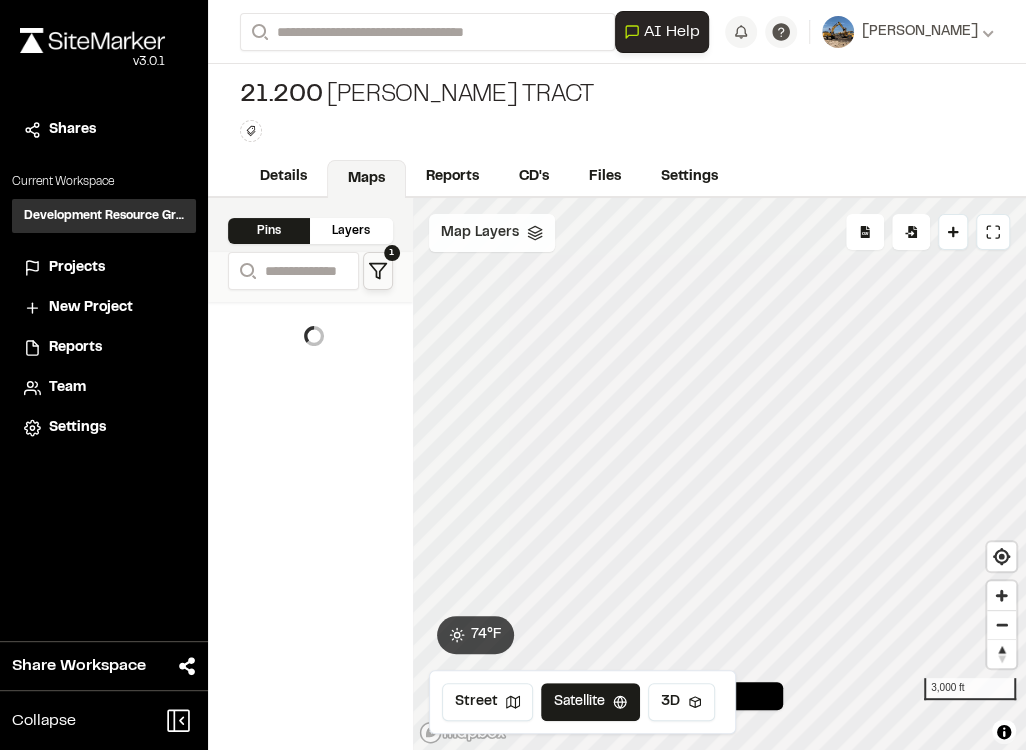 click 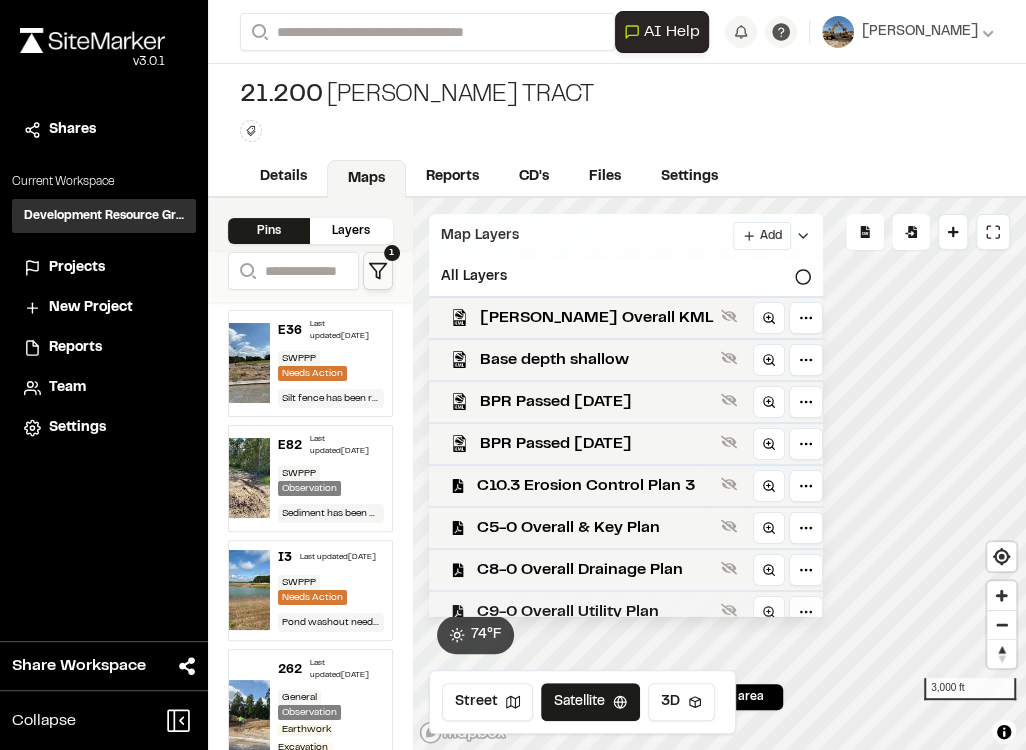 scroll, scrollTop: 114, scrollLeft: 0, axis: vertical 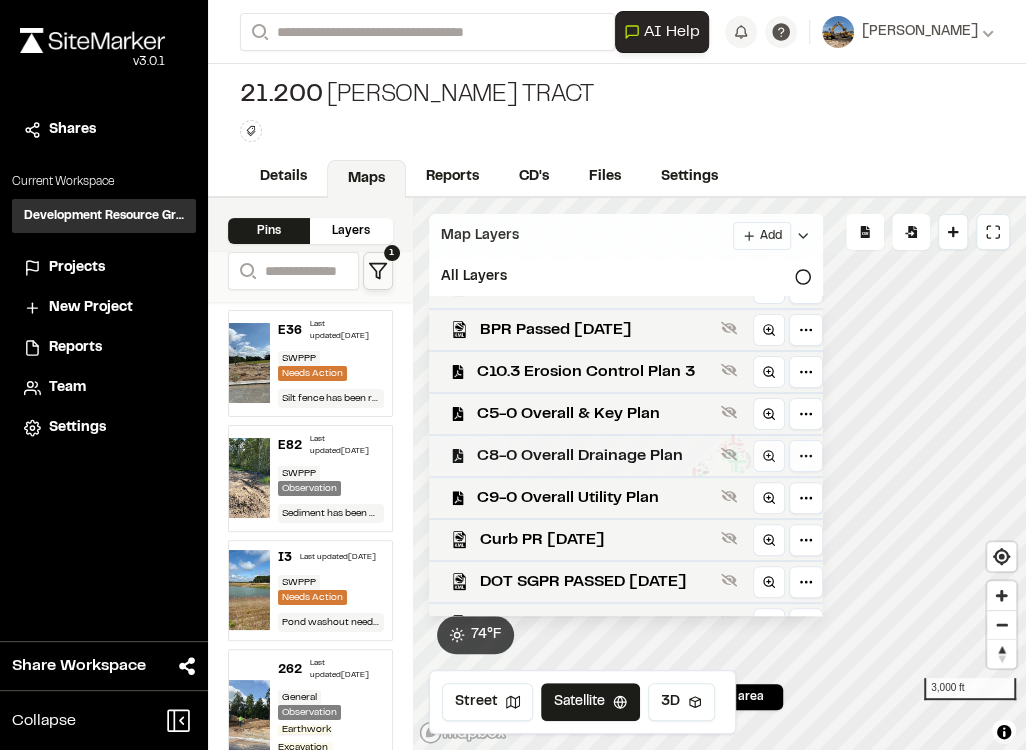 click on "C8-0 Overall Drainage Plan" at bounding box center [595, 456] 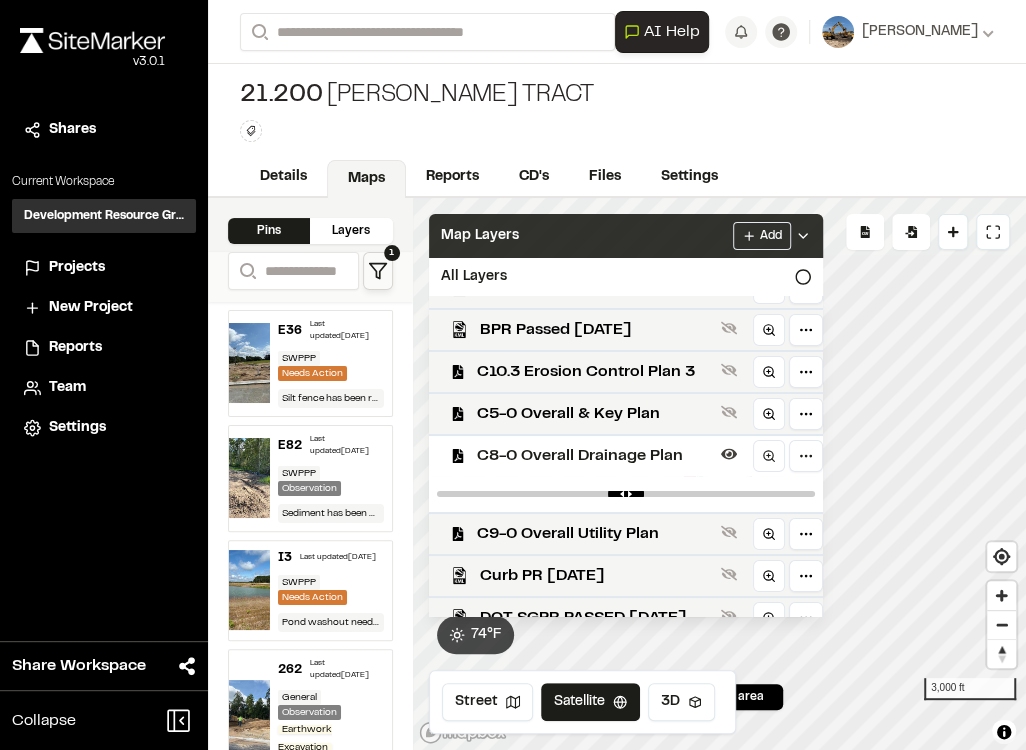 click 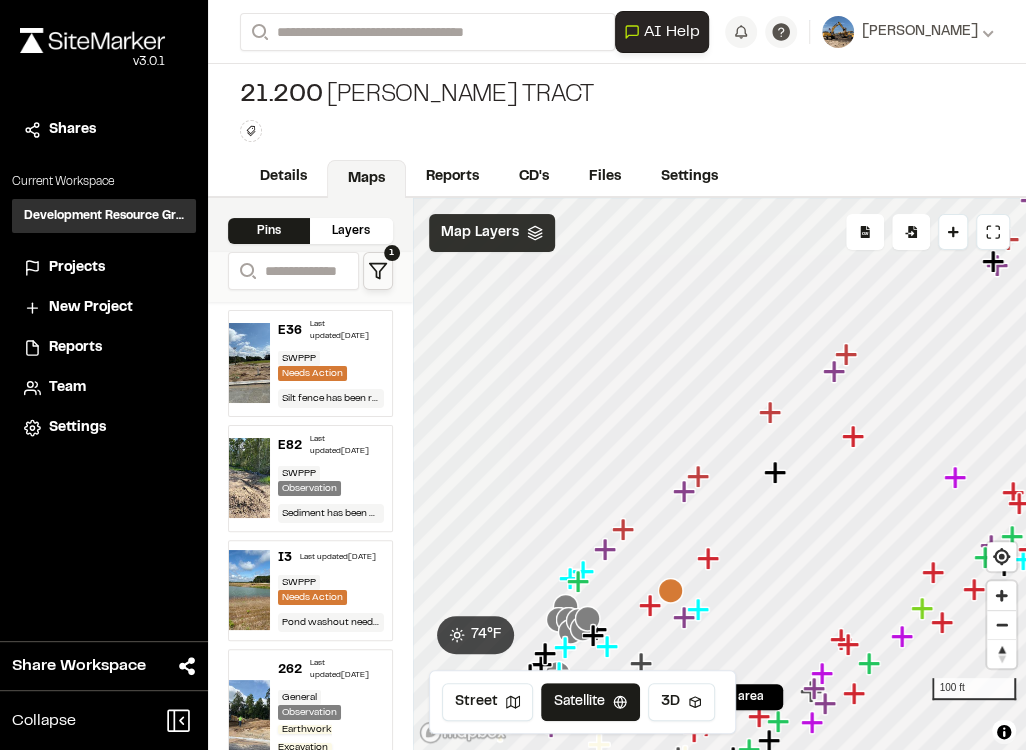 click 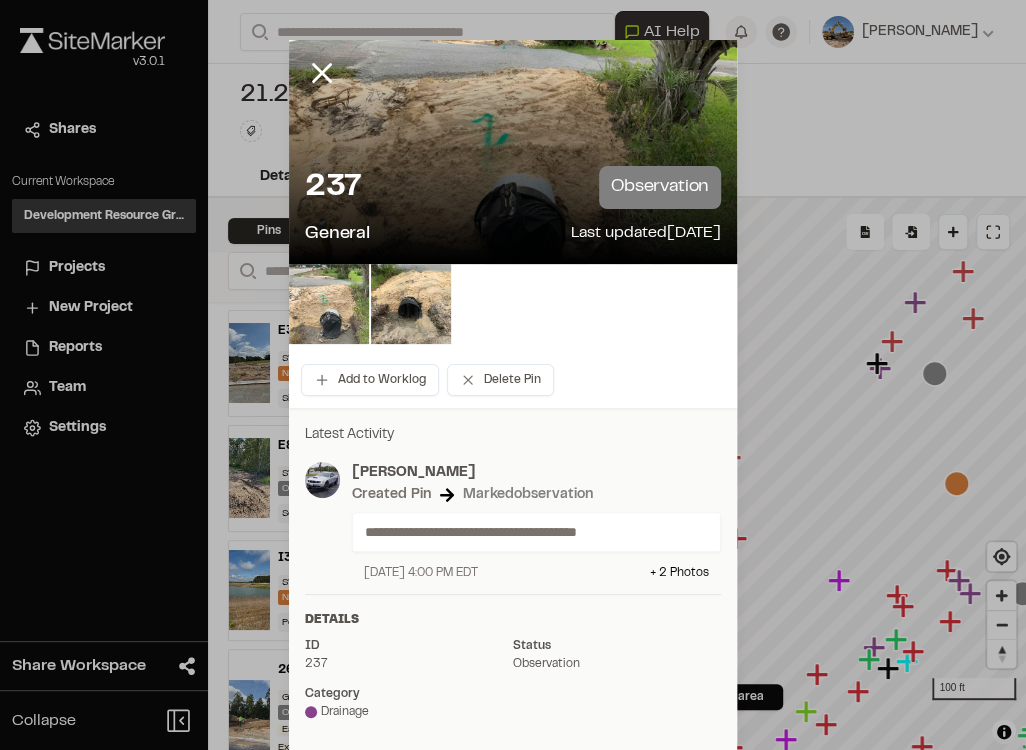 click at bounding box center [329, 304] 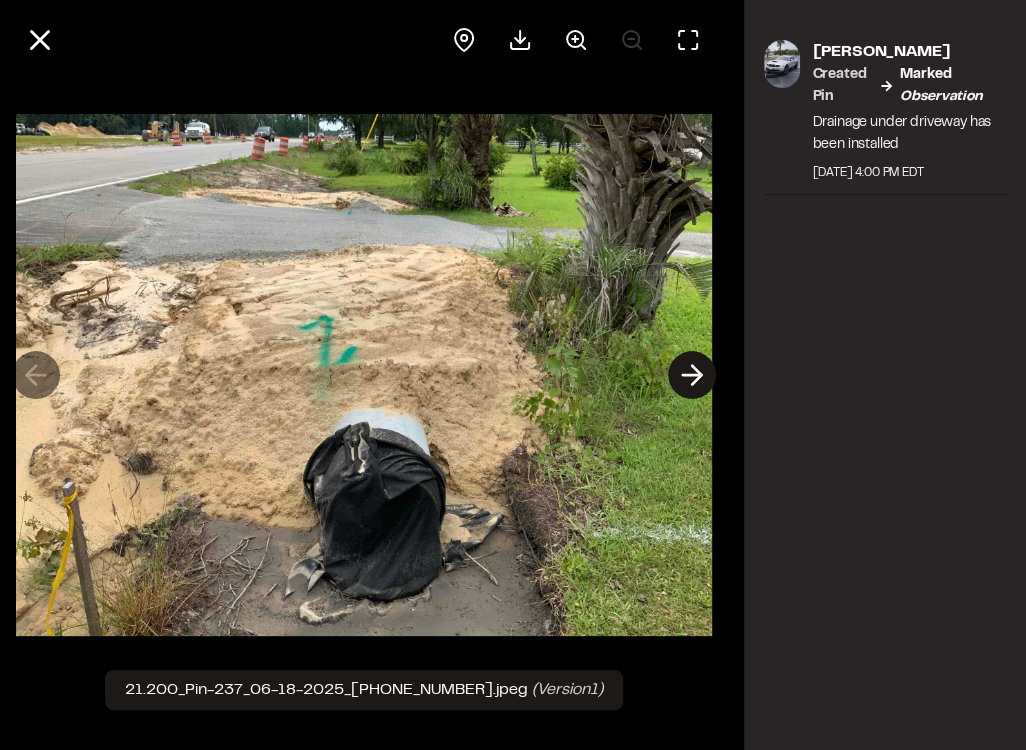 click at bounding box center [692, 375] 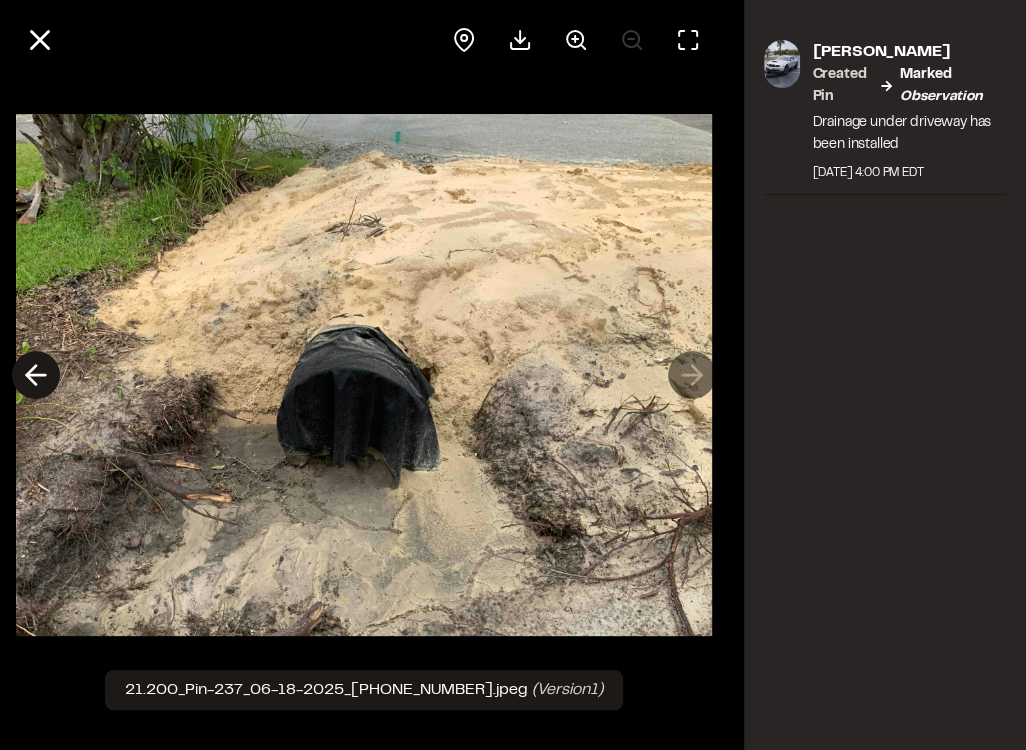 click 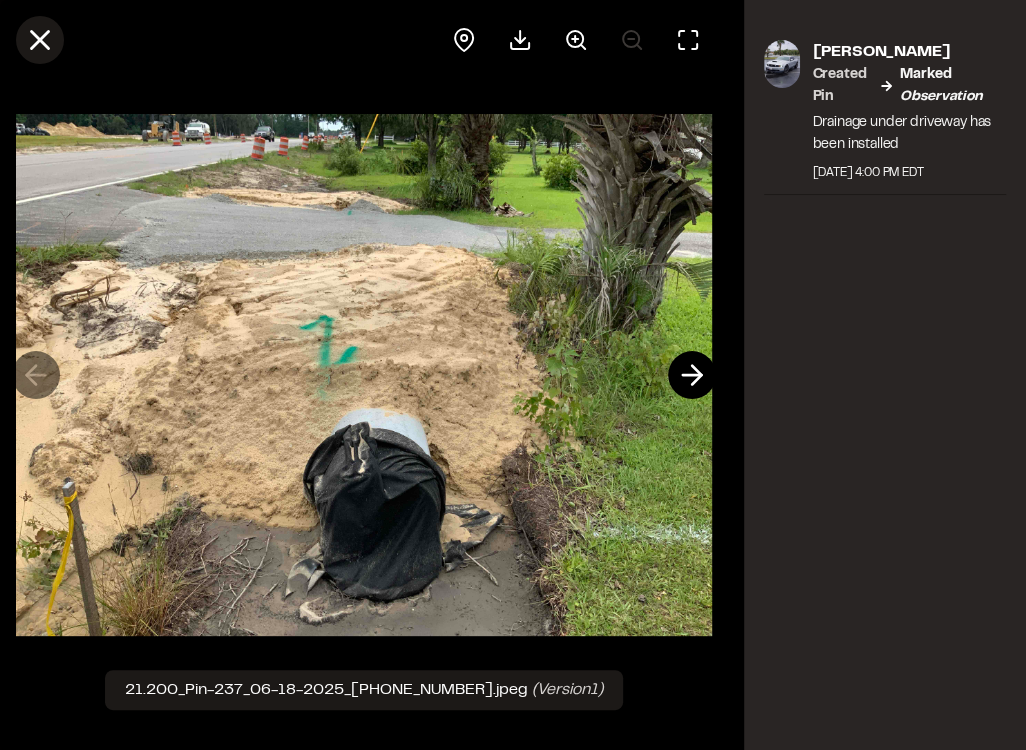 click 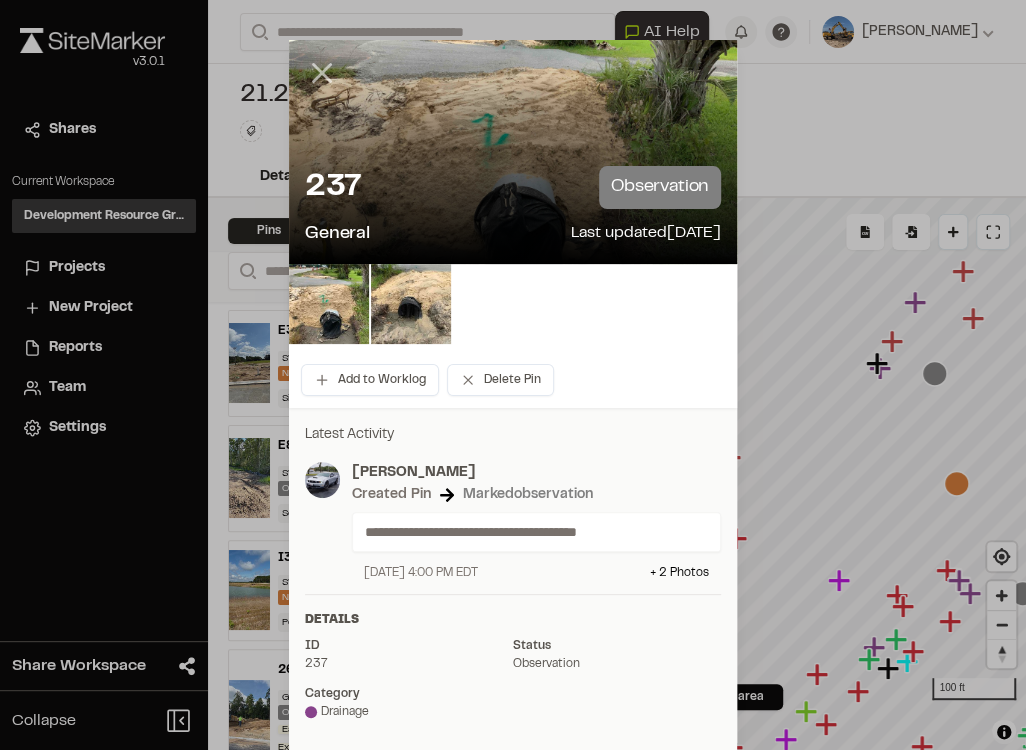 click 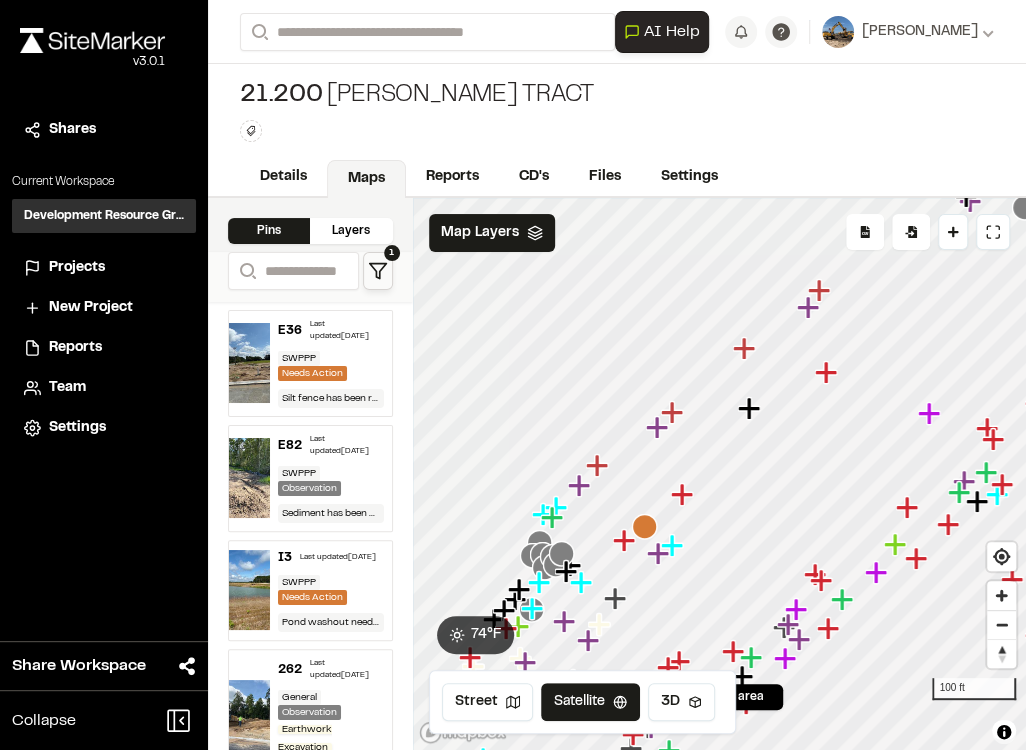 click 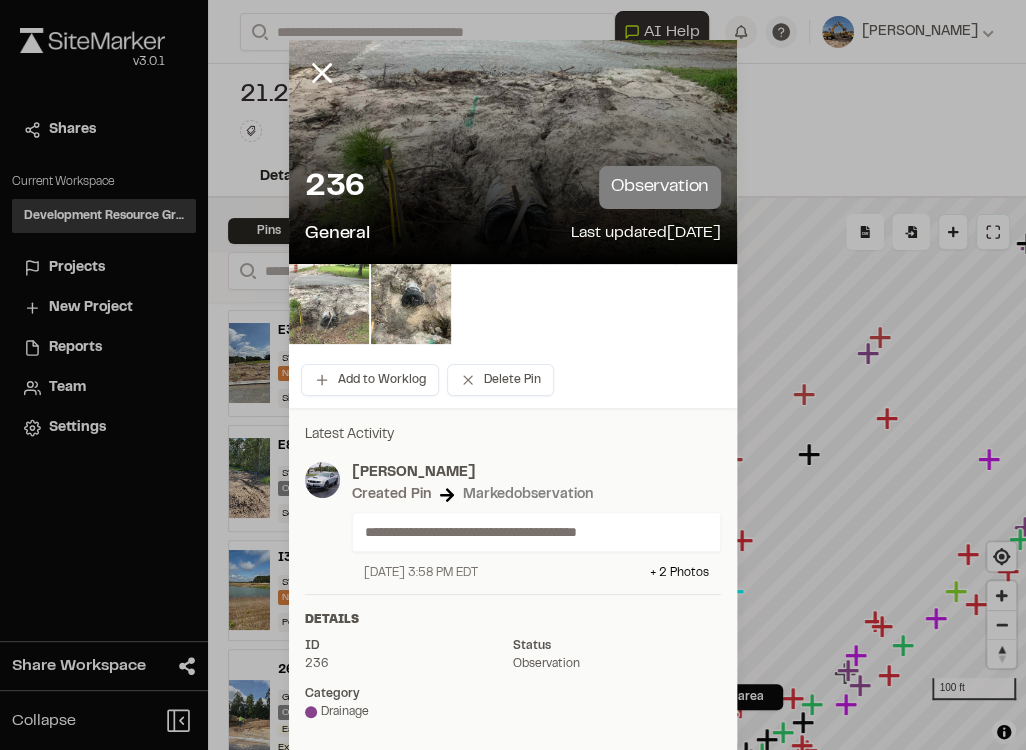 click at bounding box center [329, 304] 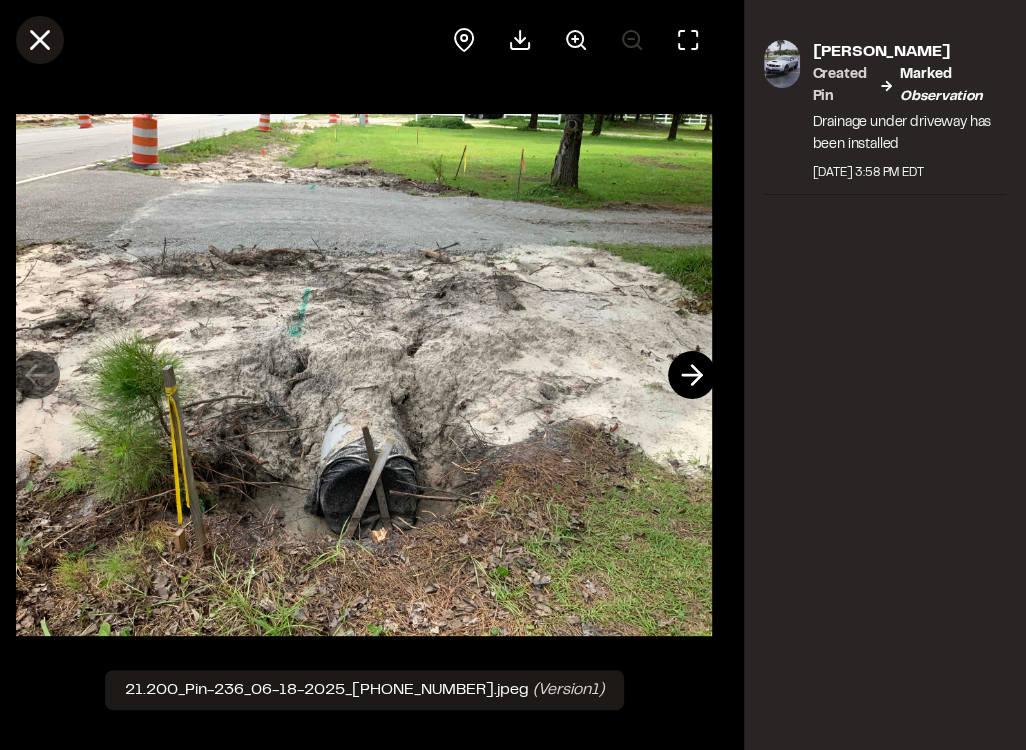 click 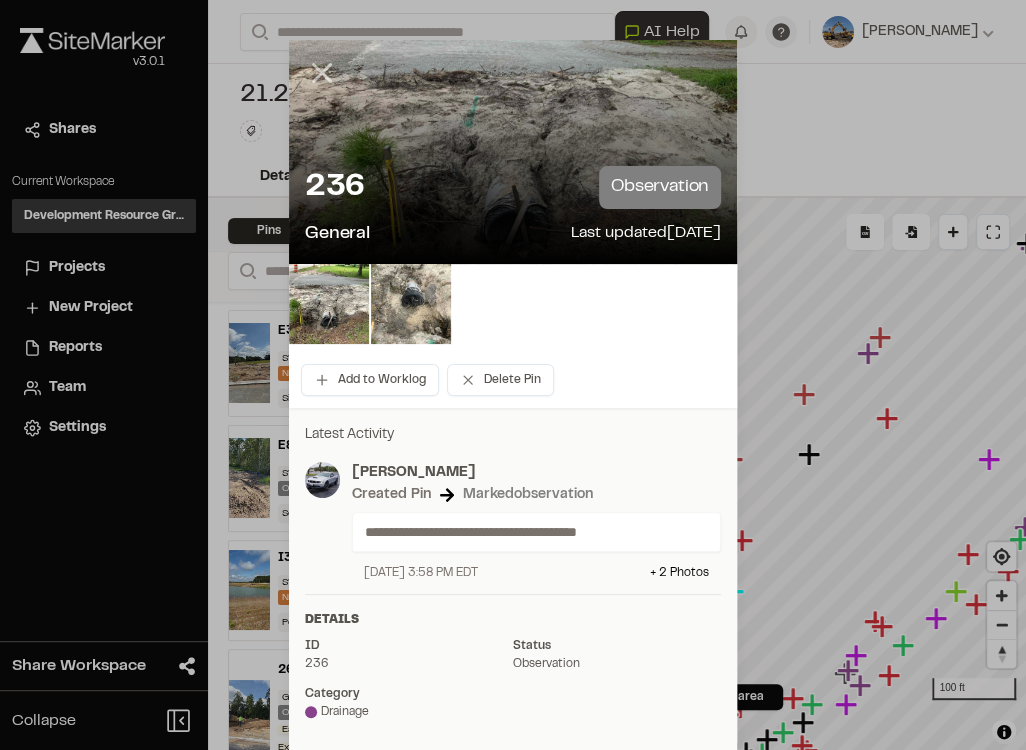 click 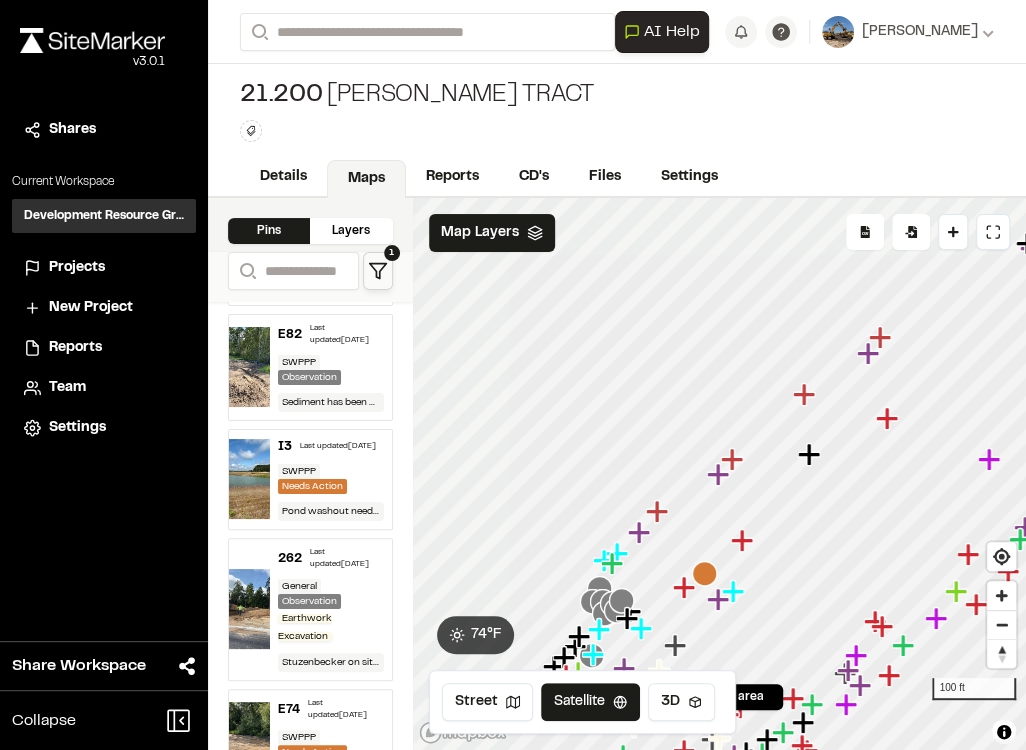 scroll, scrollTop: 114, scrollLeft: 0, axis: vertical 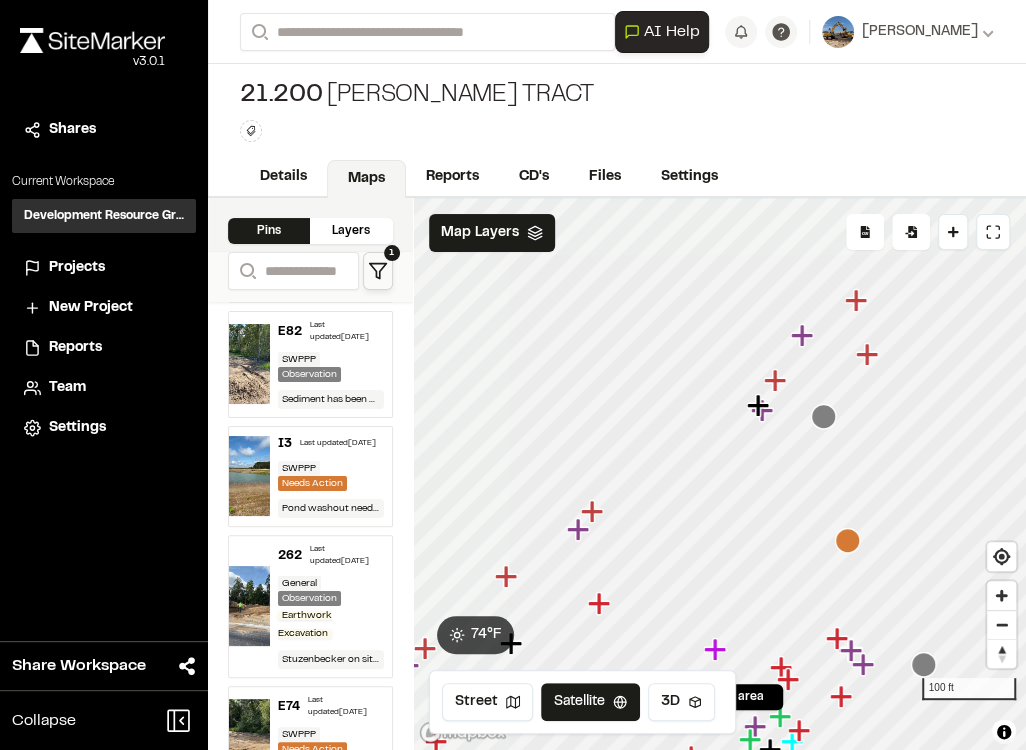 click 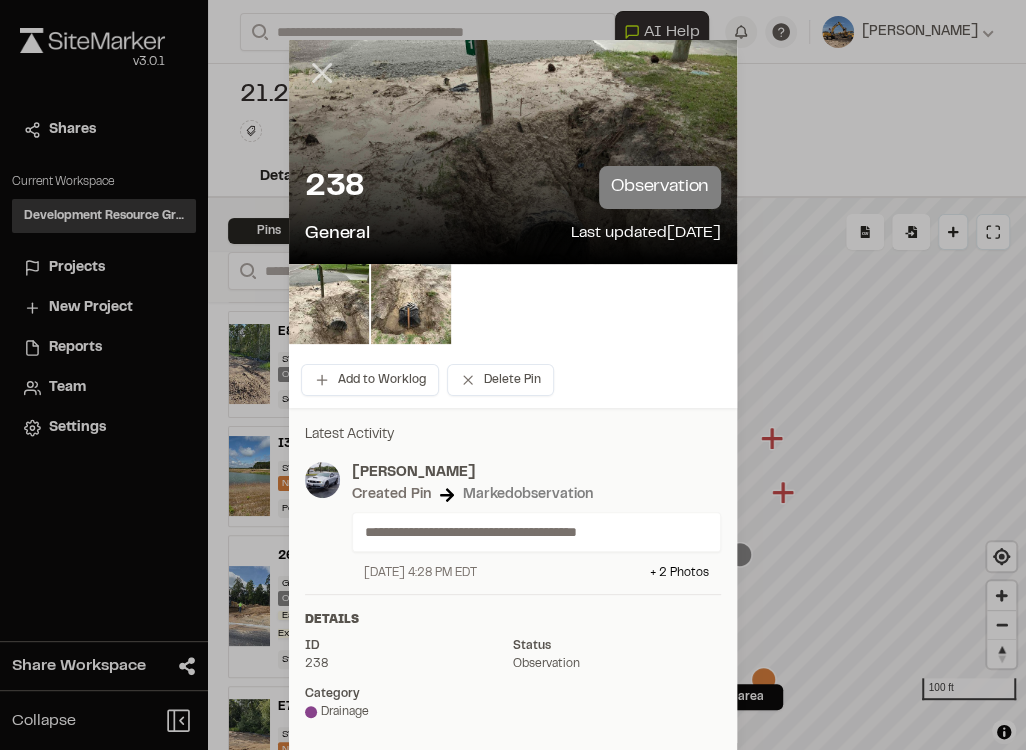 click 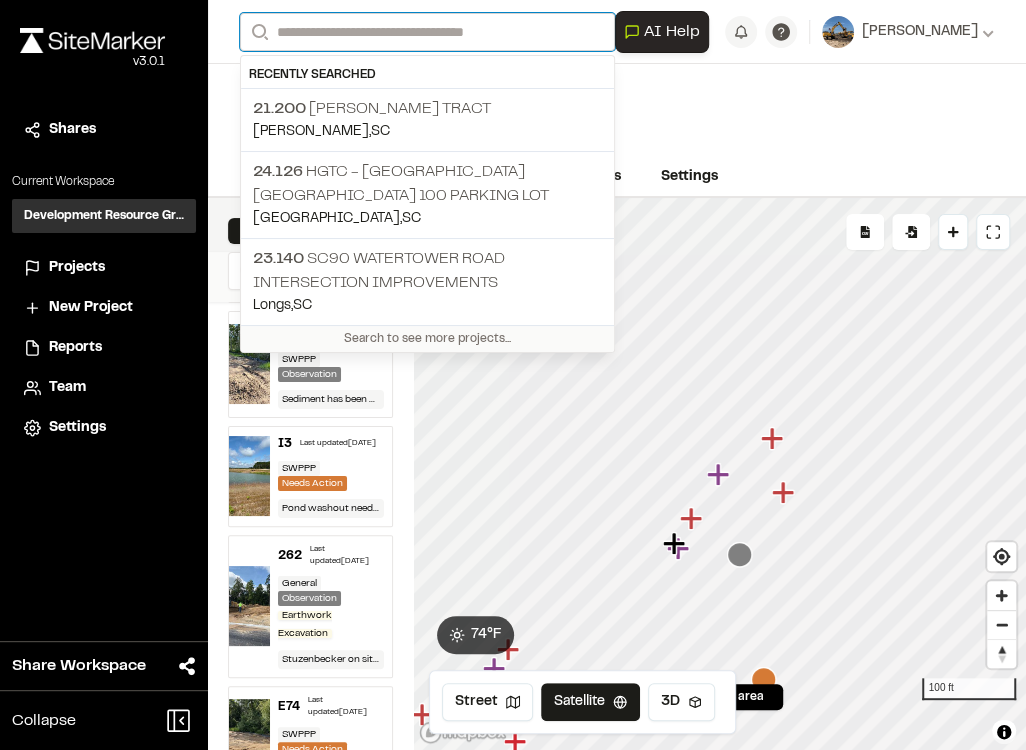 click on "Search" at bounding box center [427, 32] 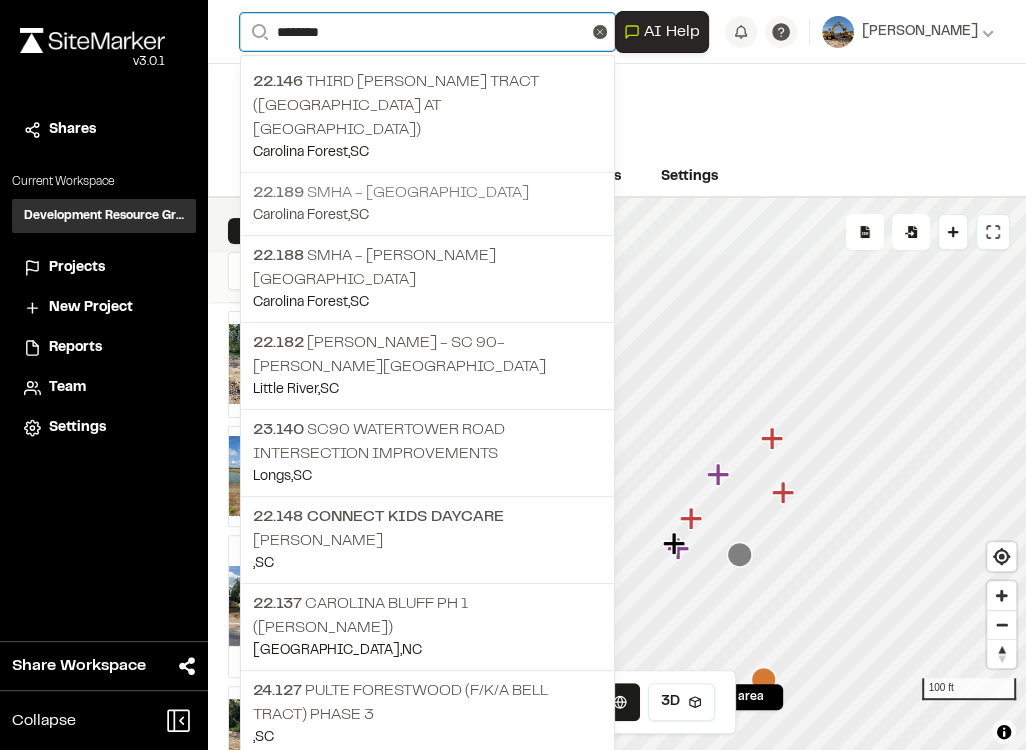 type on "********" 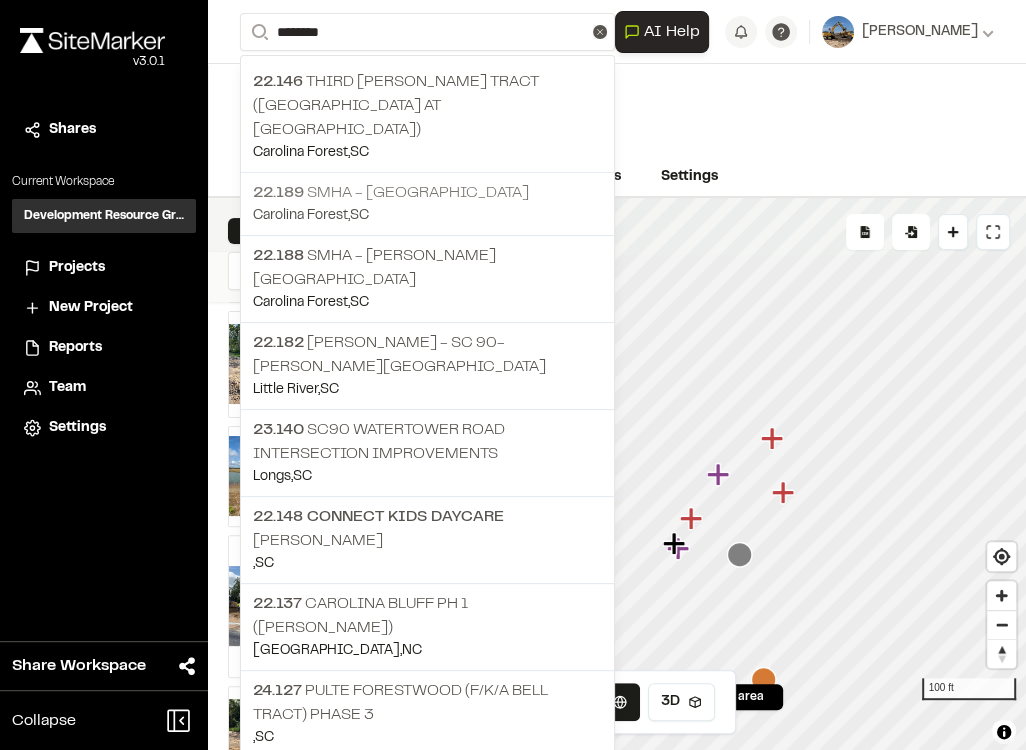 click on "22.189   SMHa - [GEOGRAPHIC_DATA]" at bounding box center (427, 193) 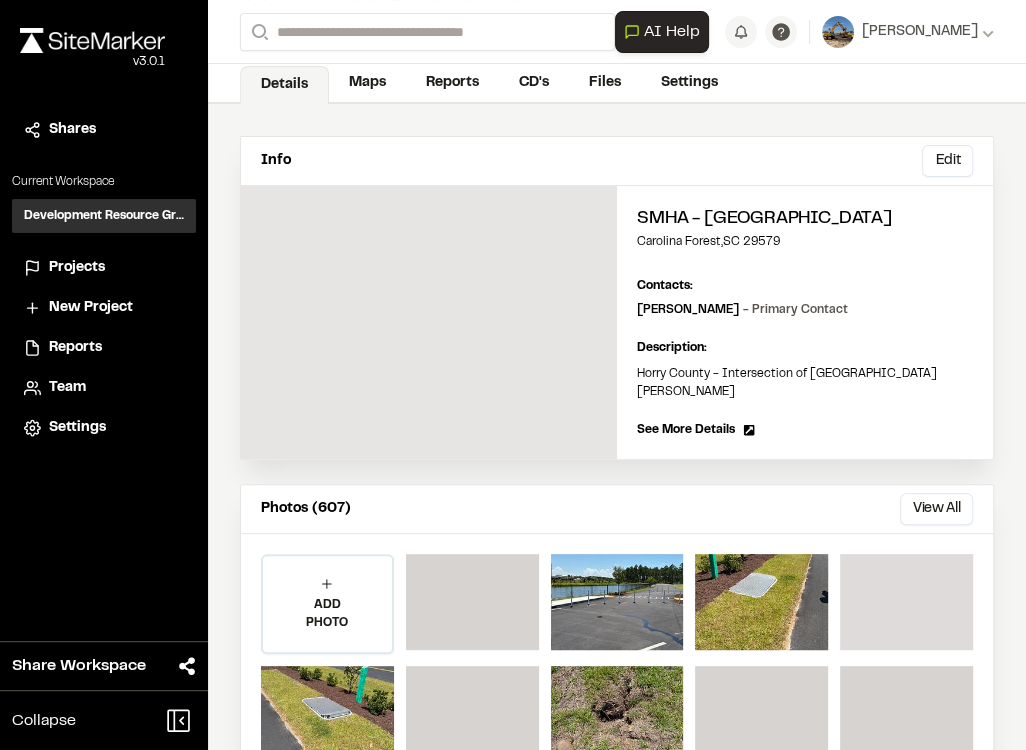 scroll, scrollTop: 114, scrollLeft: 0, axis: vertical 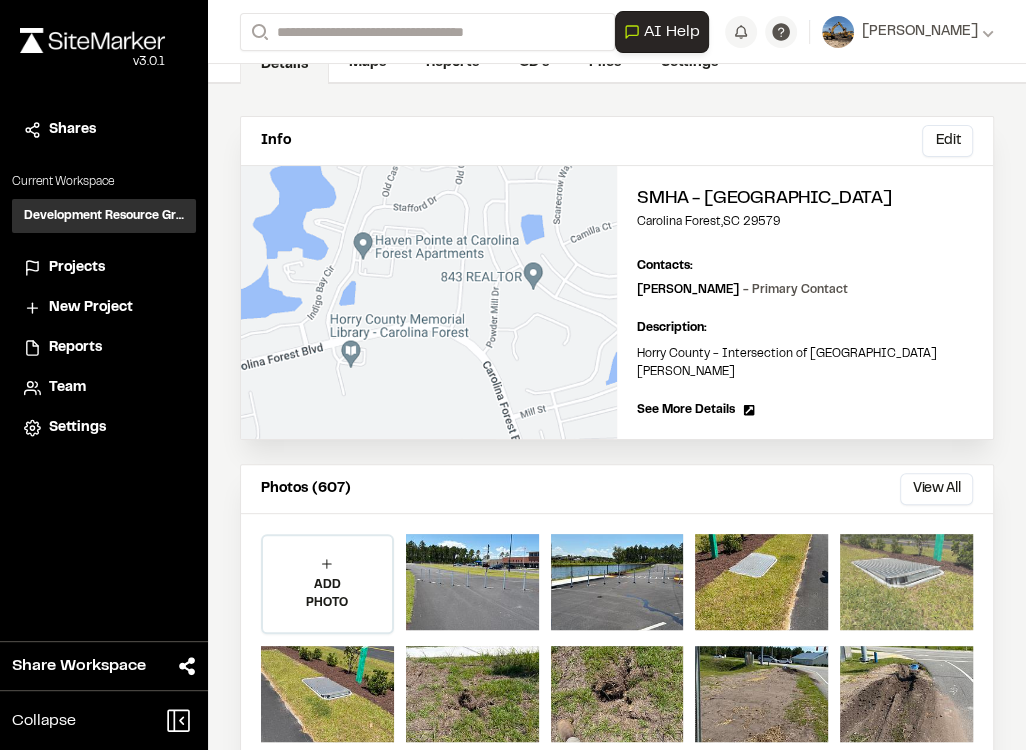 click at bounding box center [906, 582] 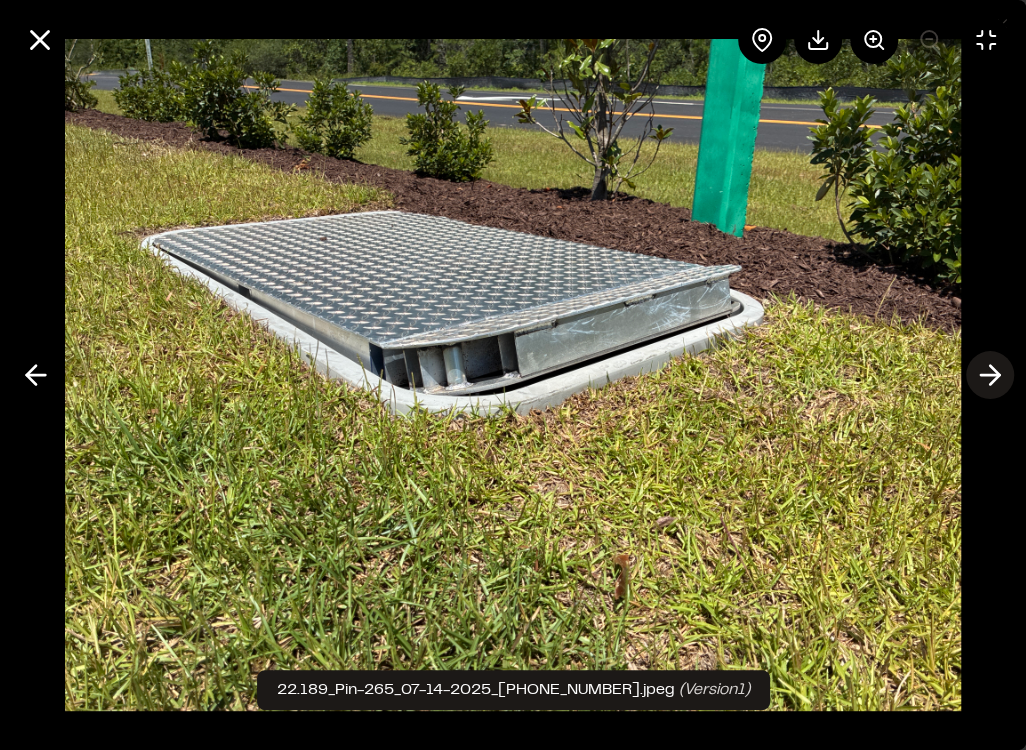 click 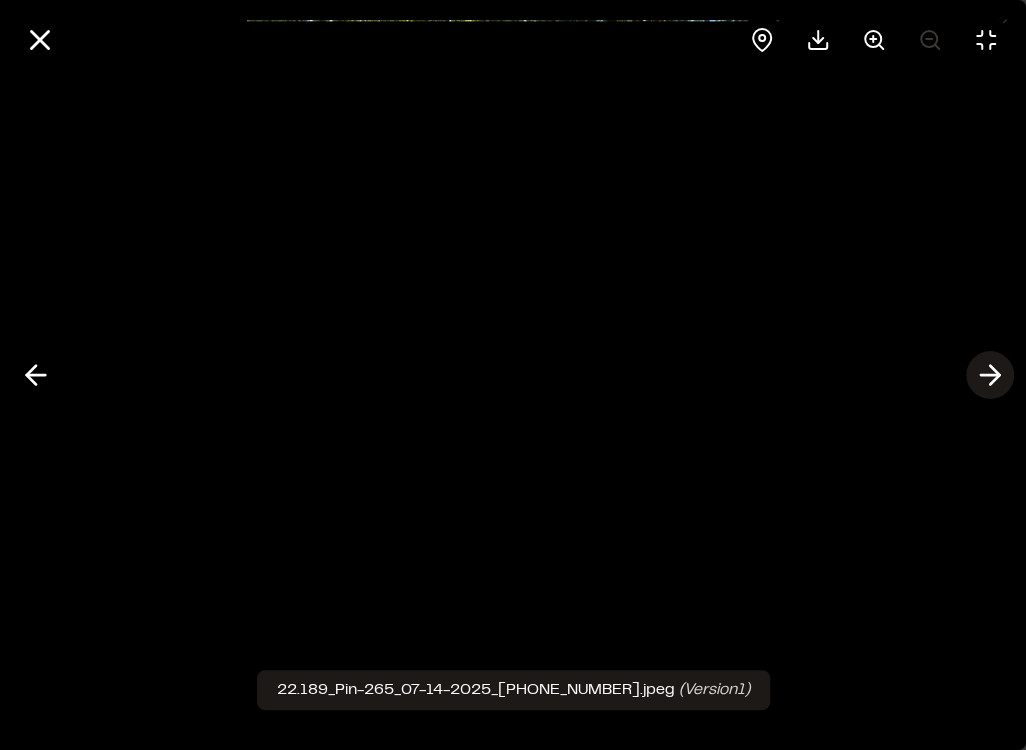 click 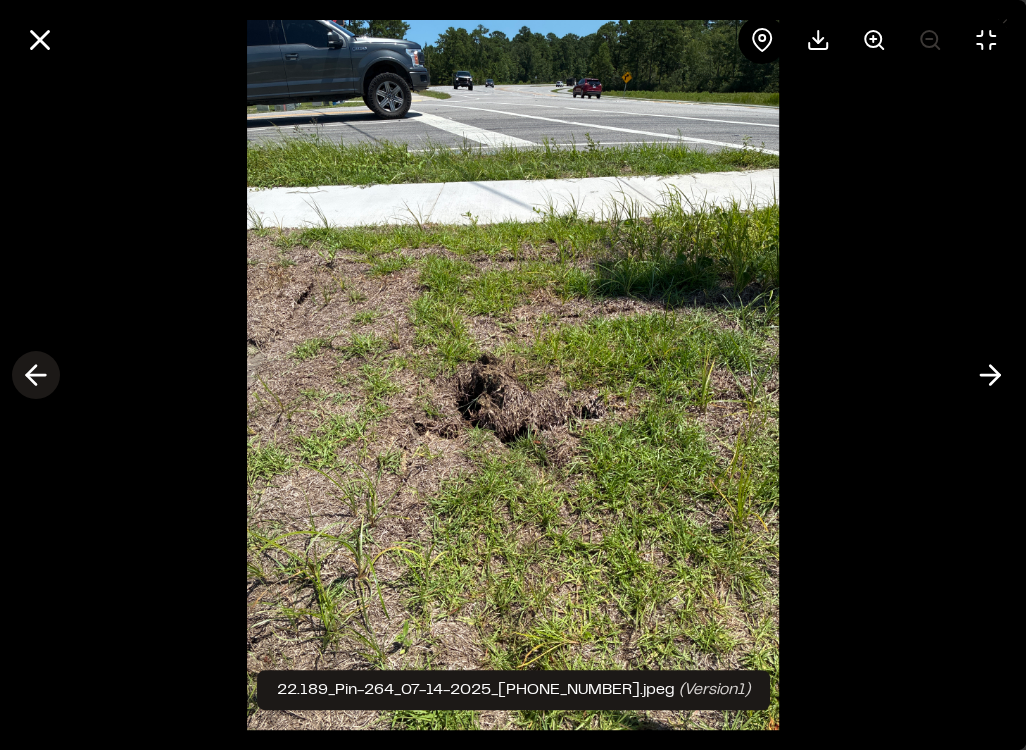 click 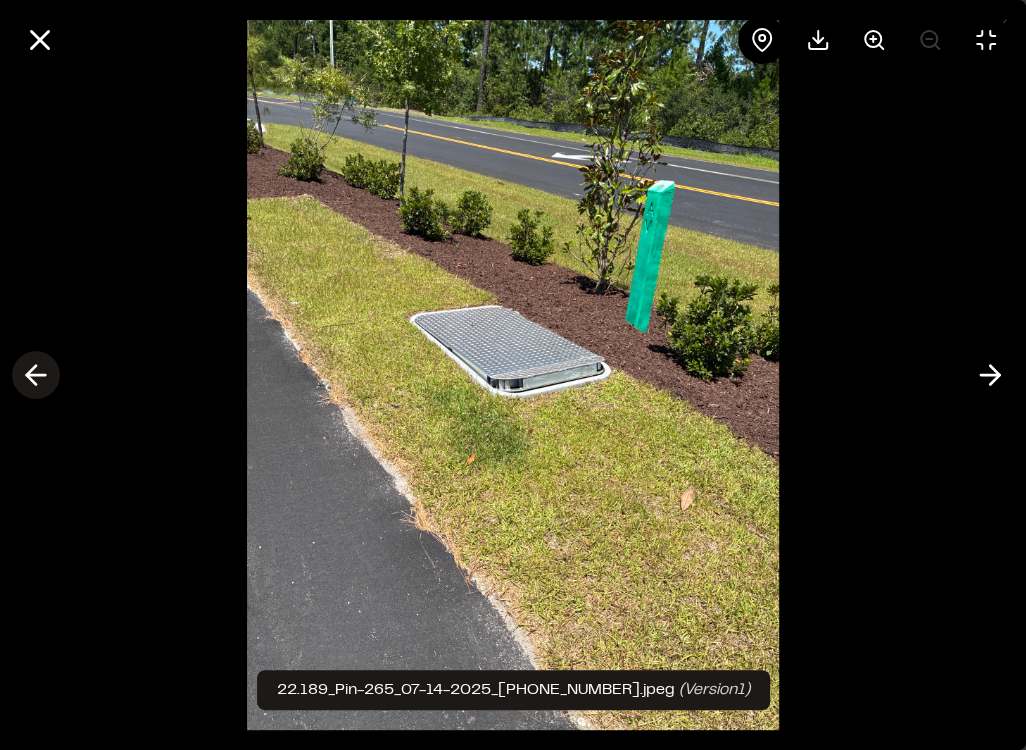 click 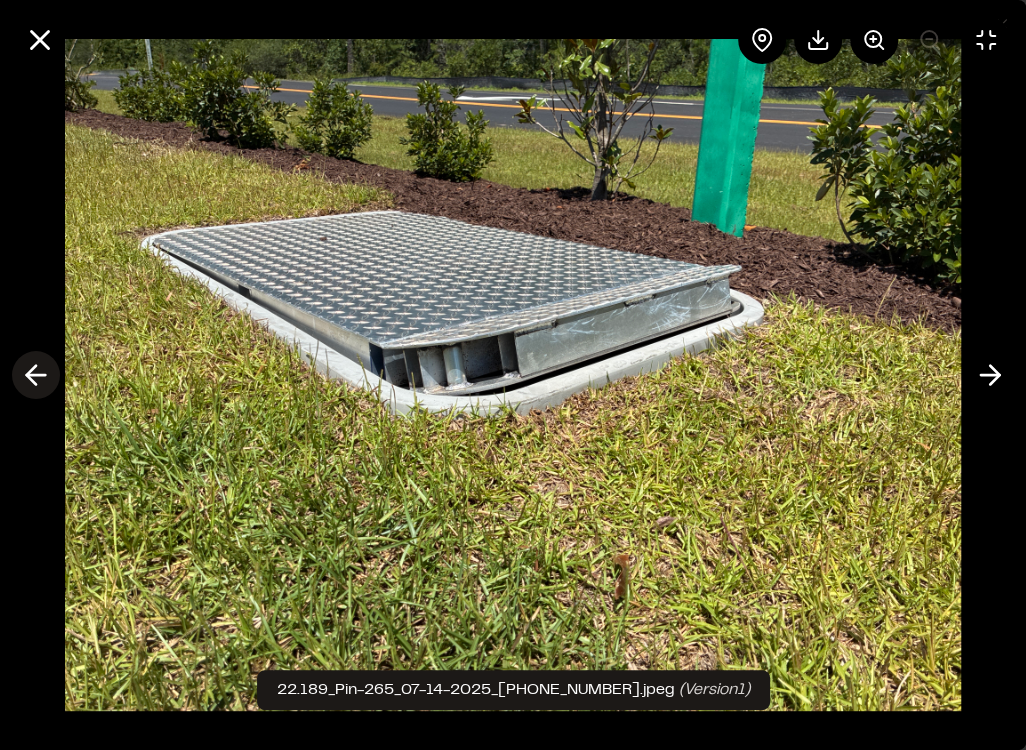 click 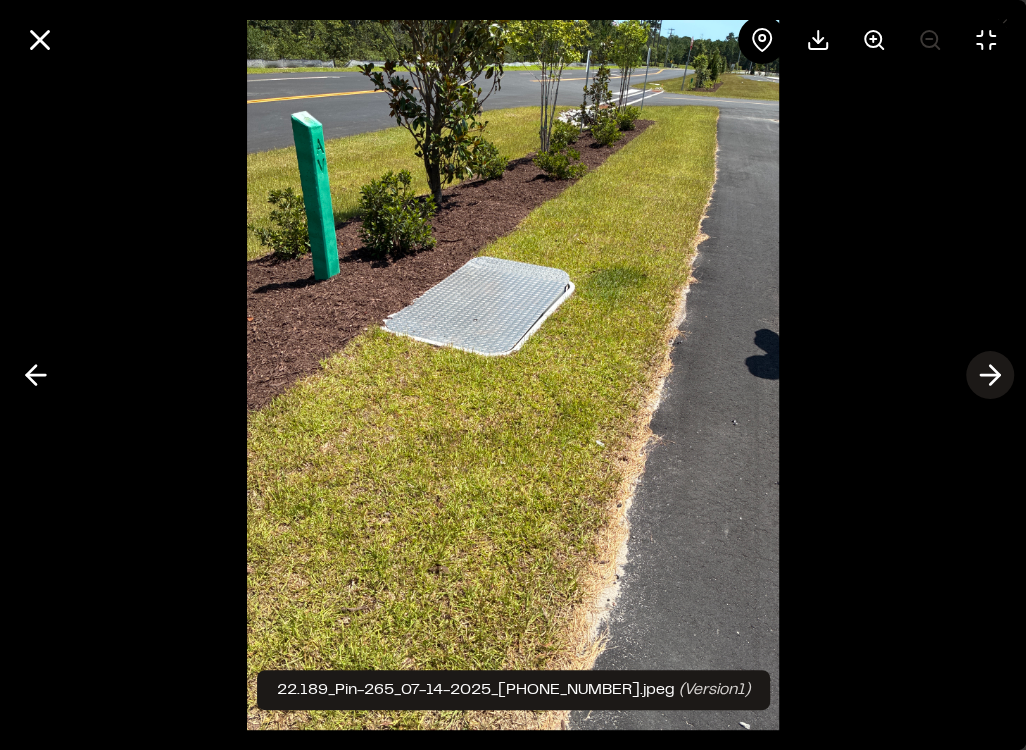 click 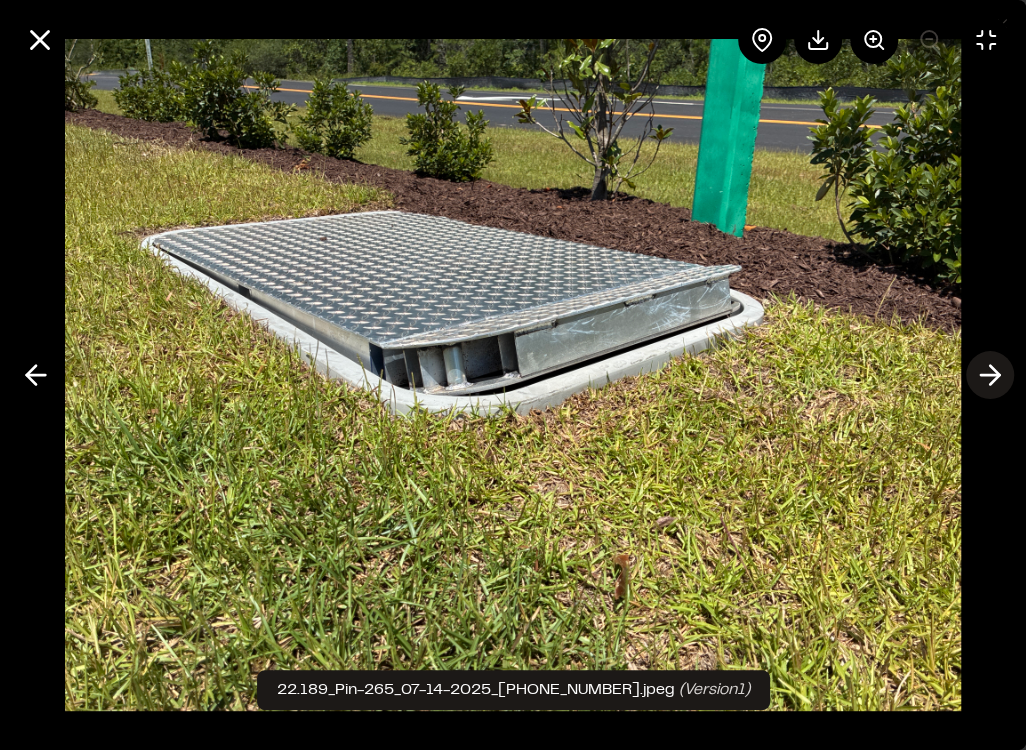 click at bounding box center [990, 375] 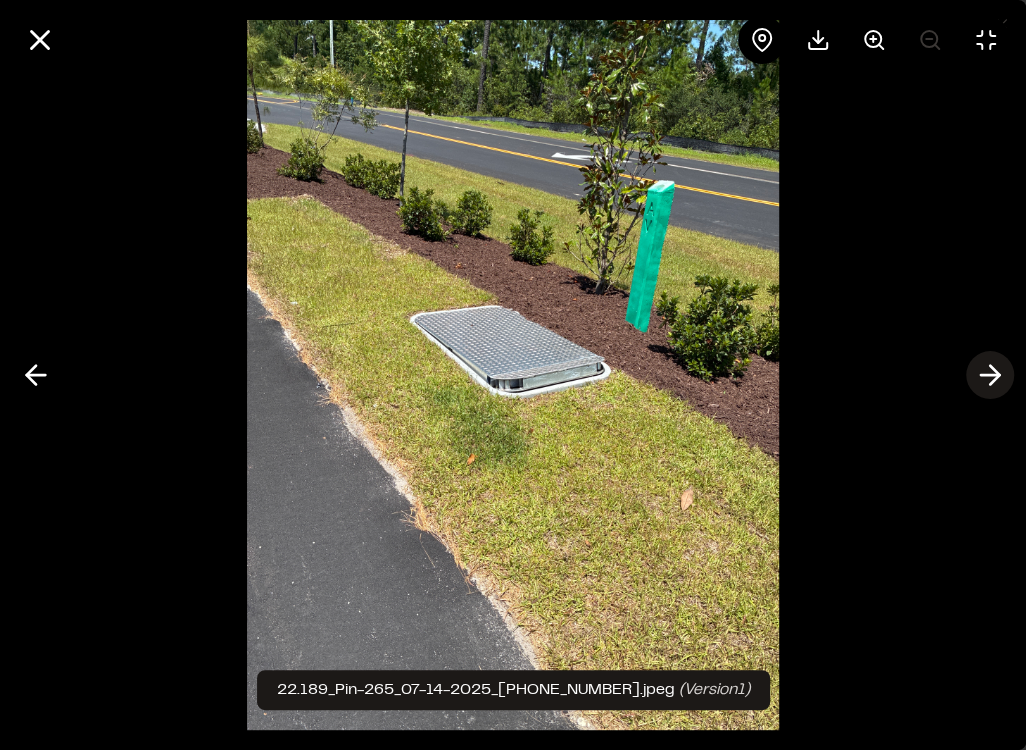 click 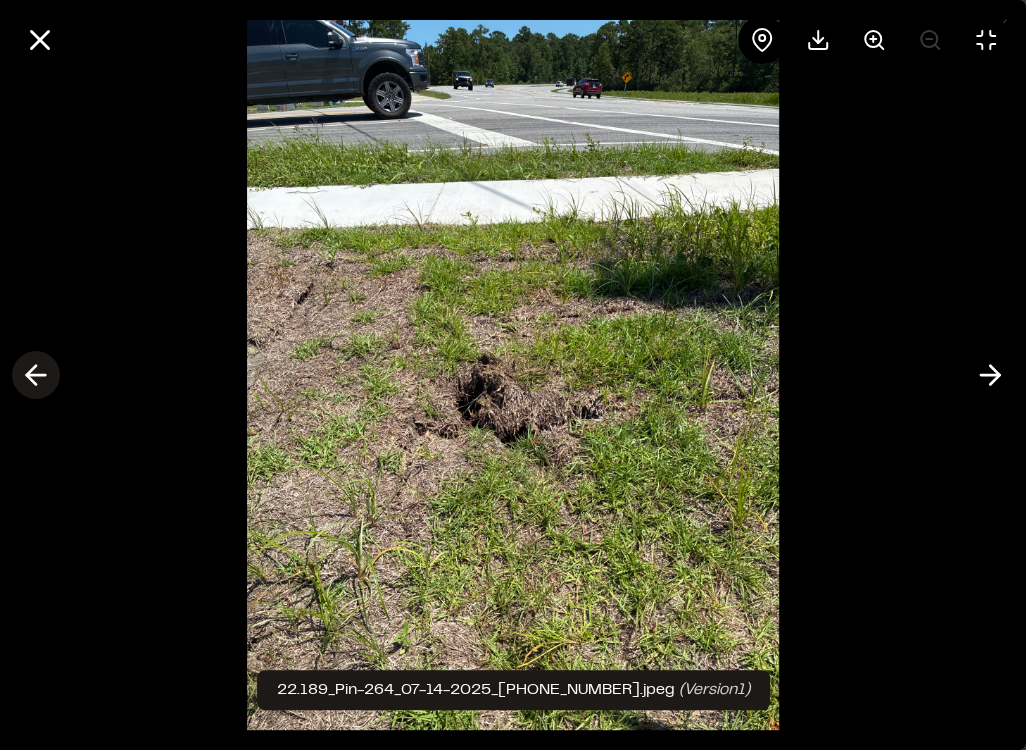 click 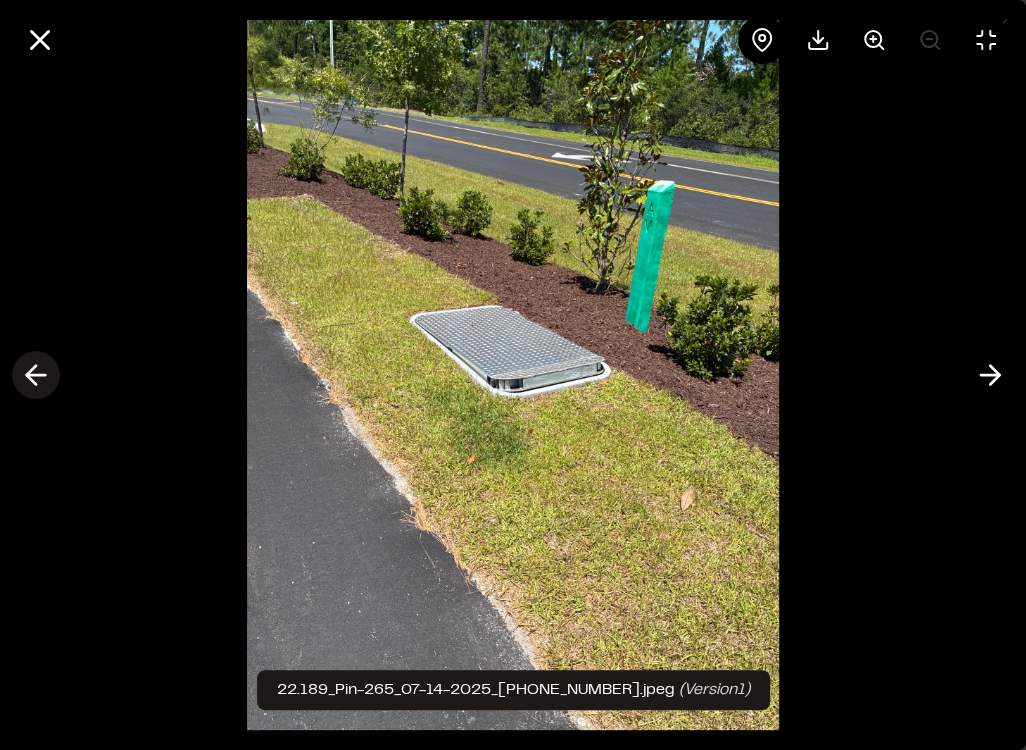 click 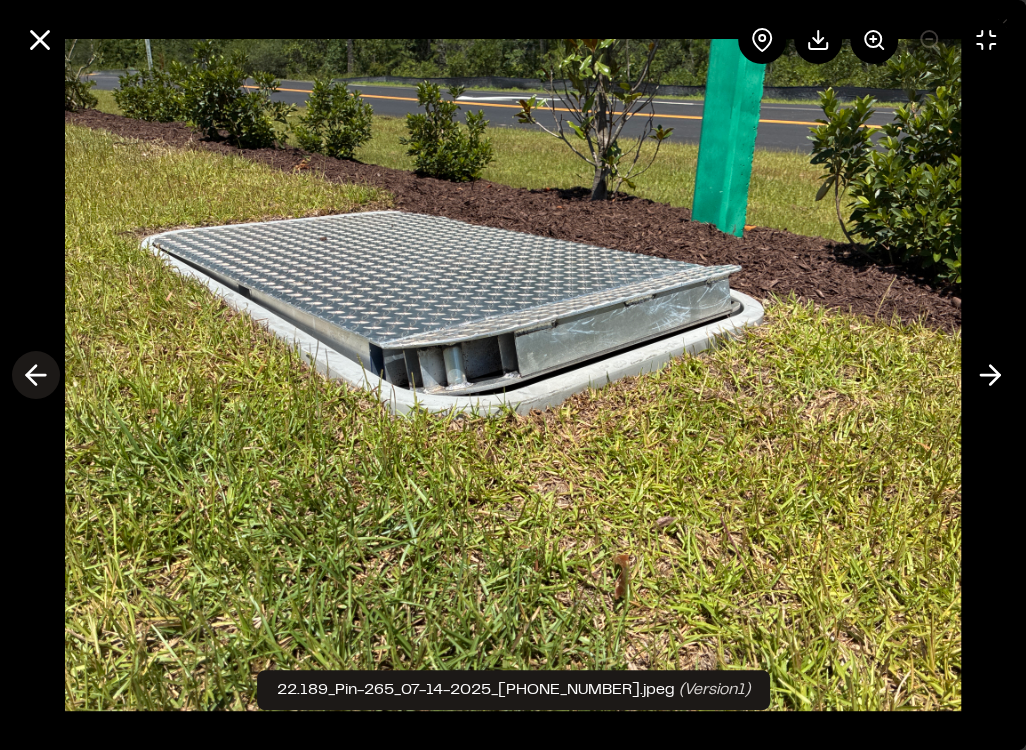 click 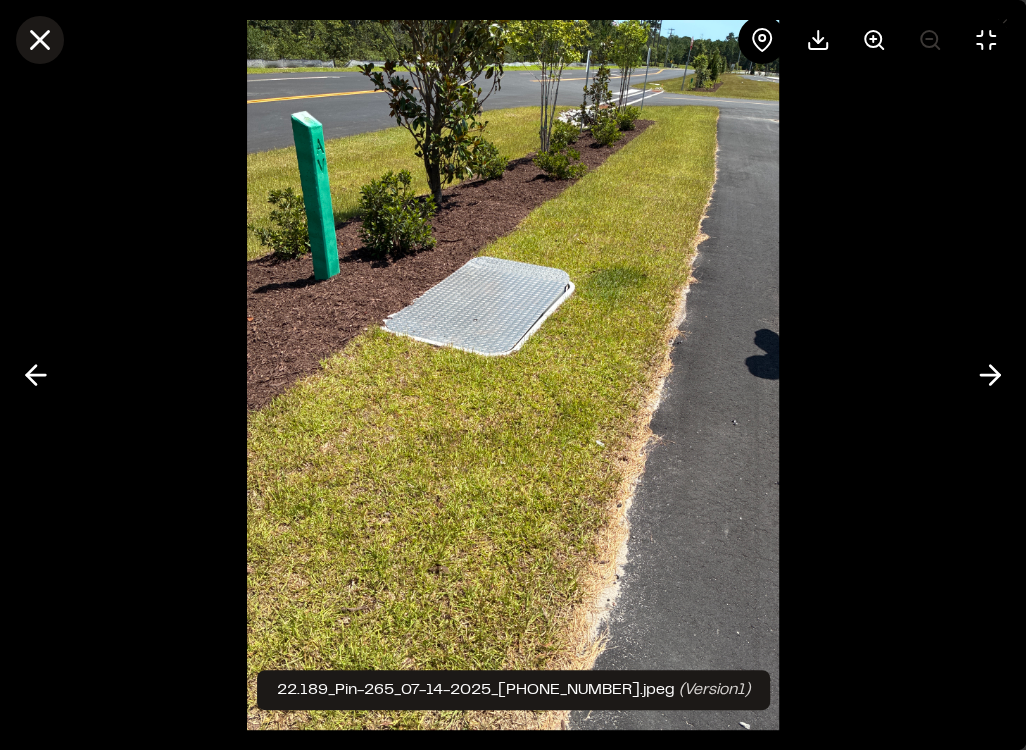 click 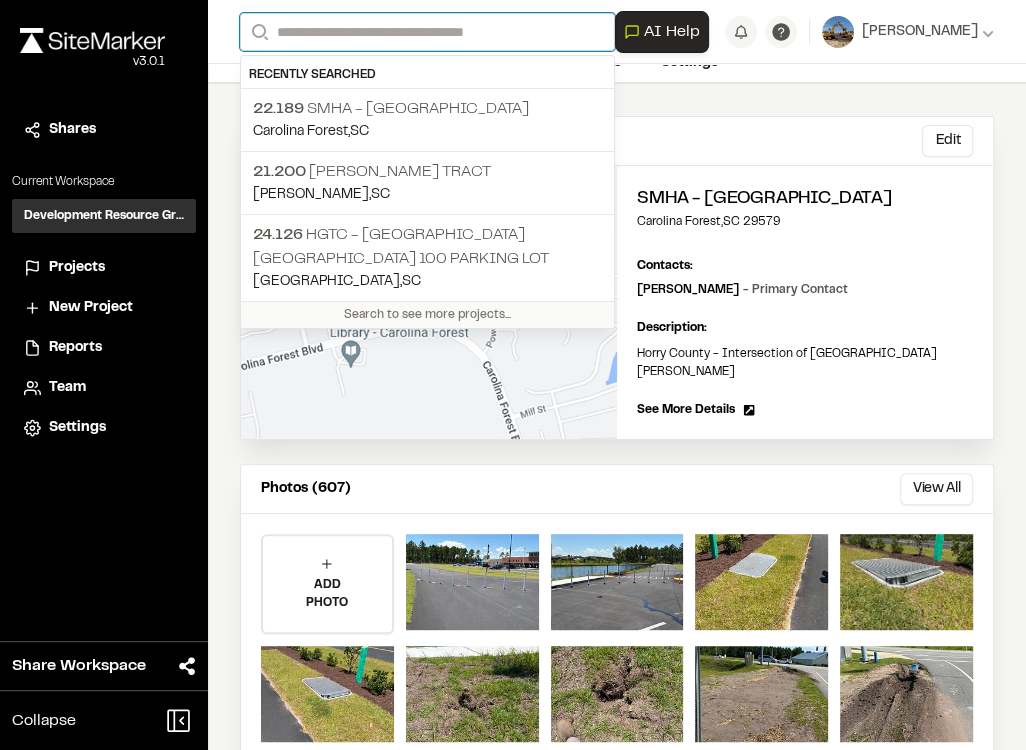 click on "Search" at bounding box center [427, 32] 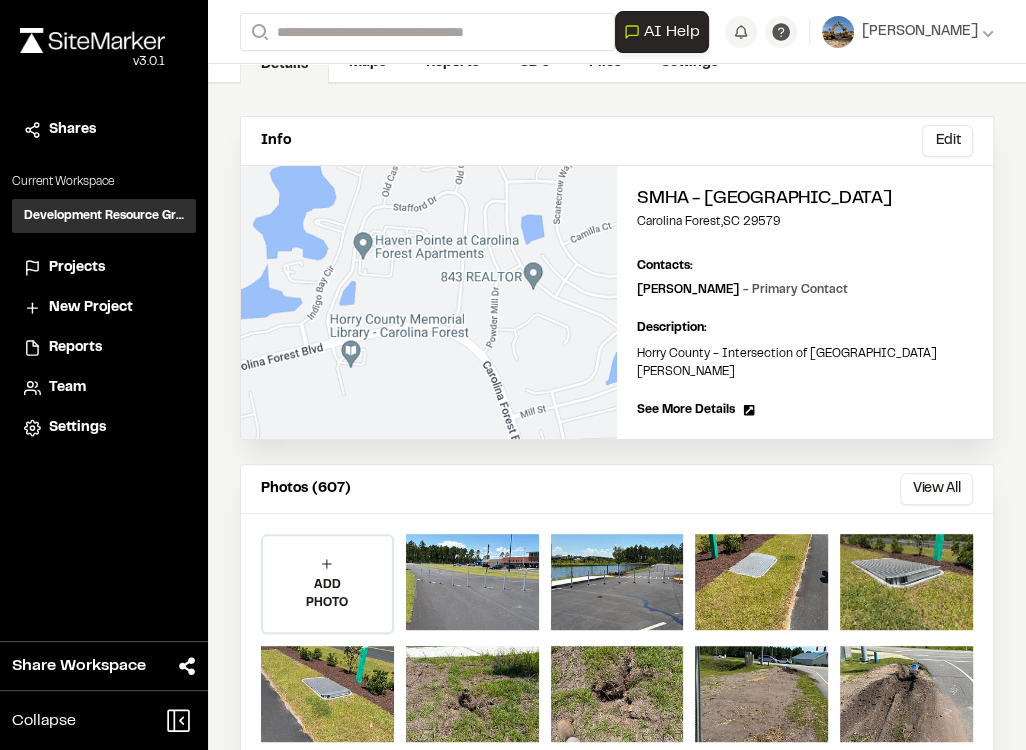 click on "21.200   [PERSON_NAME] Tract" at bounding box center [427, 172] 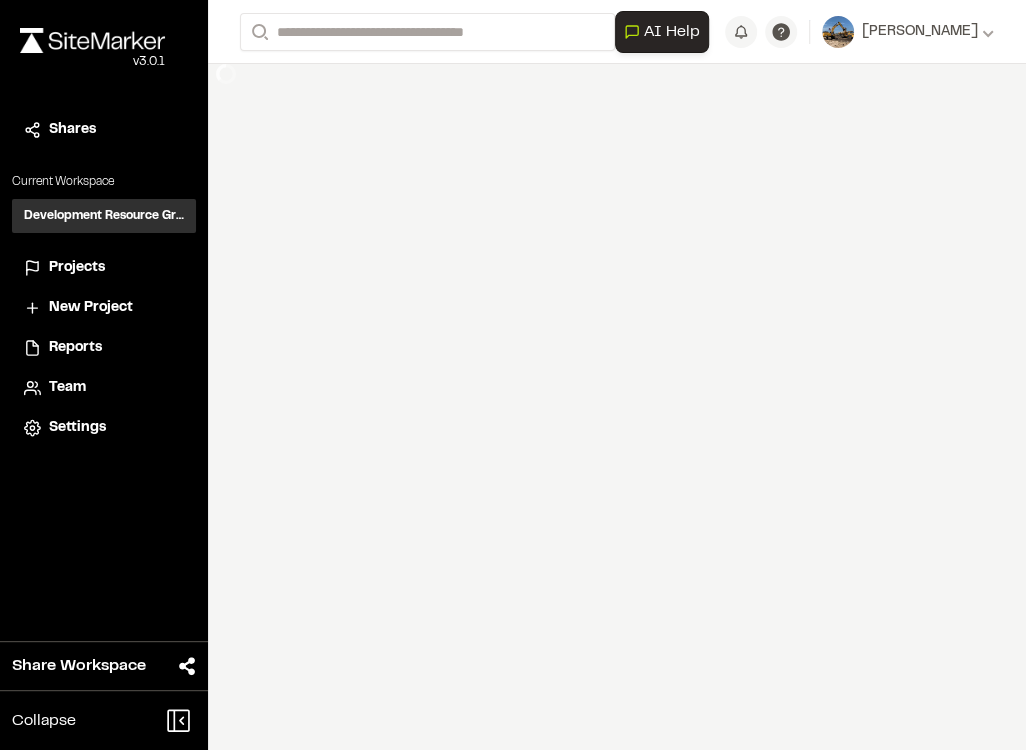 scroll, scrollTop: 0, scrollLeft: 0, axis: both 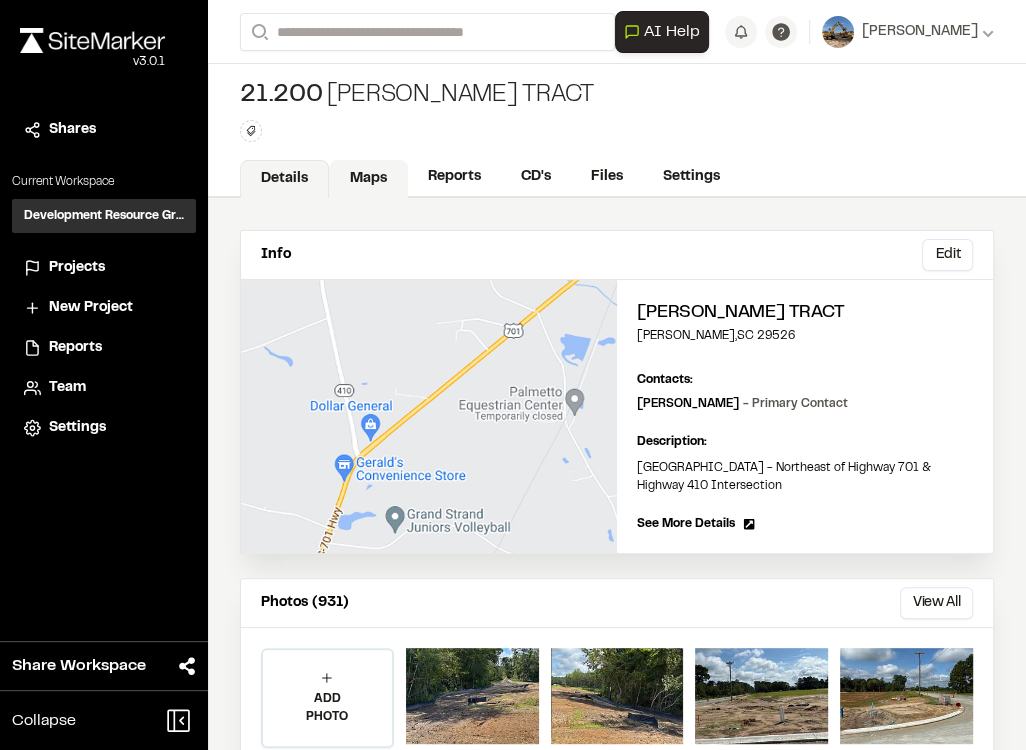 click on "Maps" at bounding box center (368, 179) 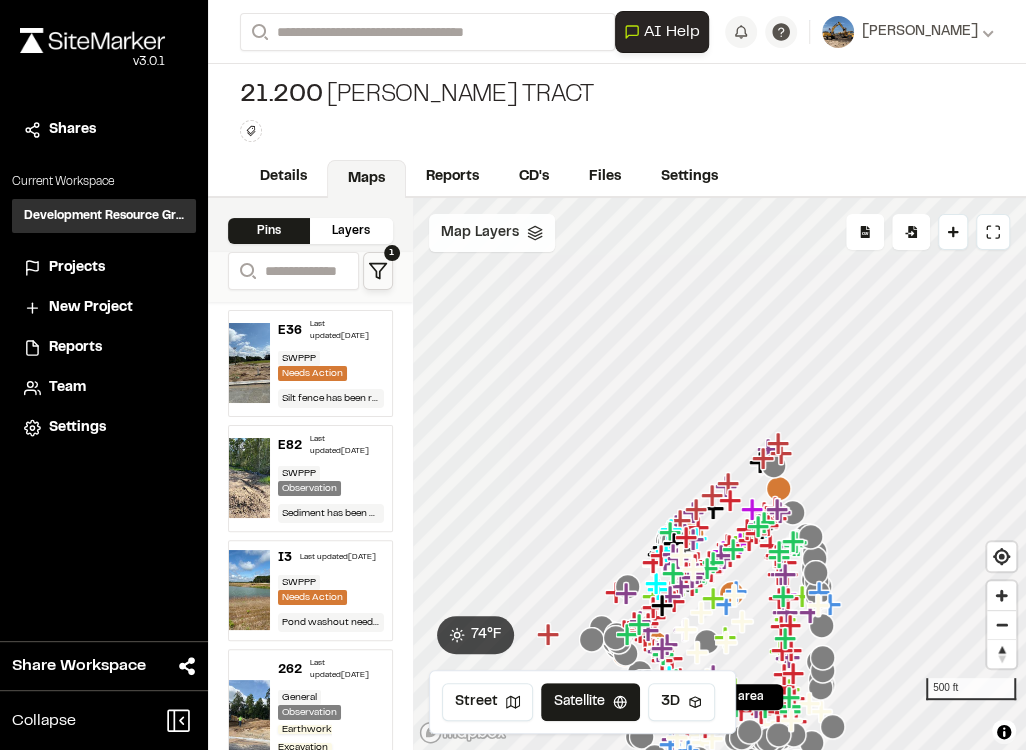 click on "Map Layers" at bounding box center [492, 233] 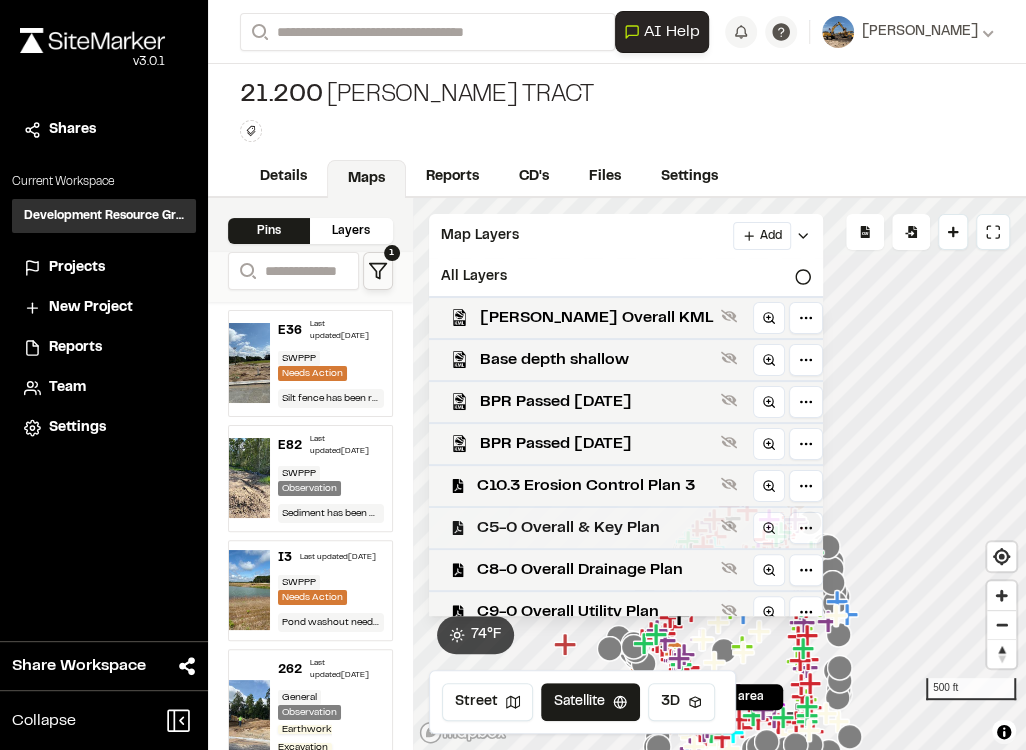 click on "C5-0 Overall & Key Plan" at bounding box center (595, 528) 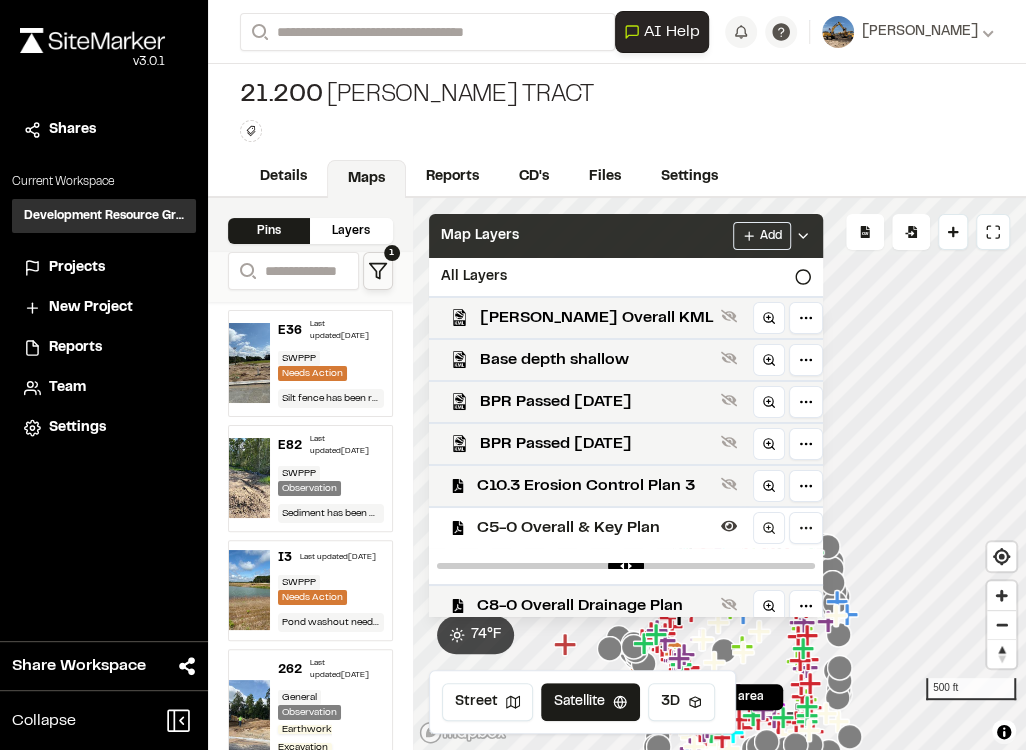 click 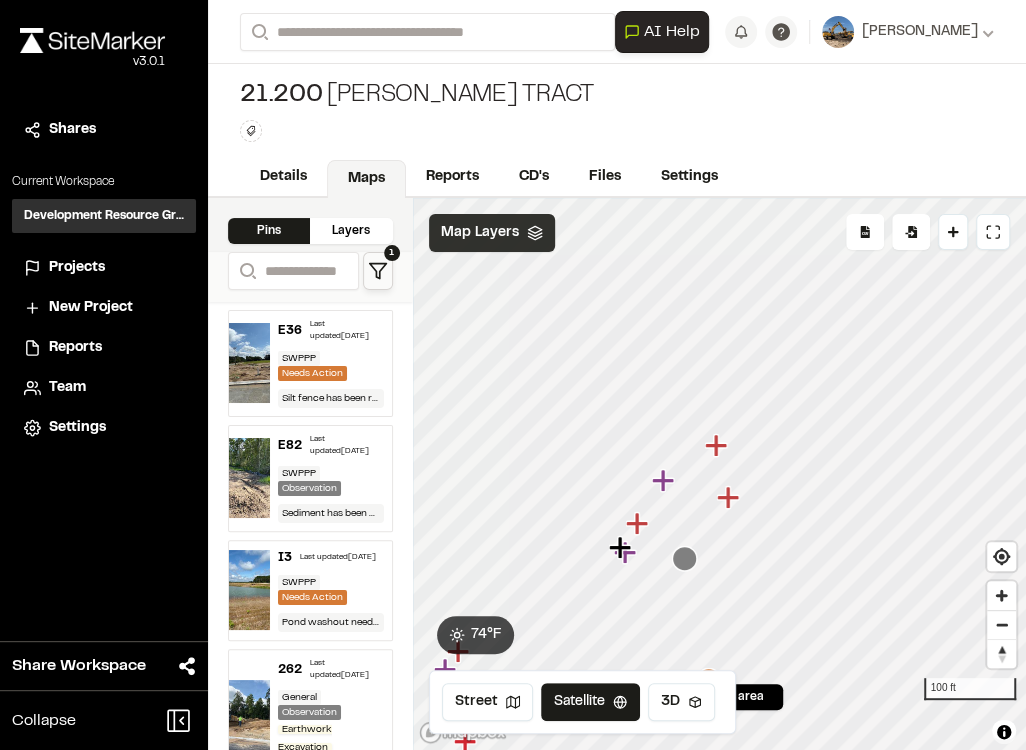 click 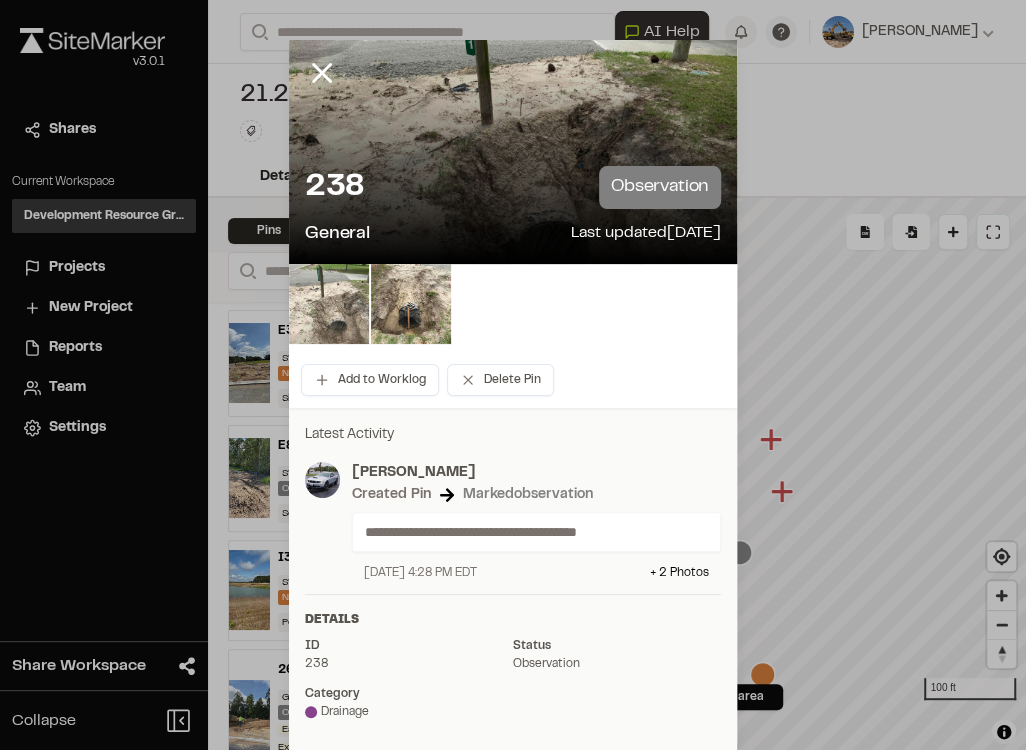 click at bounding box center [329, 304] 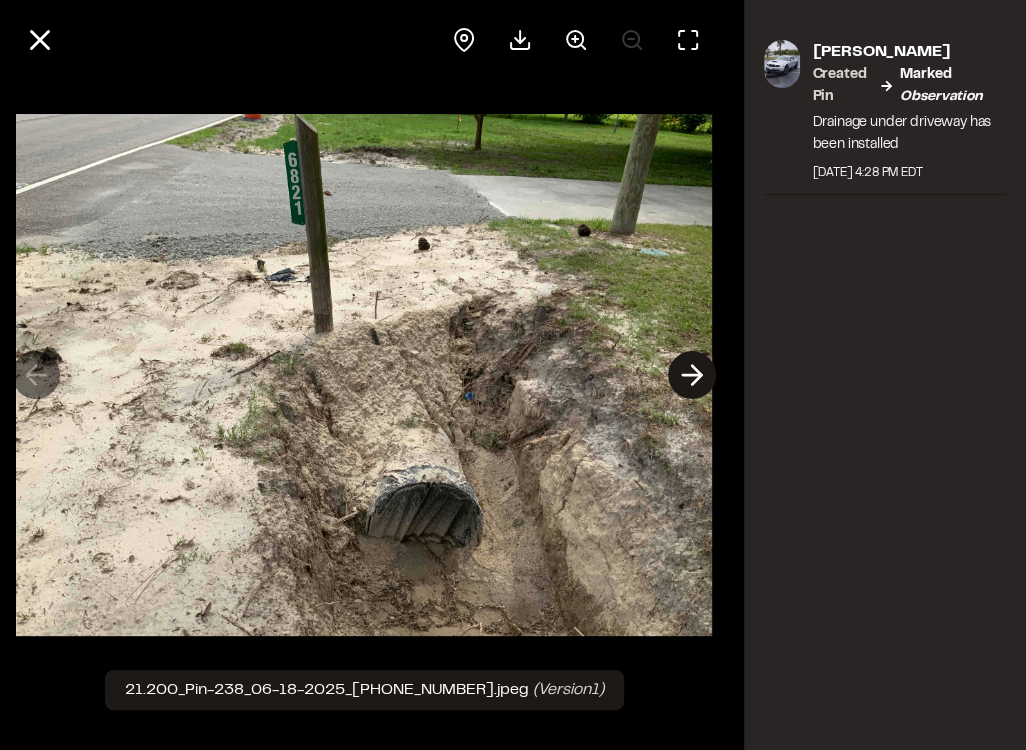 click at bounding box center [692, 375] 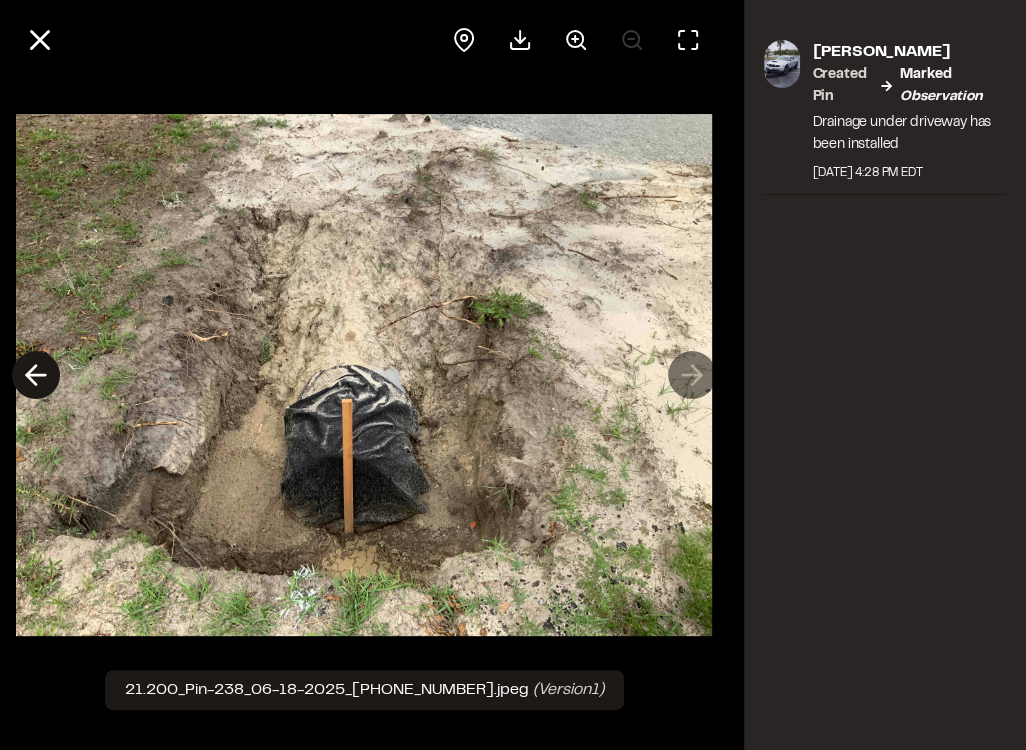 click 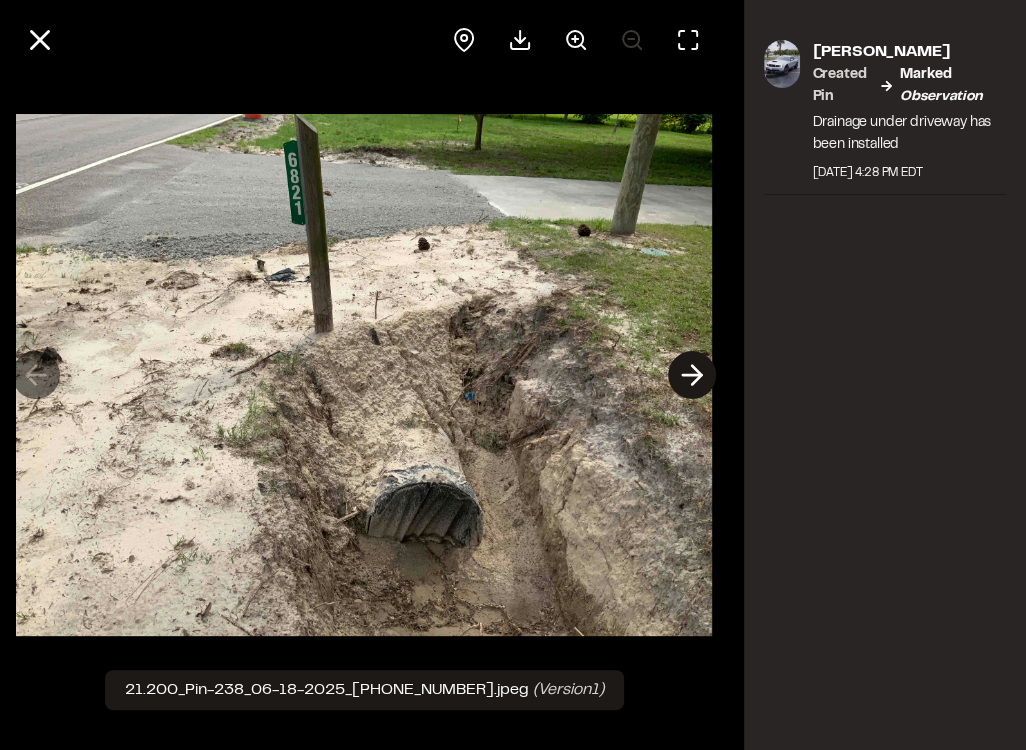 click 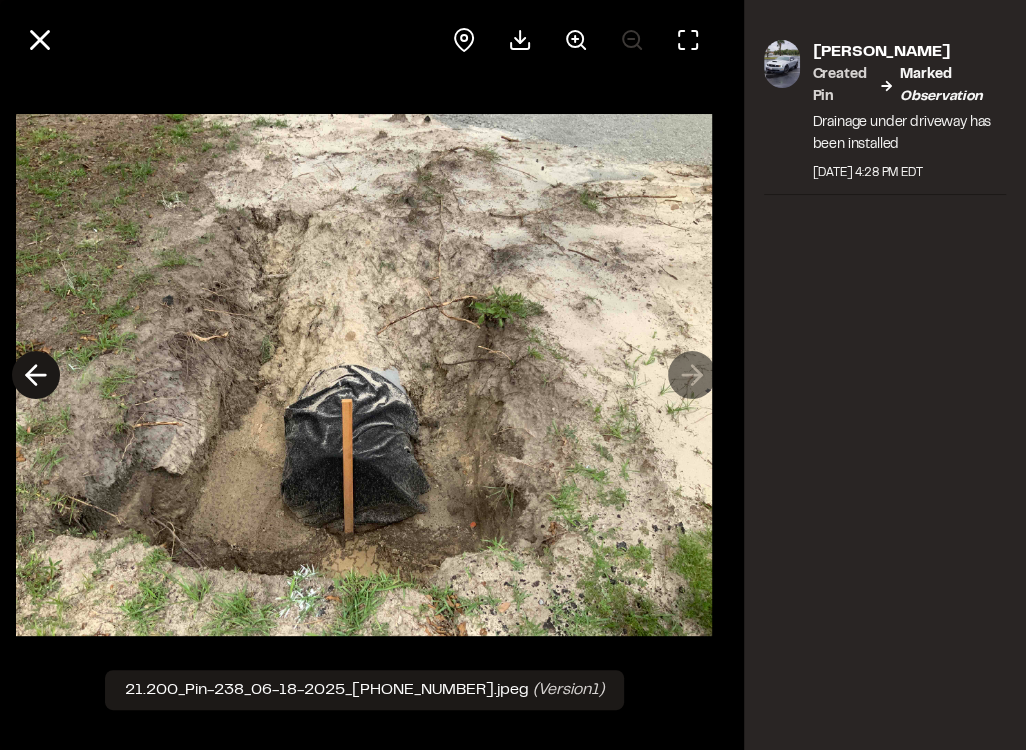 click 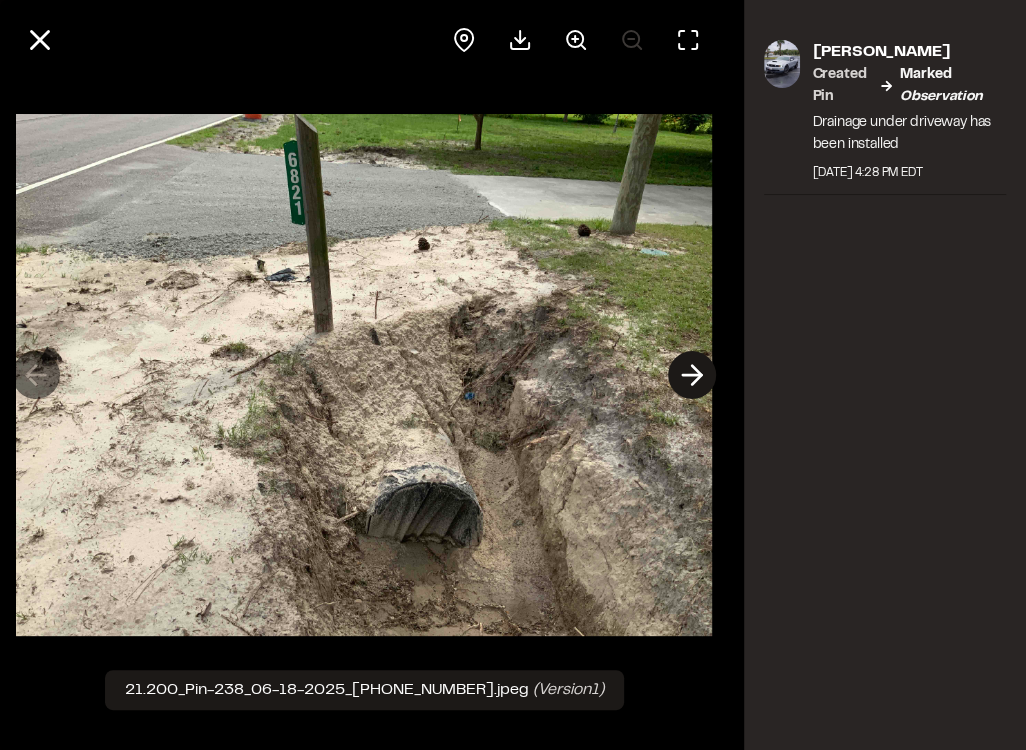 click 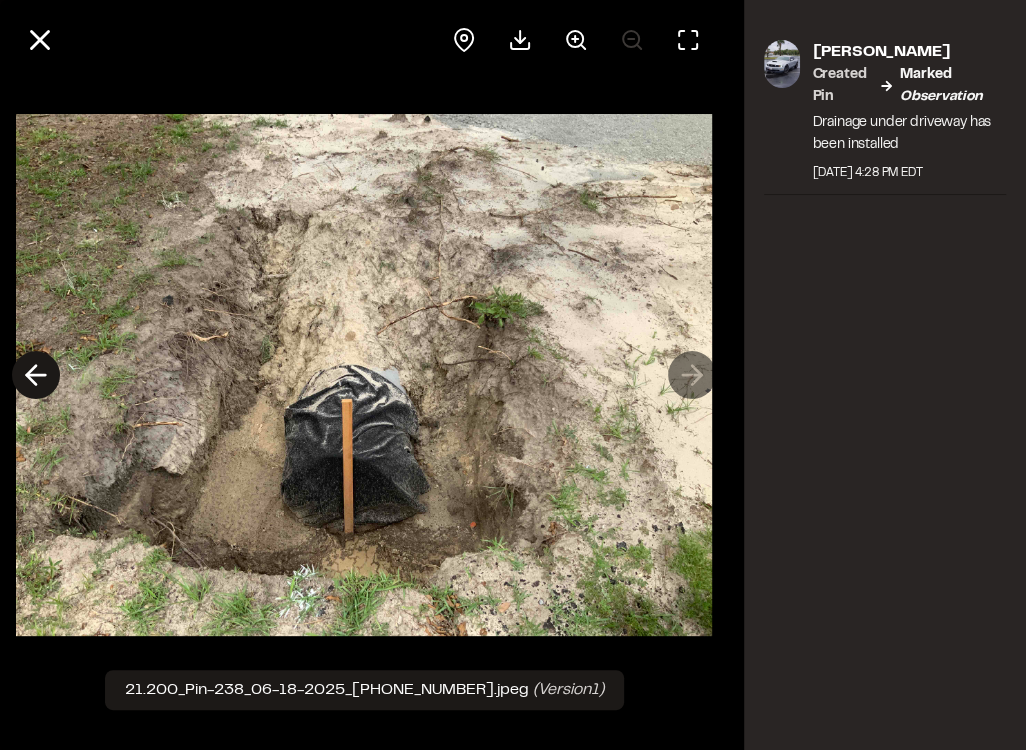 click 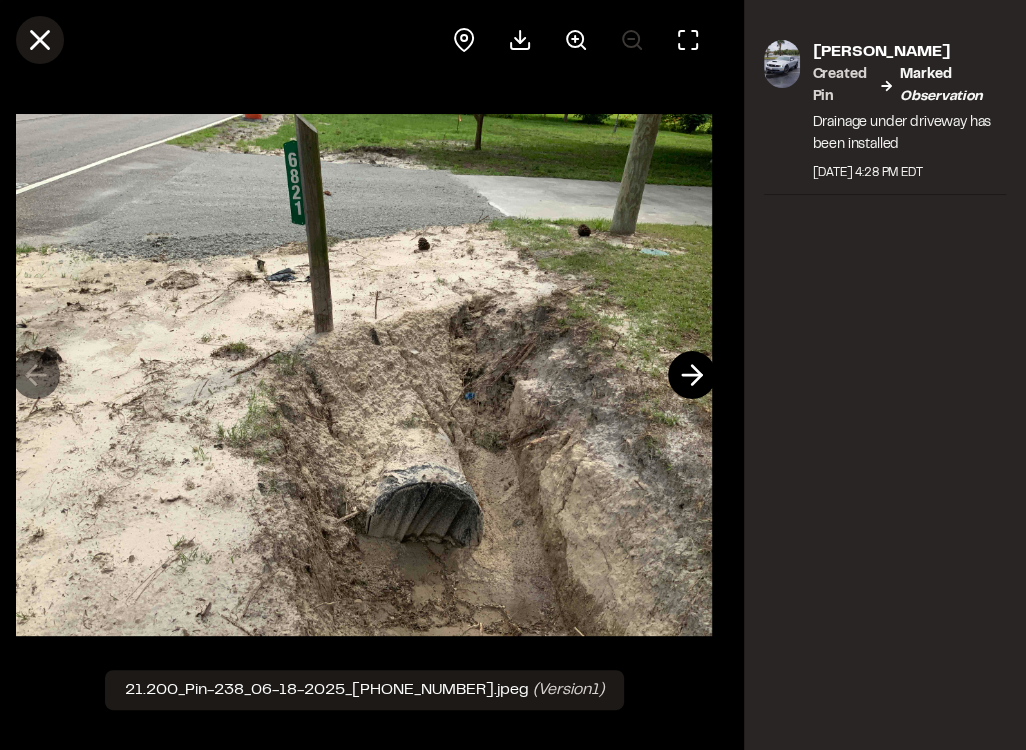click 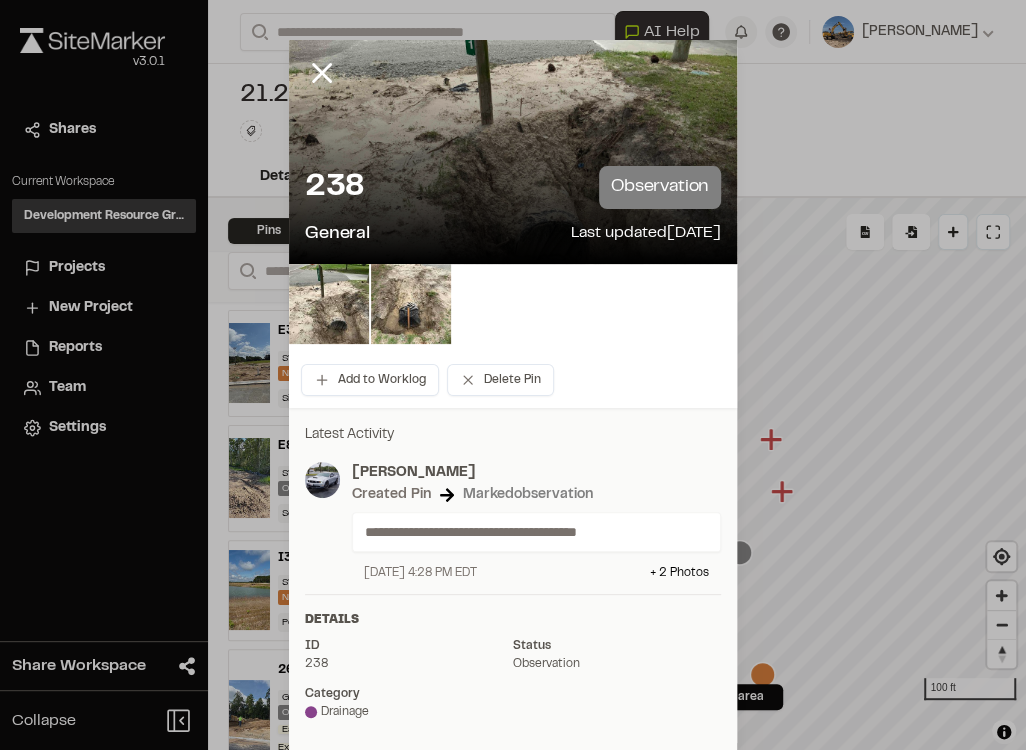 click 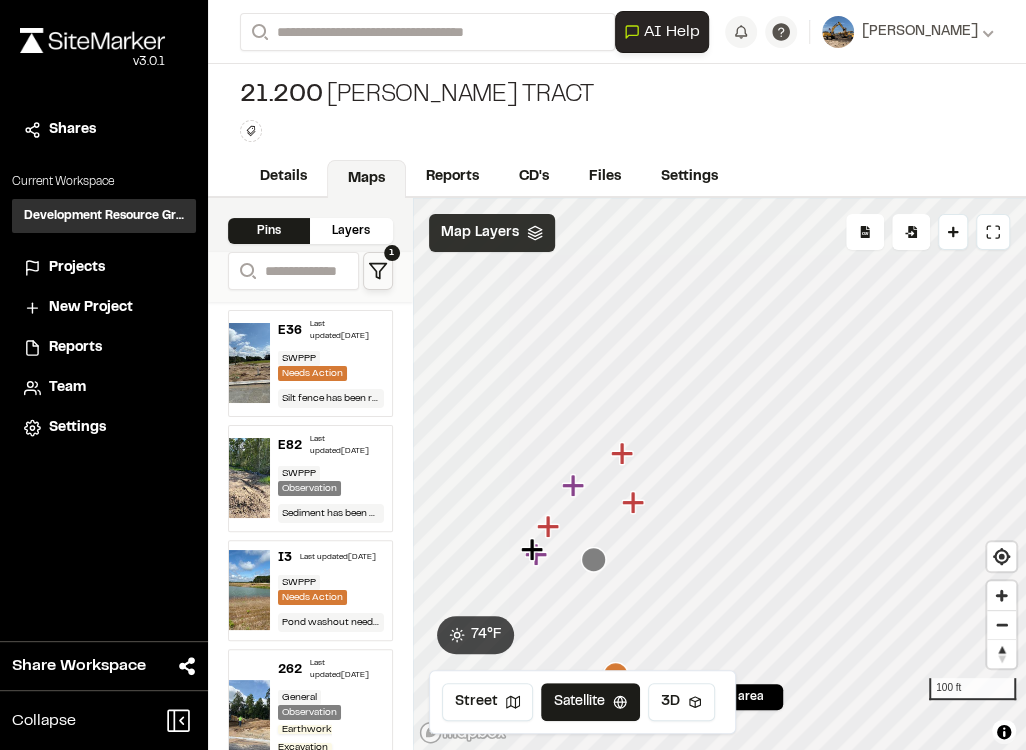 click 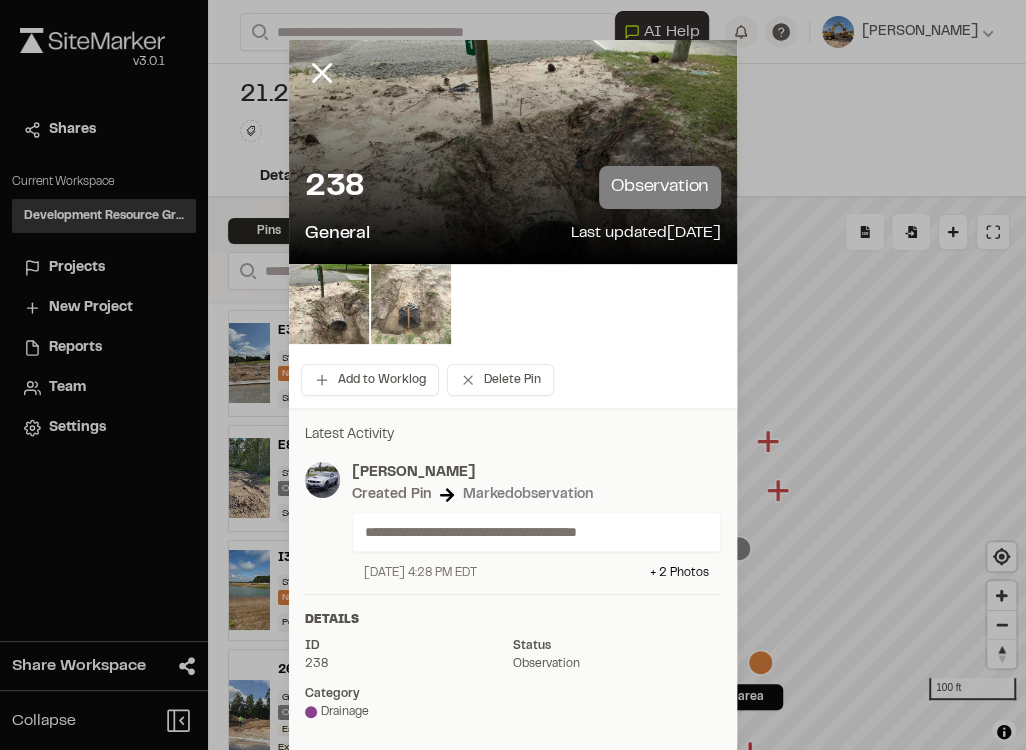 click at bounding box center [411, 304] 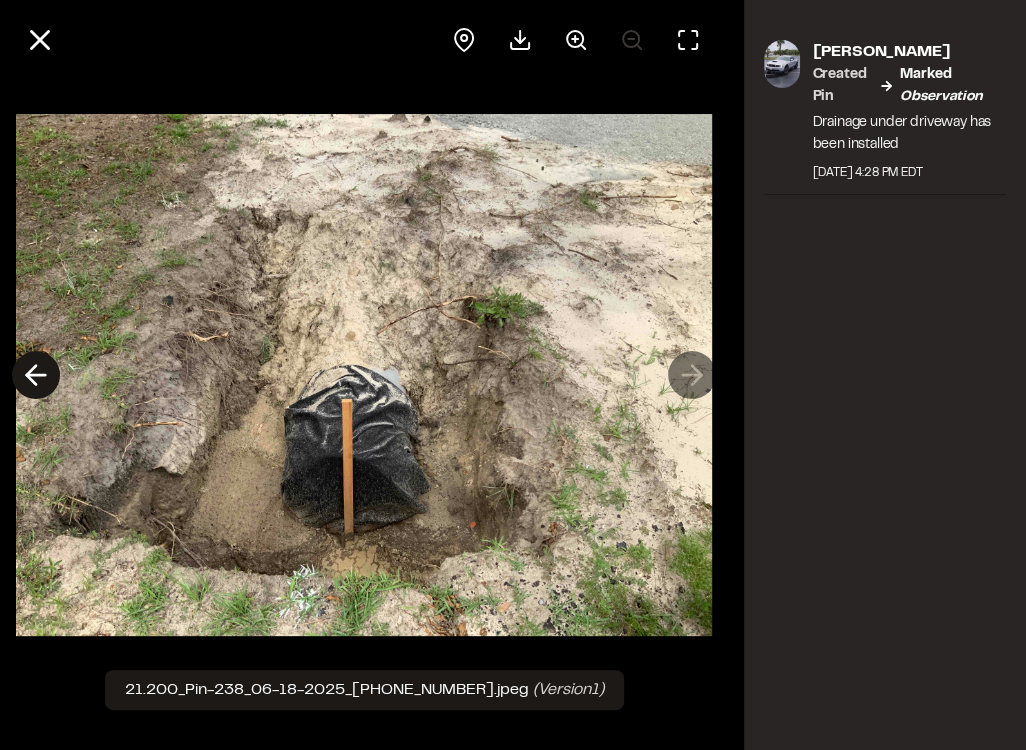 click 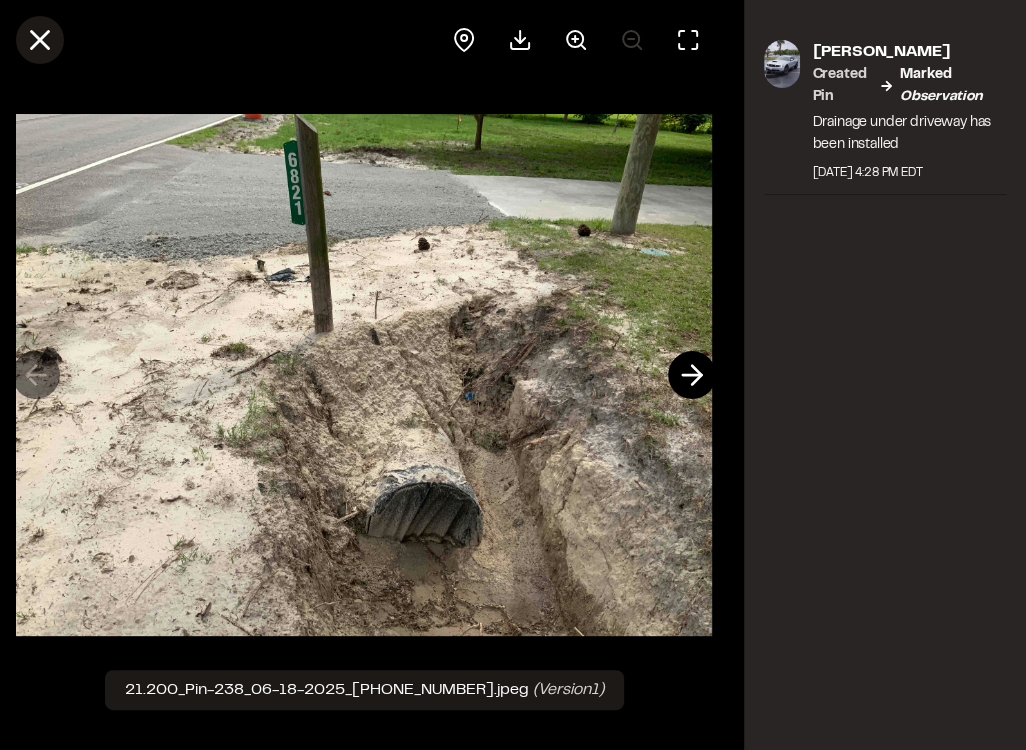 click 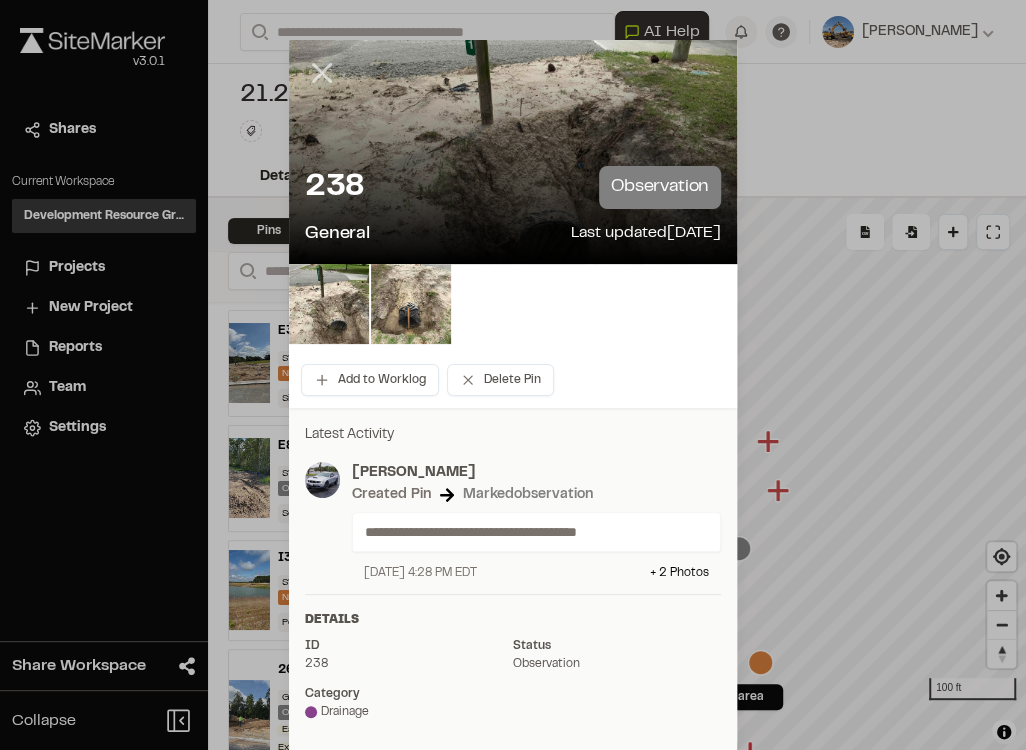 click 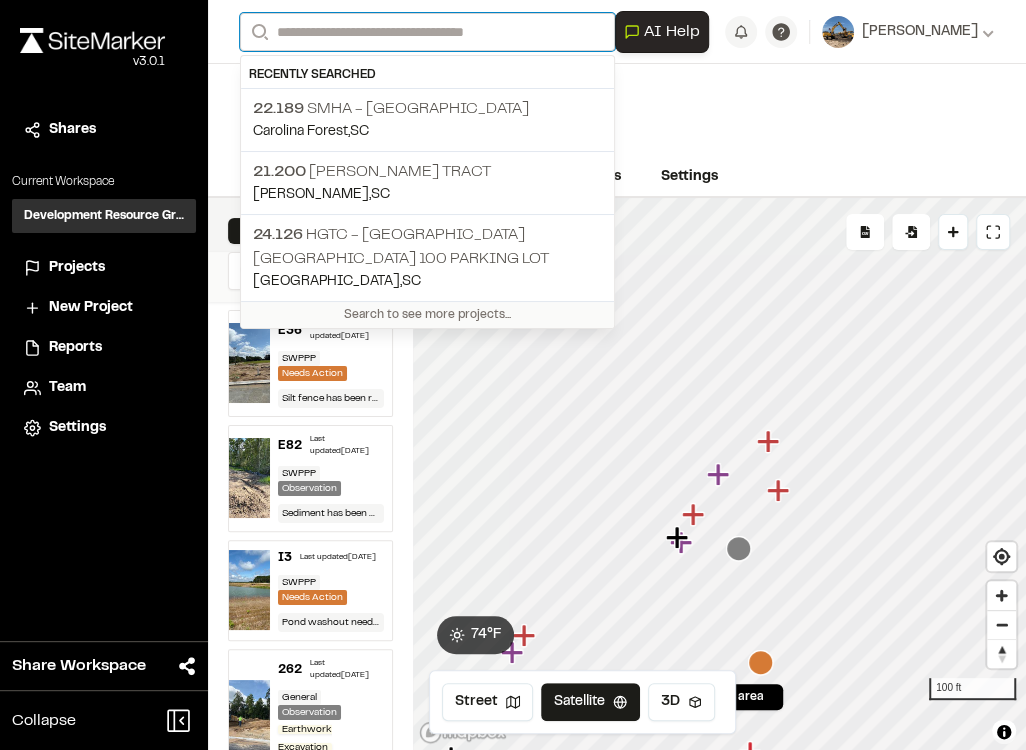 click on "Search" at bounding box center [427, 32] 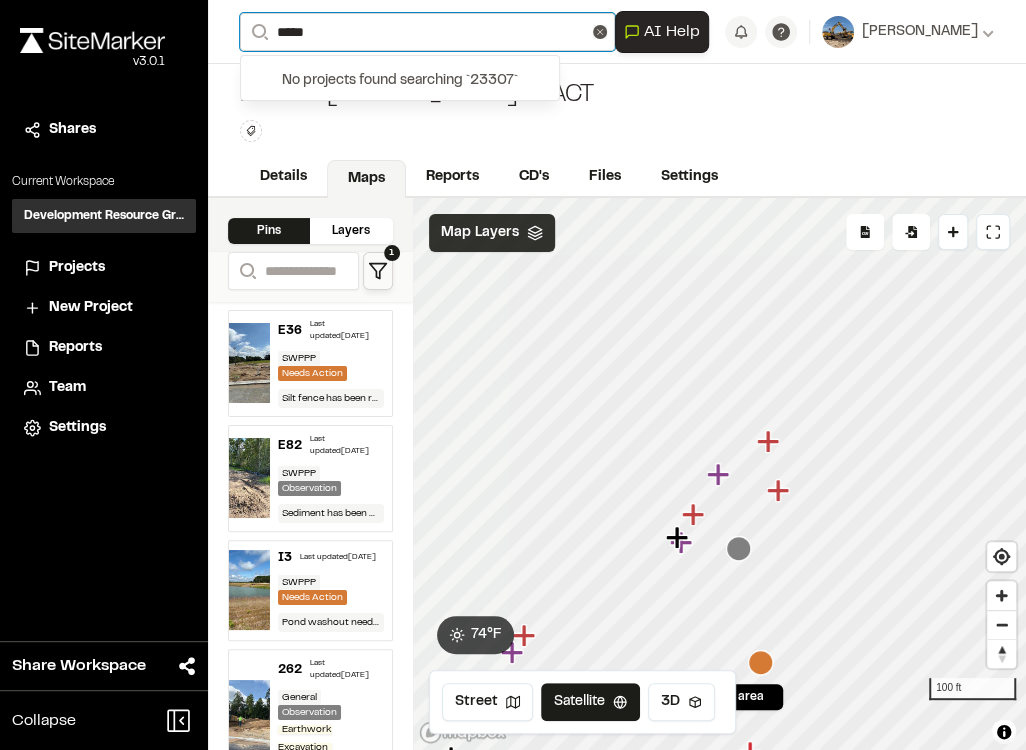 click on "*****" at bounding box center [427, 32] 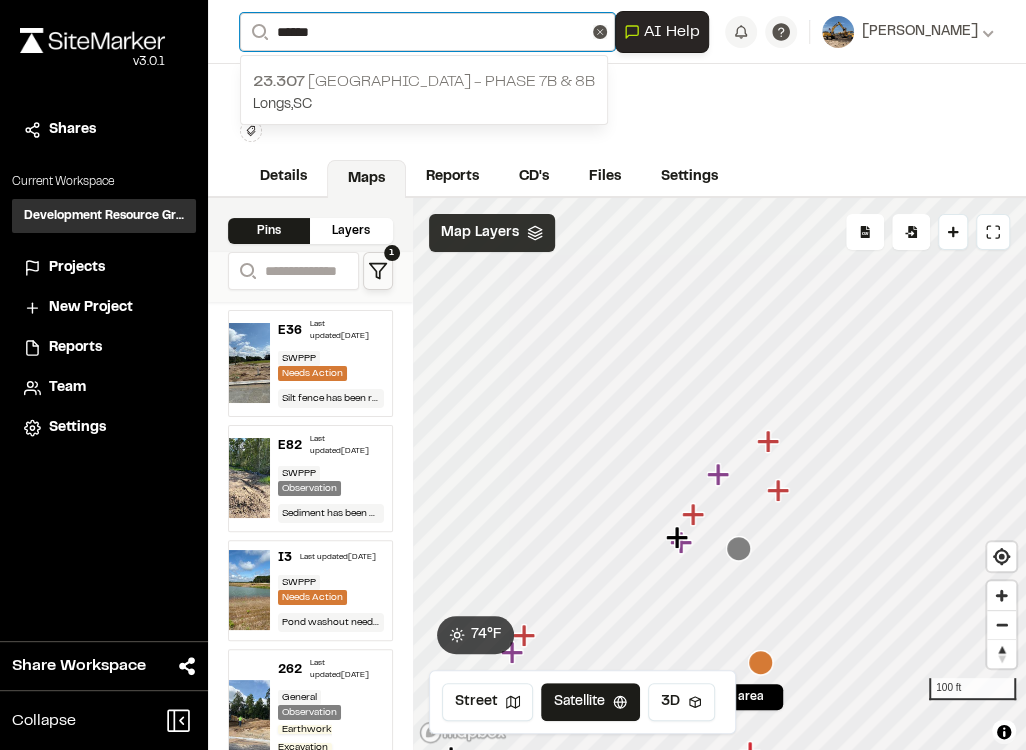 type on "******" 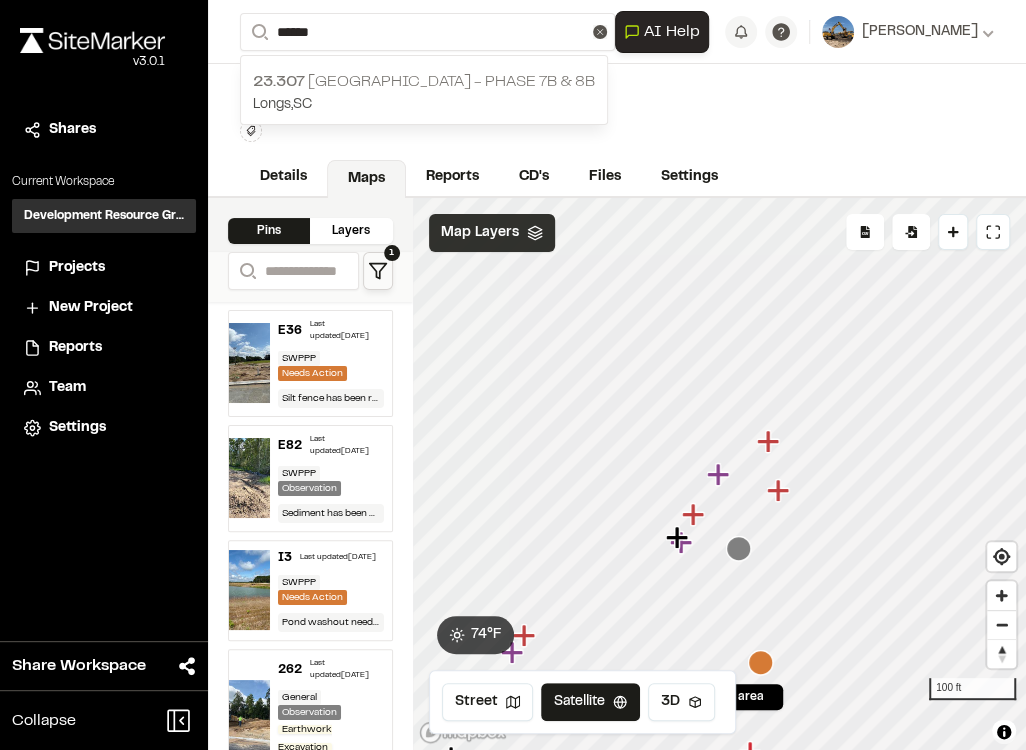 click on "23.307   [GEOGRAPHIC_DATA] - Phase 7B & 8B" at bounding box center (424, 82) 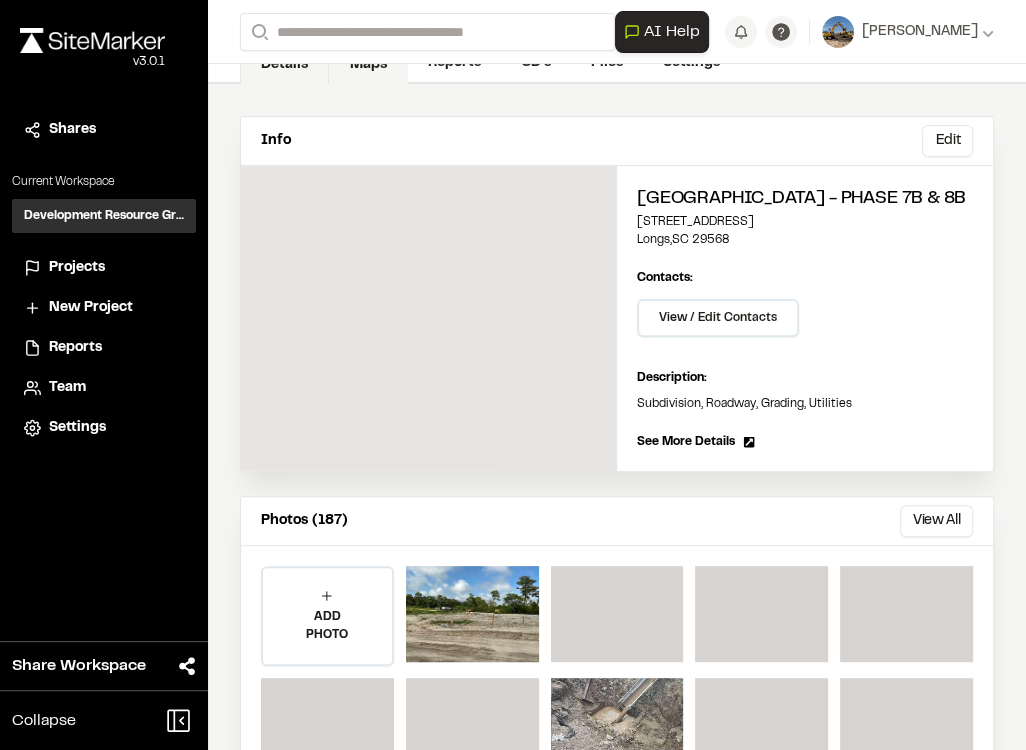 scroll, scrollTop: 57, scrollLeft: 0, axis: vertical 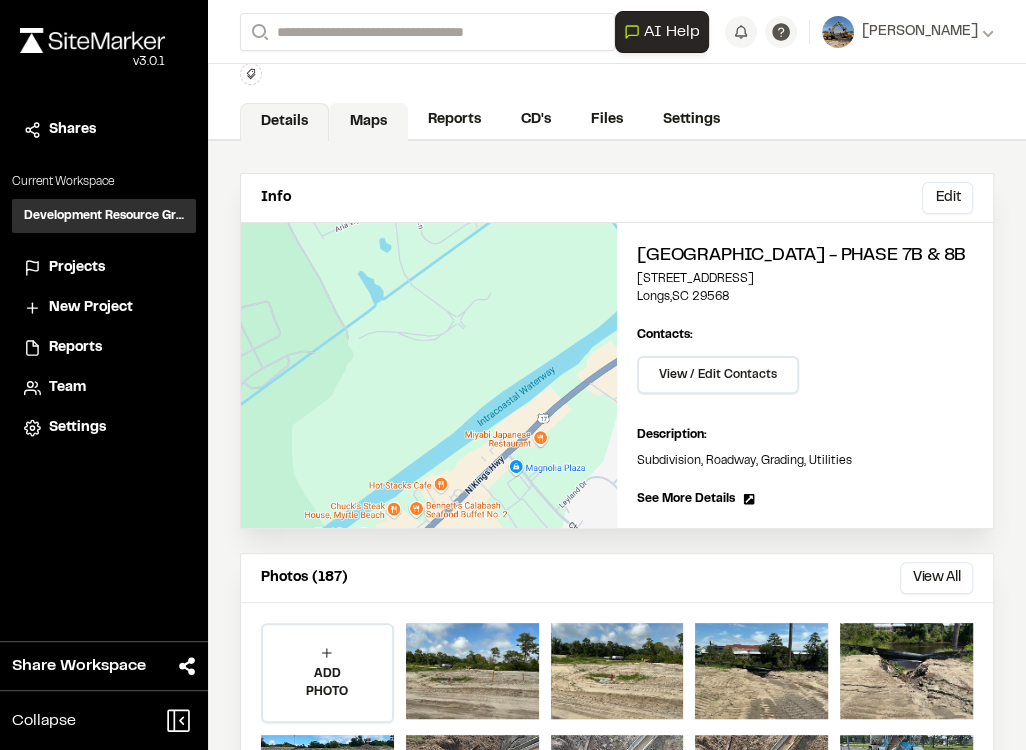 click on "Maps" at bounding box center (368, 122) 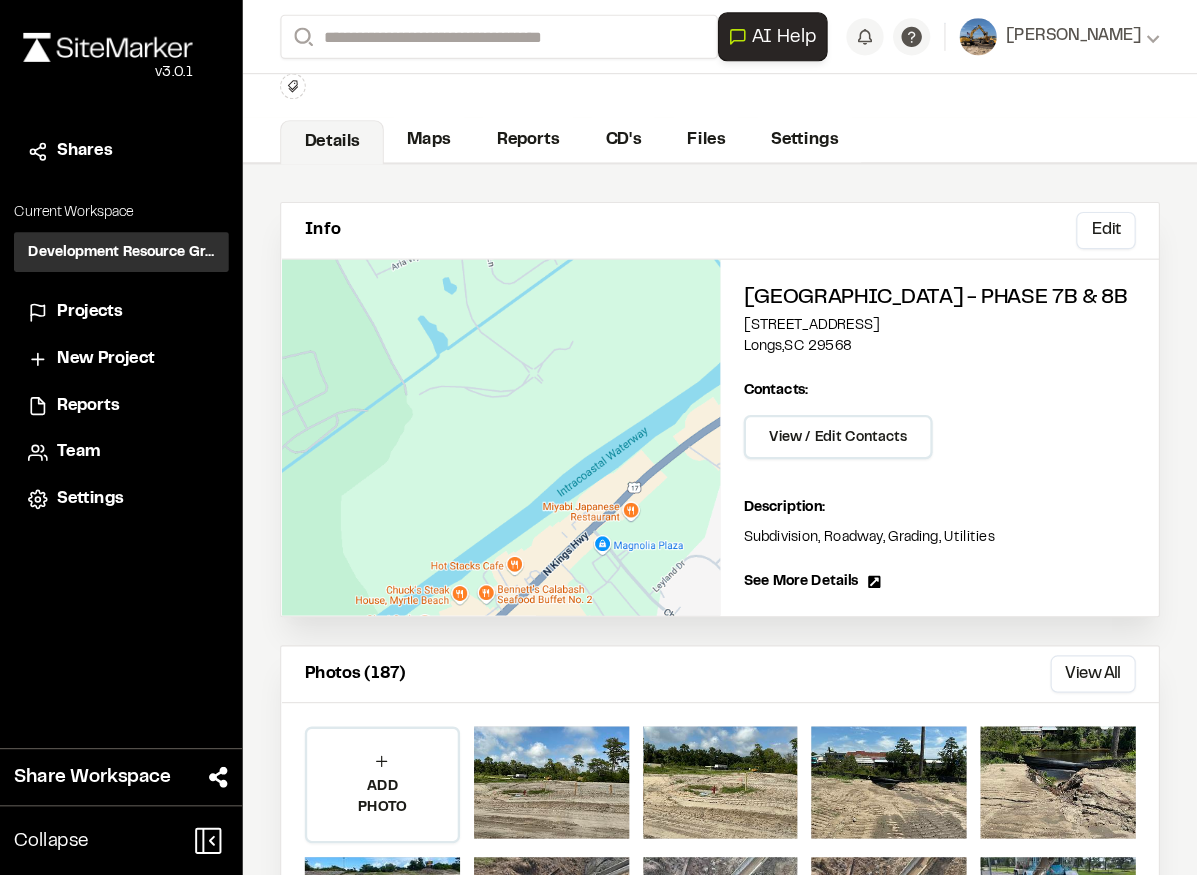 scroll, scrollTop: 0, scrollLeft: 0, axis: both 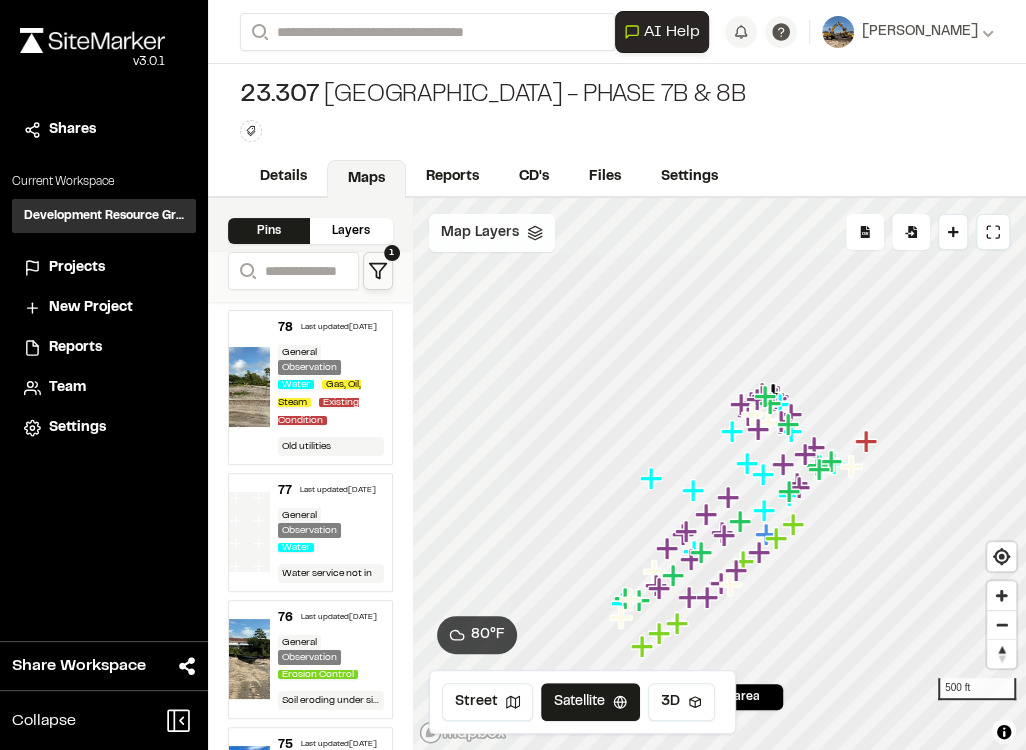 click 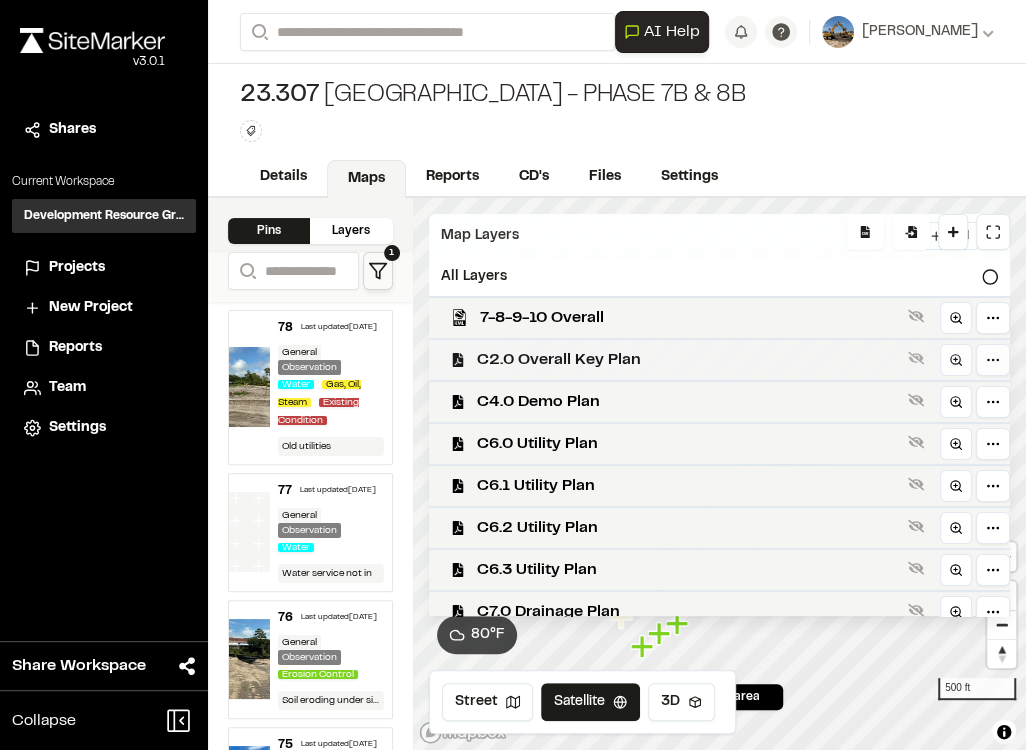 click on "C2.0 Overall Key Plan" at bounding box center [712, 359] 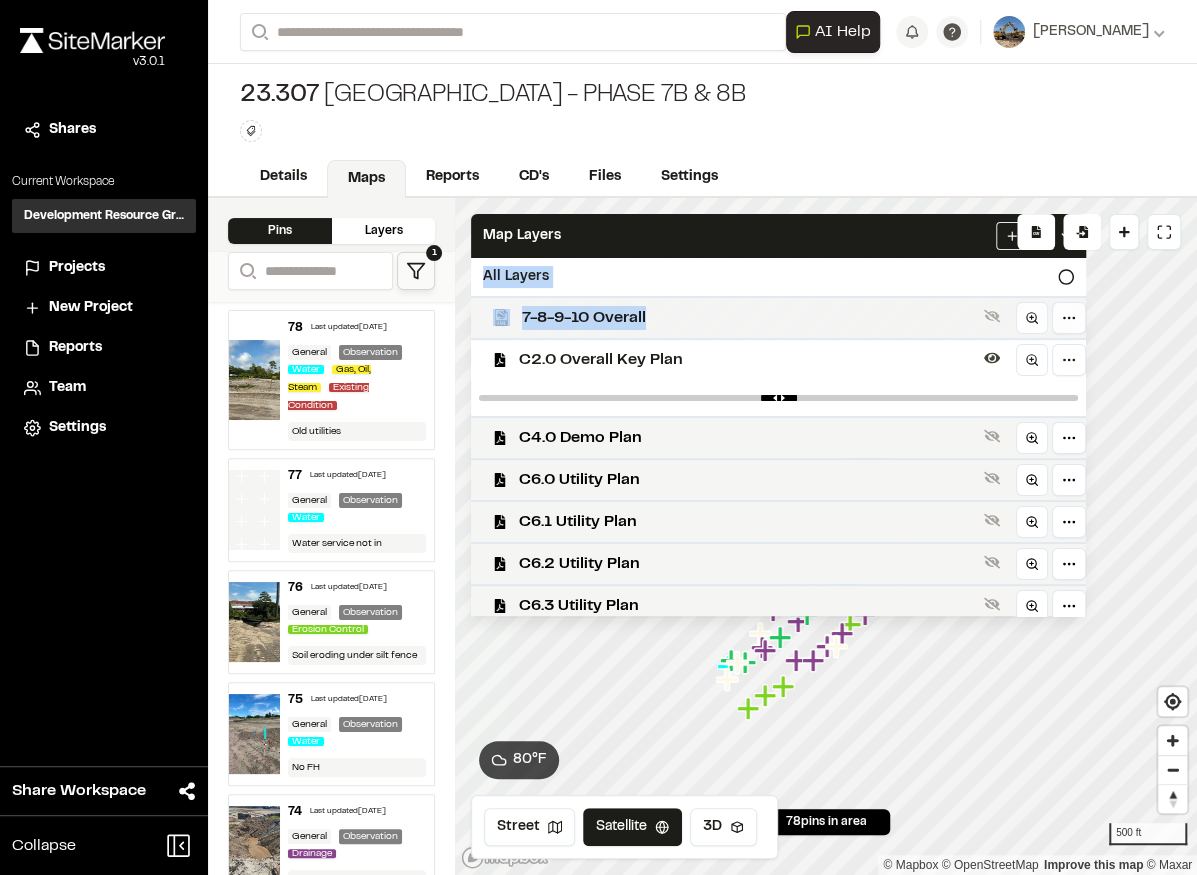drag, startPoint x: 863, startPoint y: 239, endPoint x: 826, endPoint y: 310, distance: 80.06248 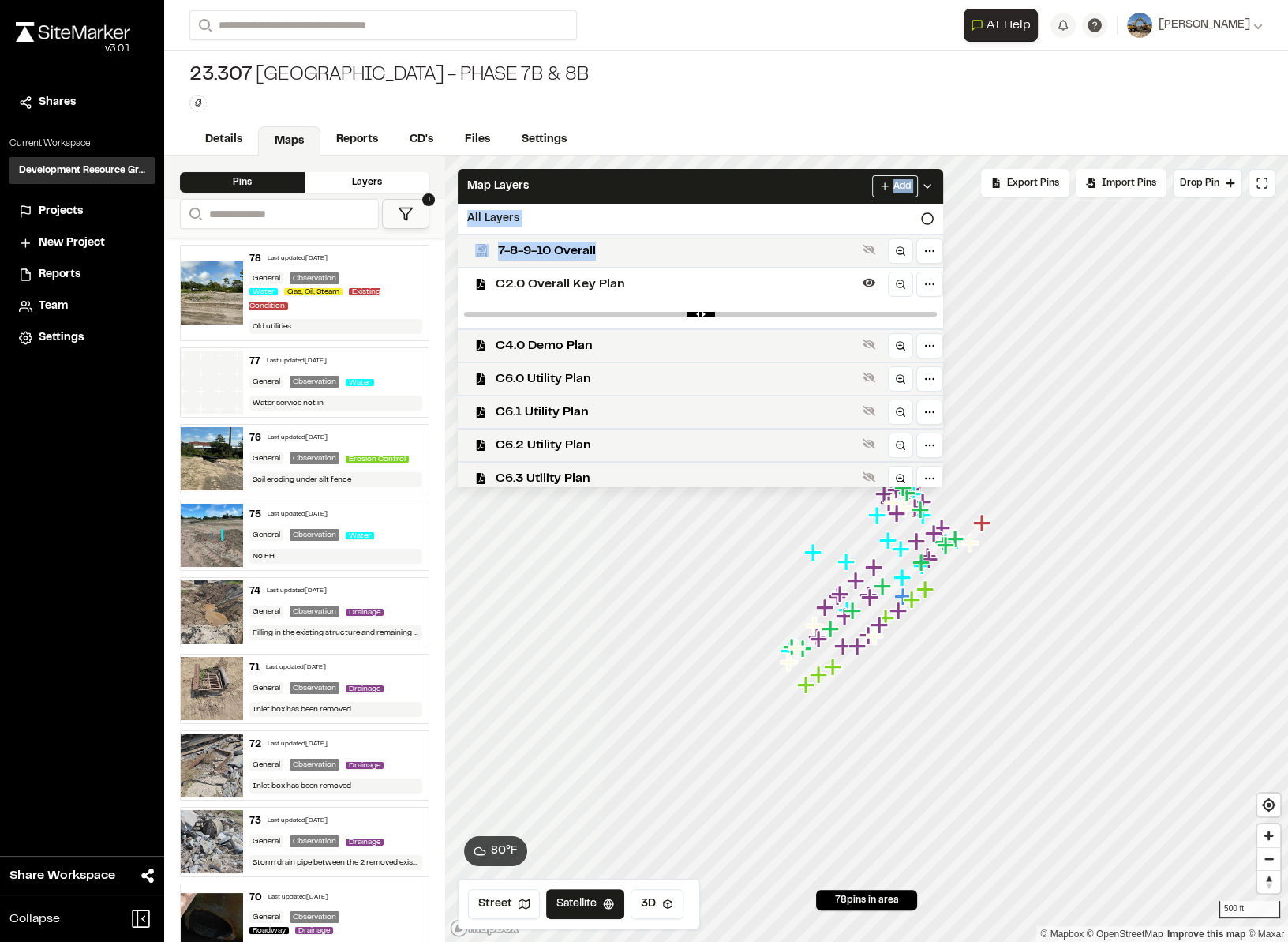 click 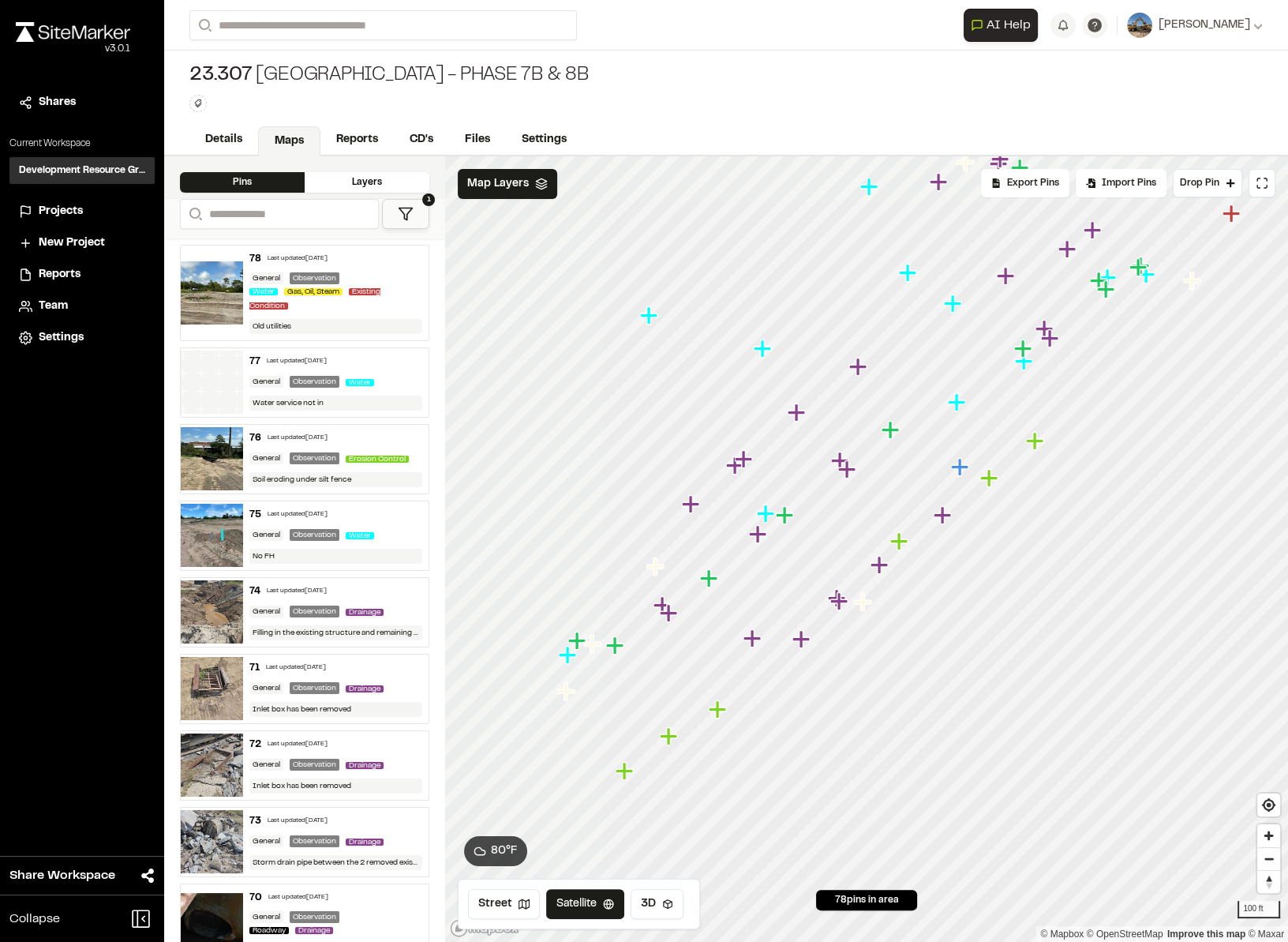 click 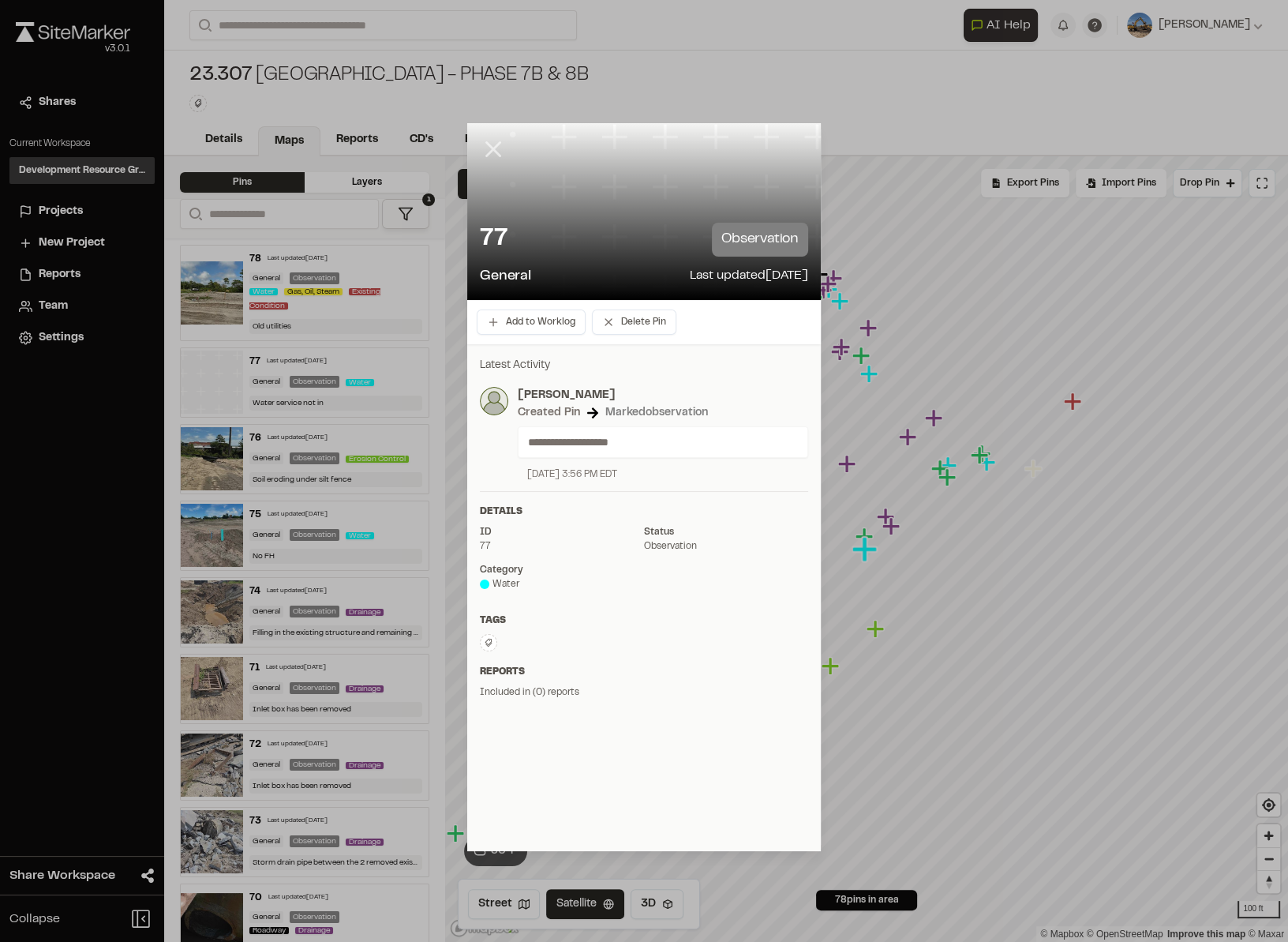 click 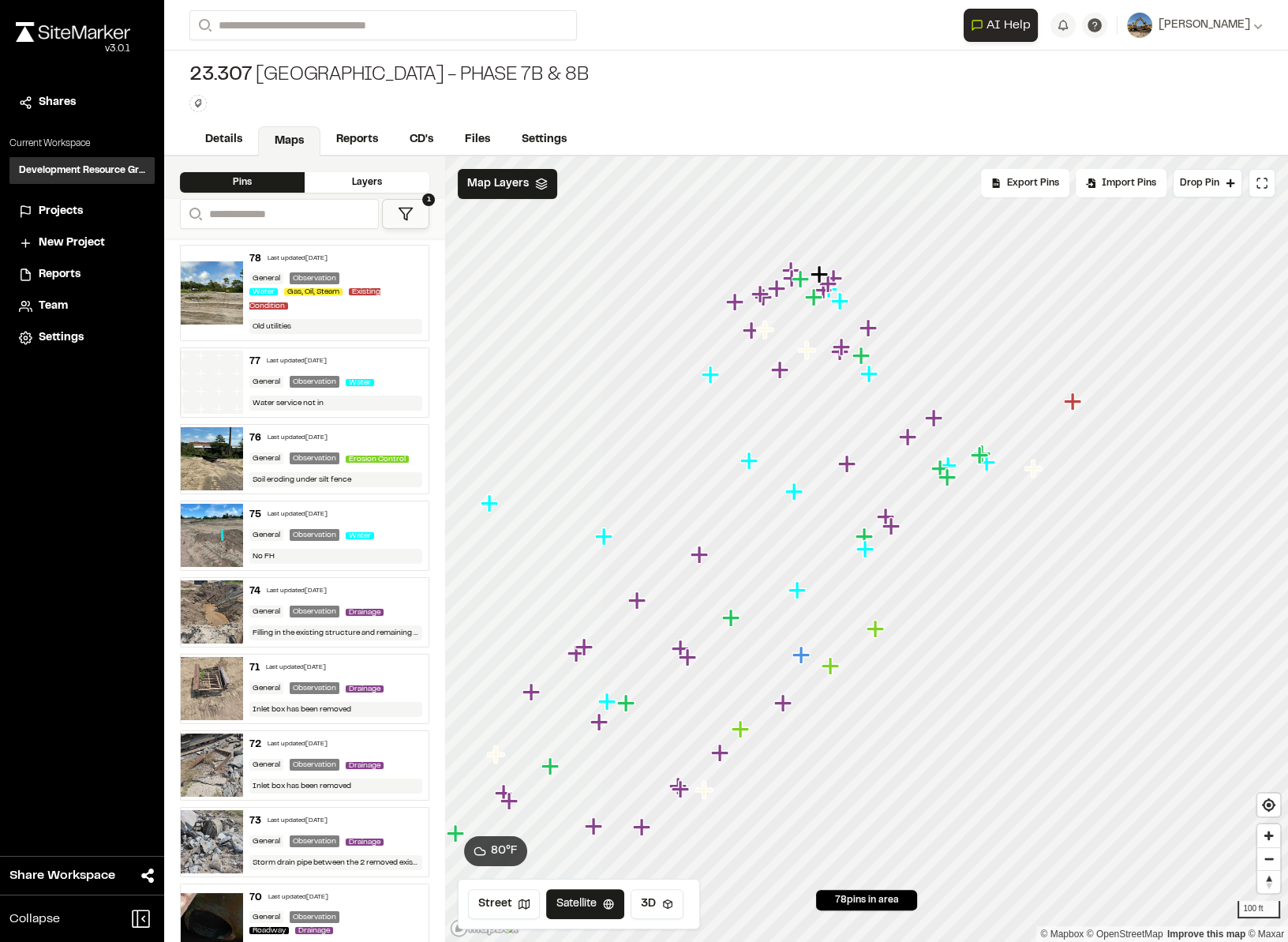 click 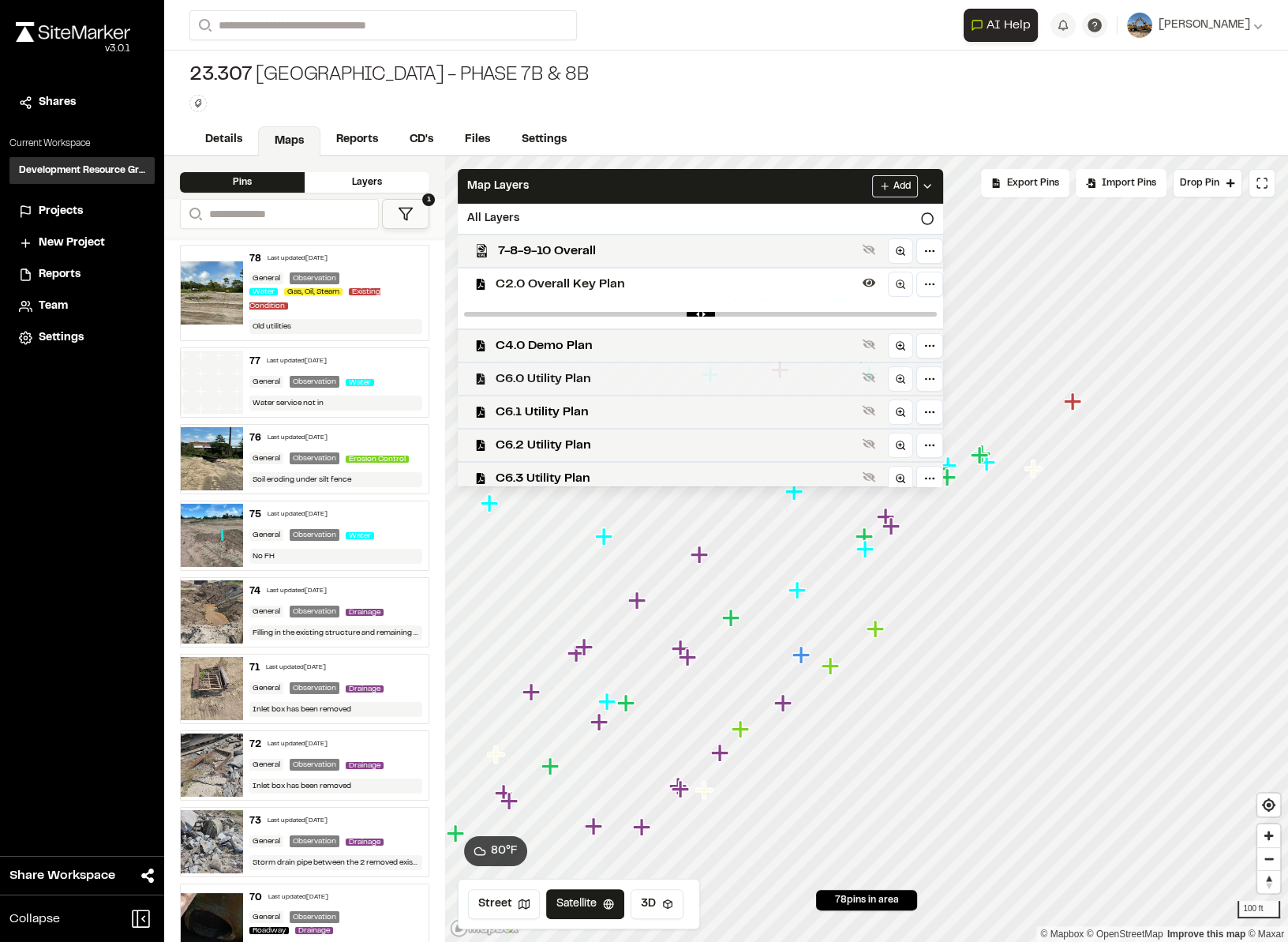 click on "C6.0 Utility Plan" at bounding box center (676, 379) 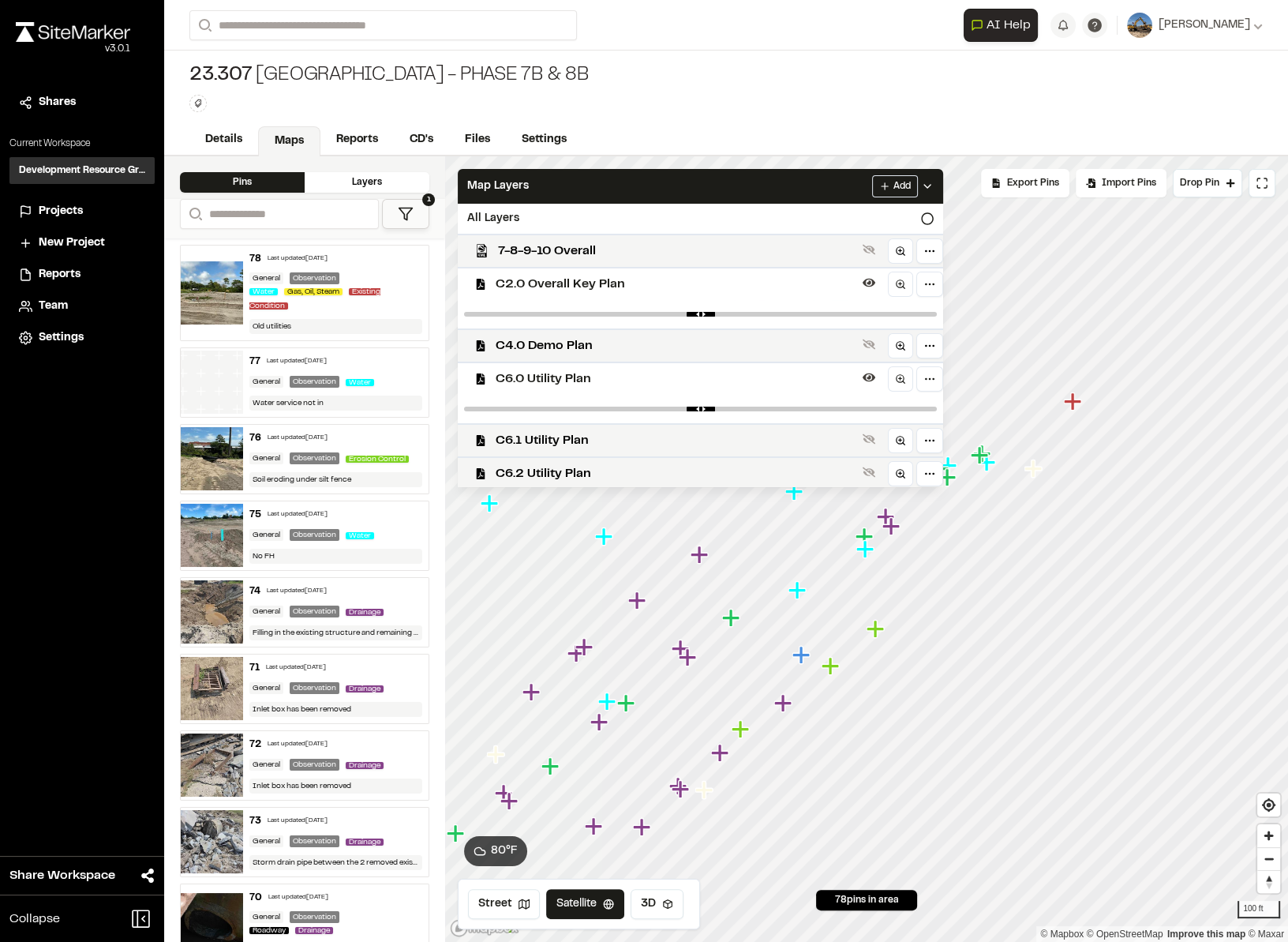 click on "C2.0 Overall Key Plan" at bounding box center (676, 284) 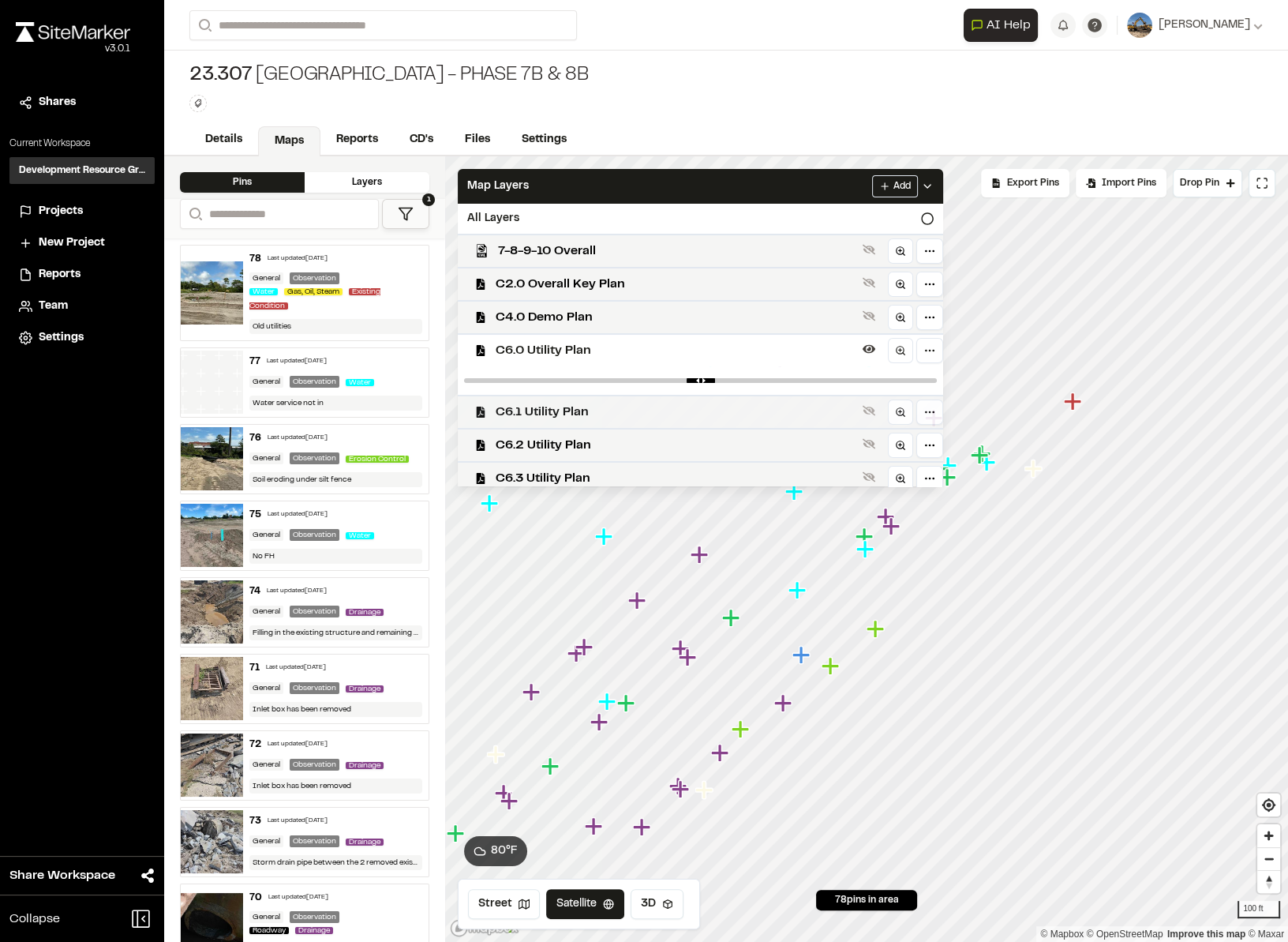 click on "C6.1 Utility Plan" at bounding box center [694, 411] 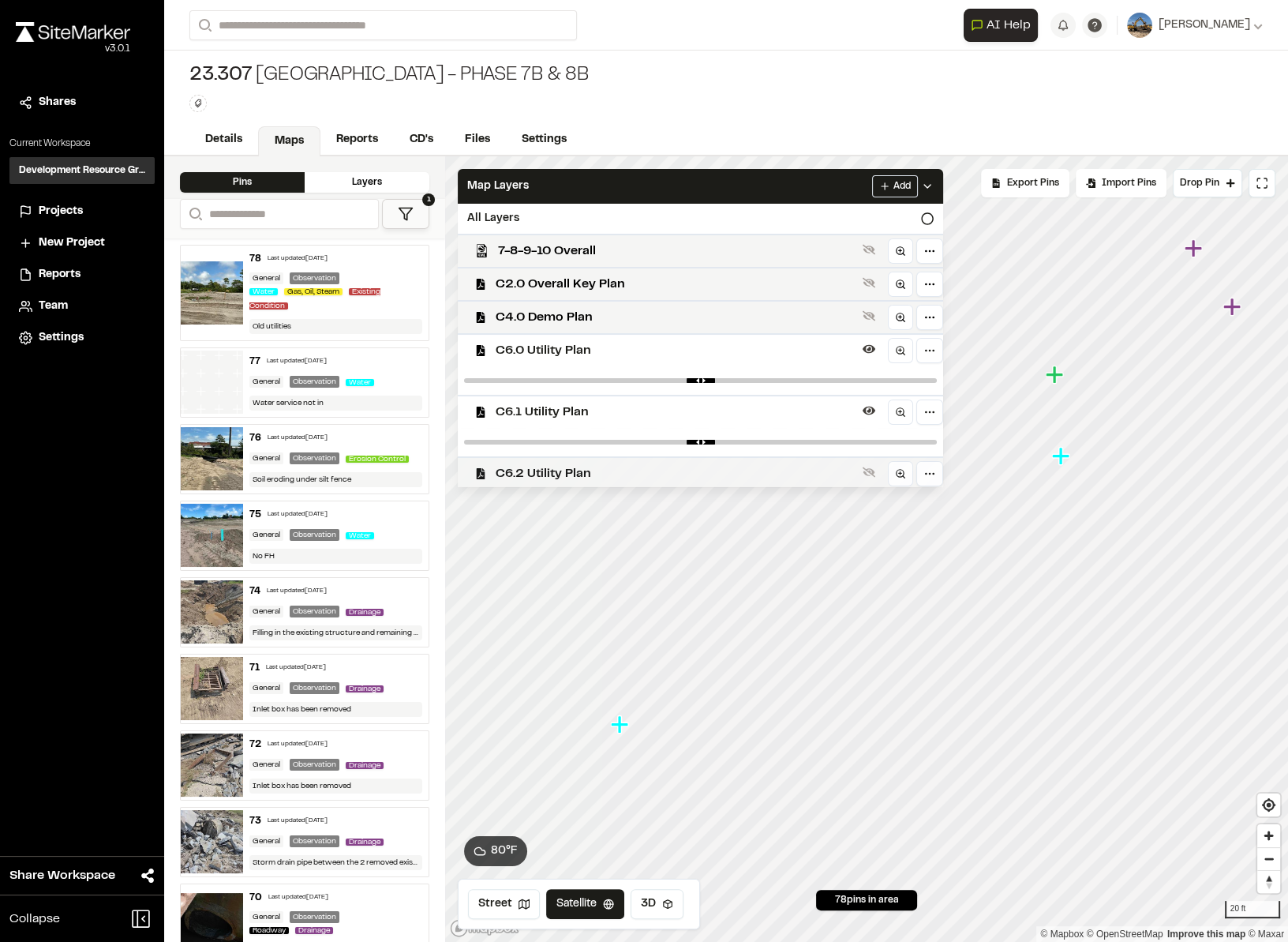 click on "C6.2 Utility Plan" at bounding box center [676, 474] 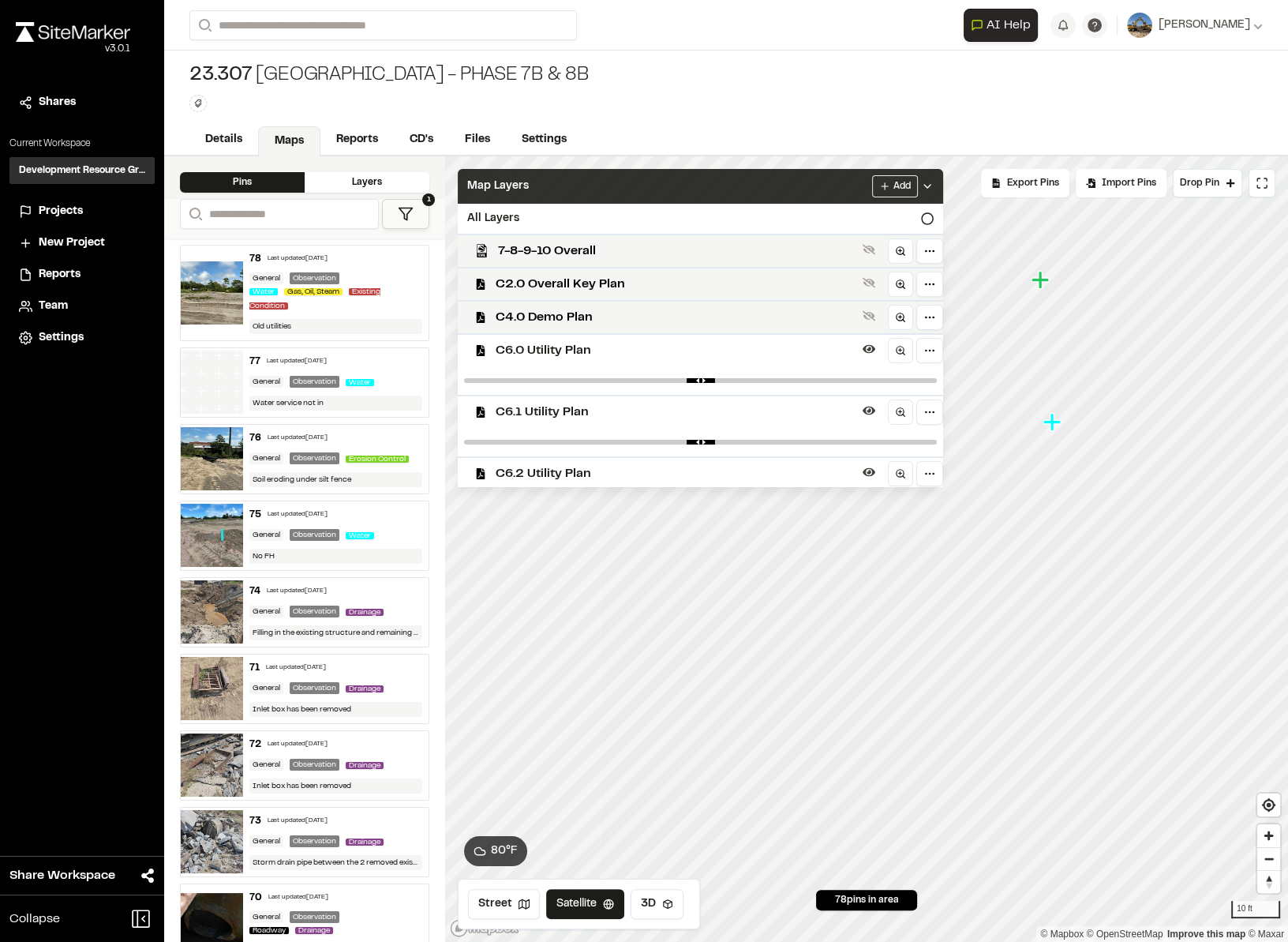 click 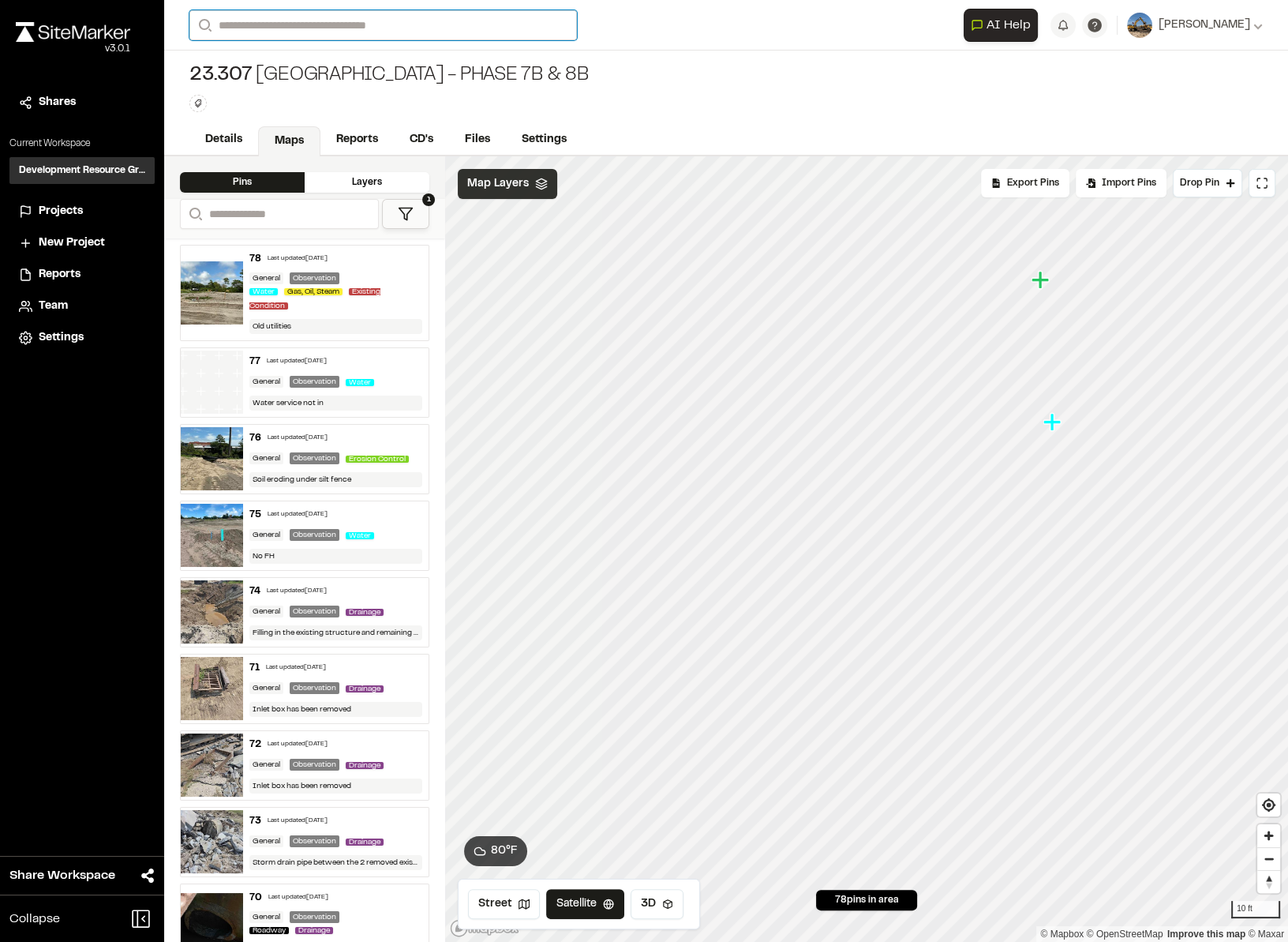 click on "Search" at bounding box center (383, 25) 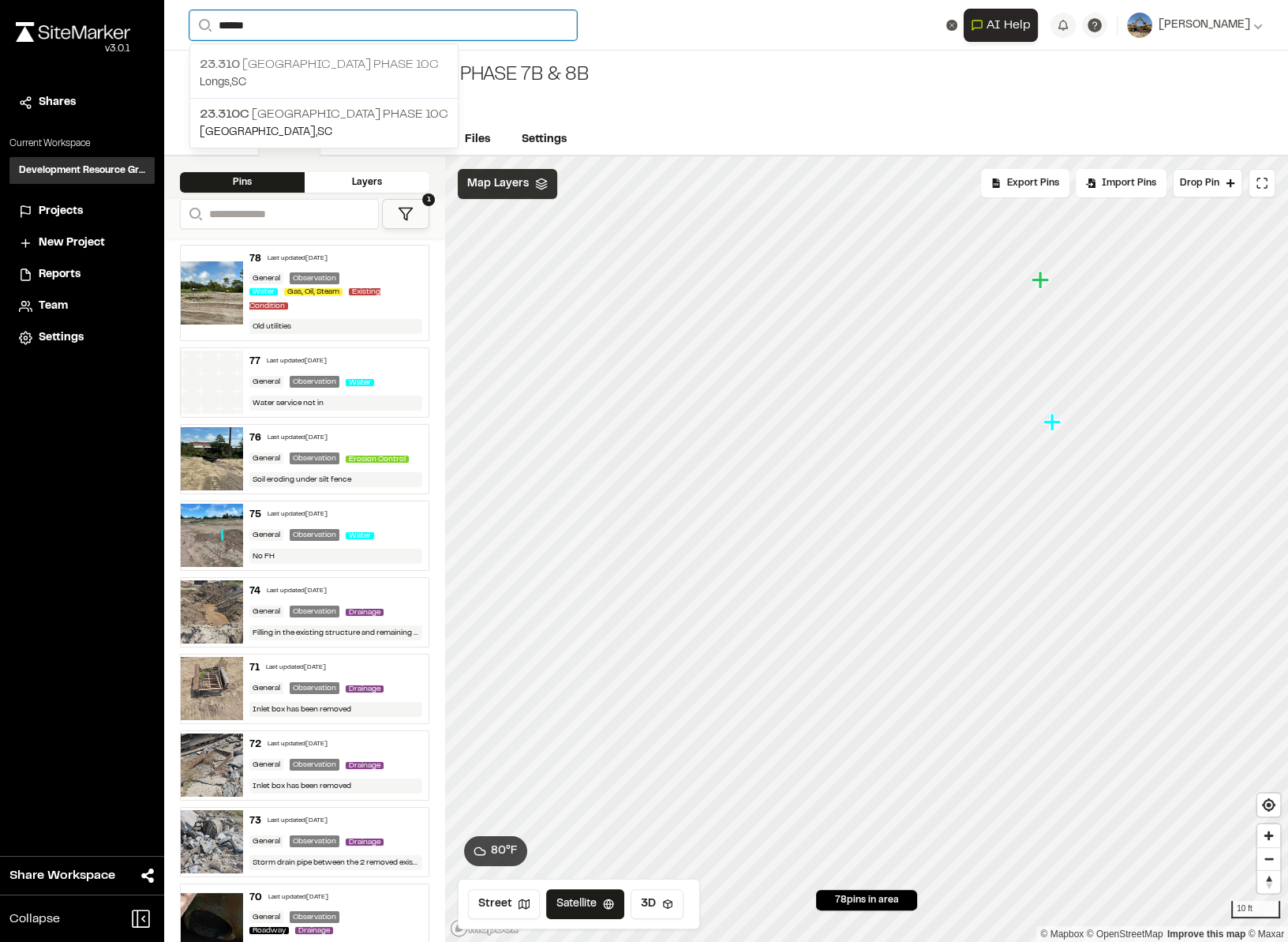 type on "******" 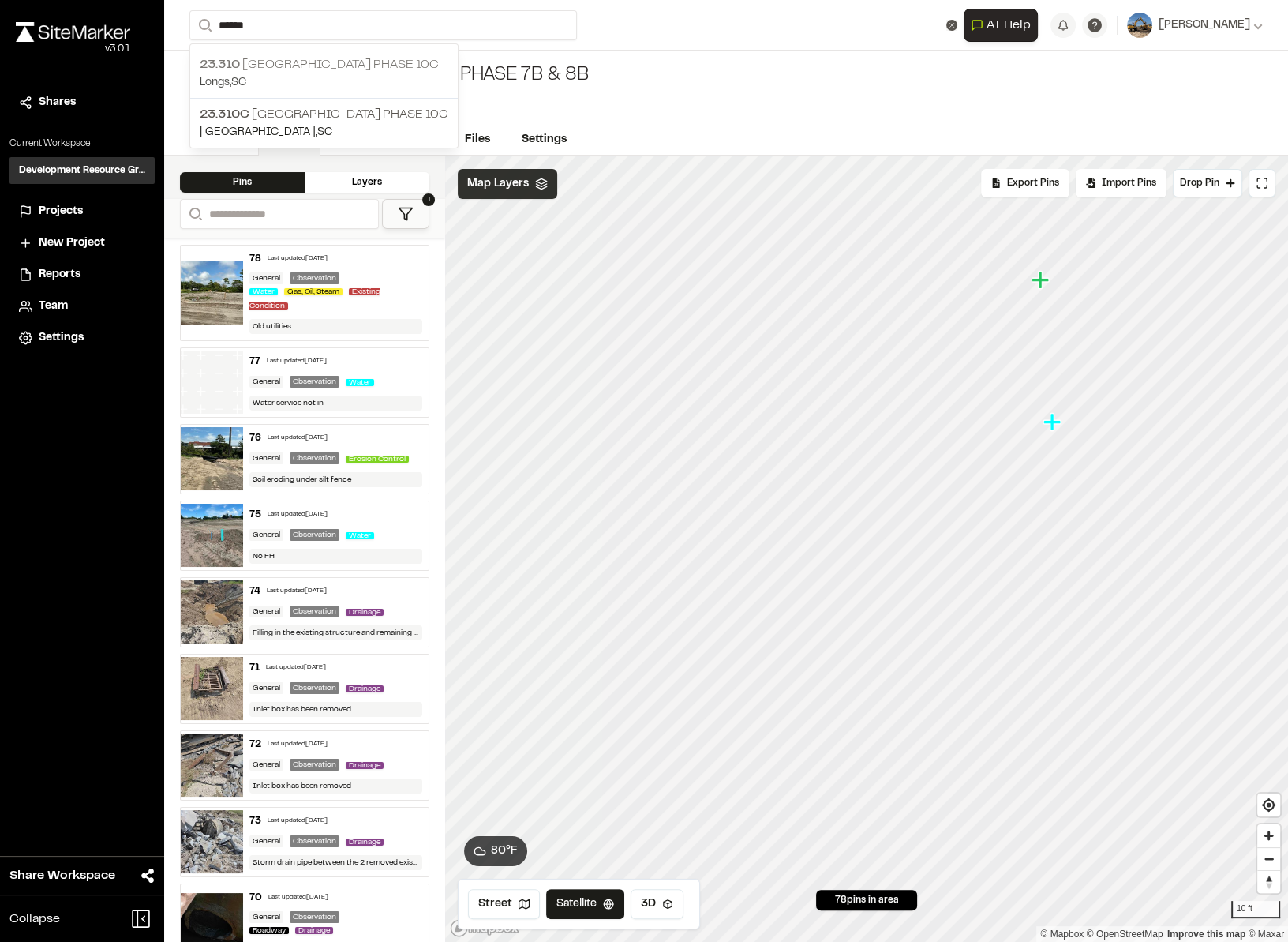 click on "Longs ,  [GEOGRAPHIC_DATA]" at bounding box center (324, 83) 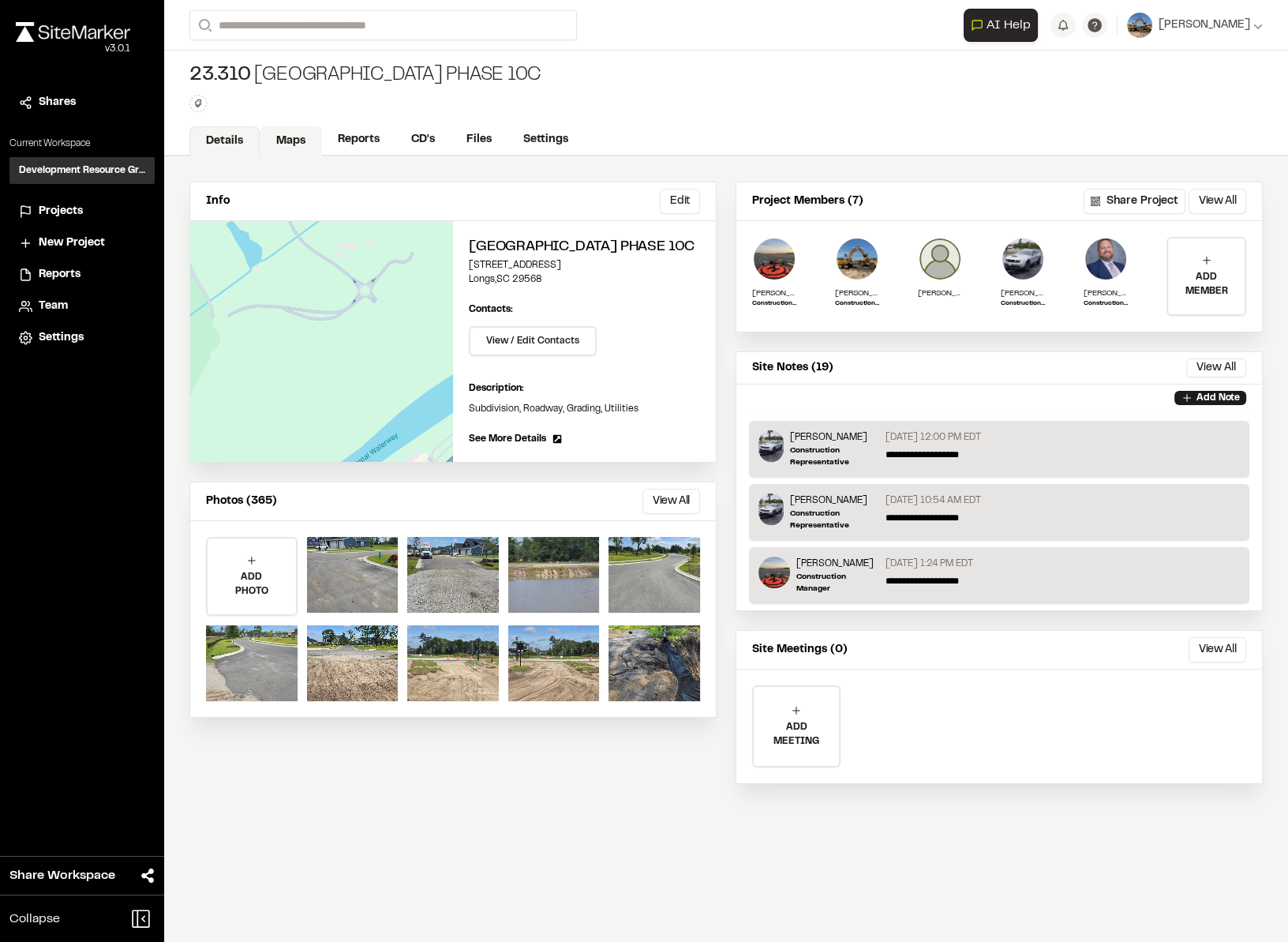 click on "Maps" at bounding box center (290, 141) 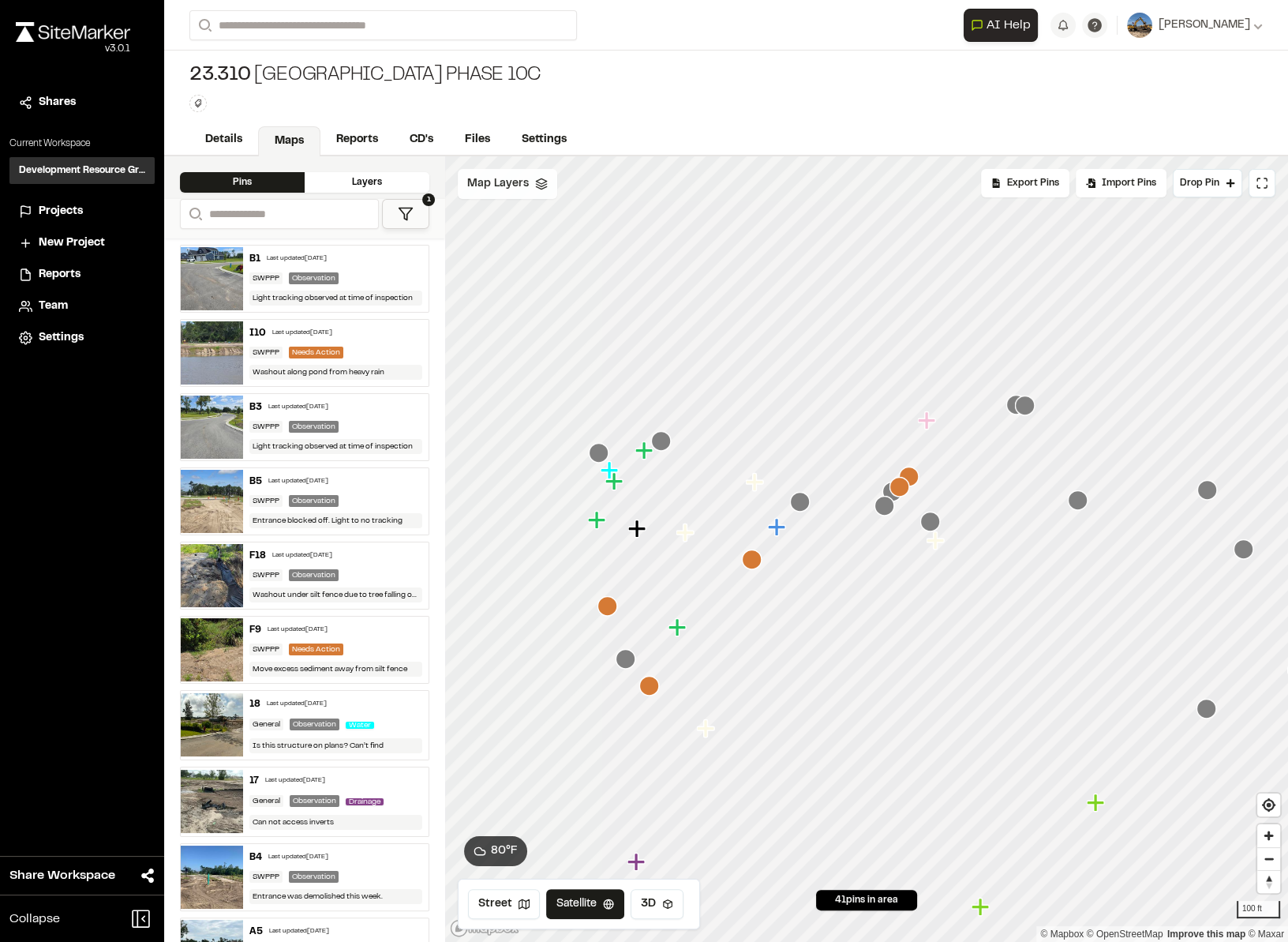 click on "Map Layers" at bounding box center (507, 184) 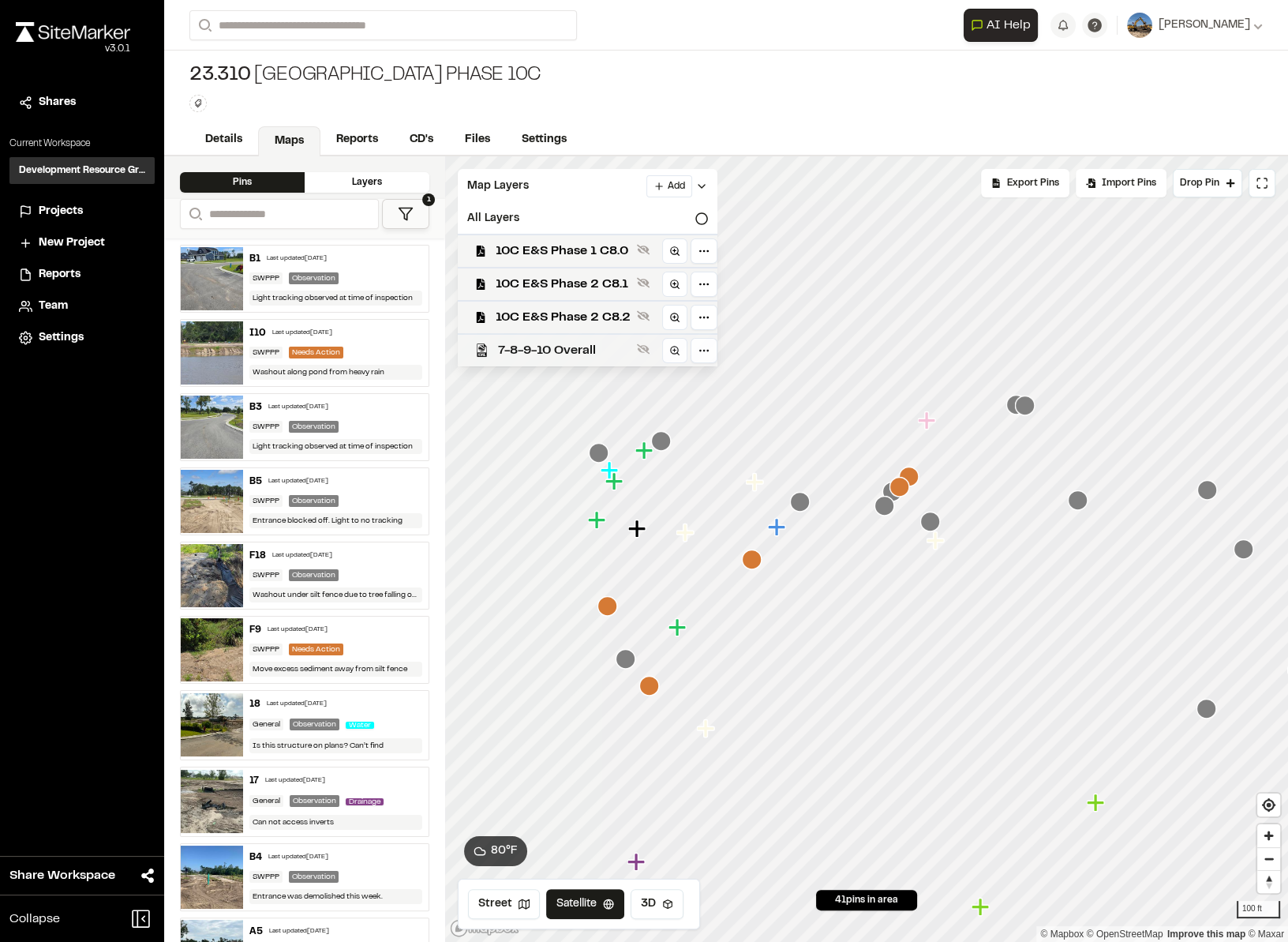 click on "7-8-9-10 Overall" at bounding box center (564, 351) 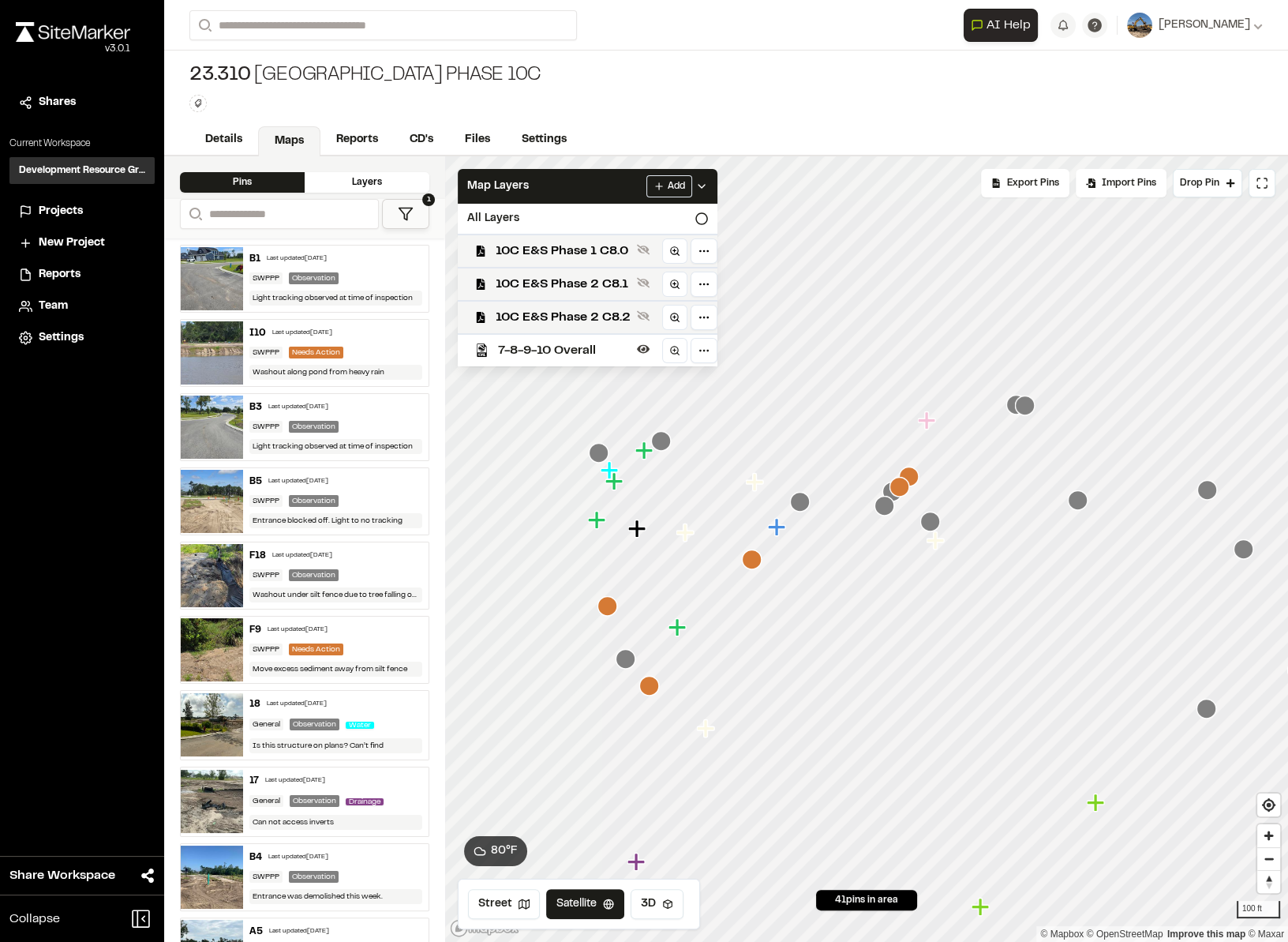 click on "7-8-9-10 Overall" at bounding box center [564, 351] 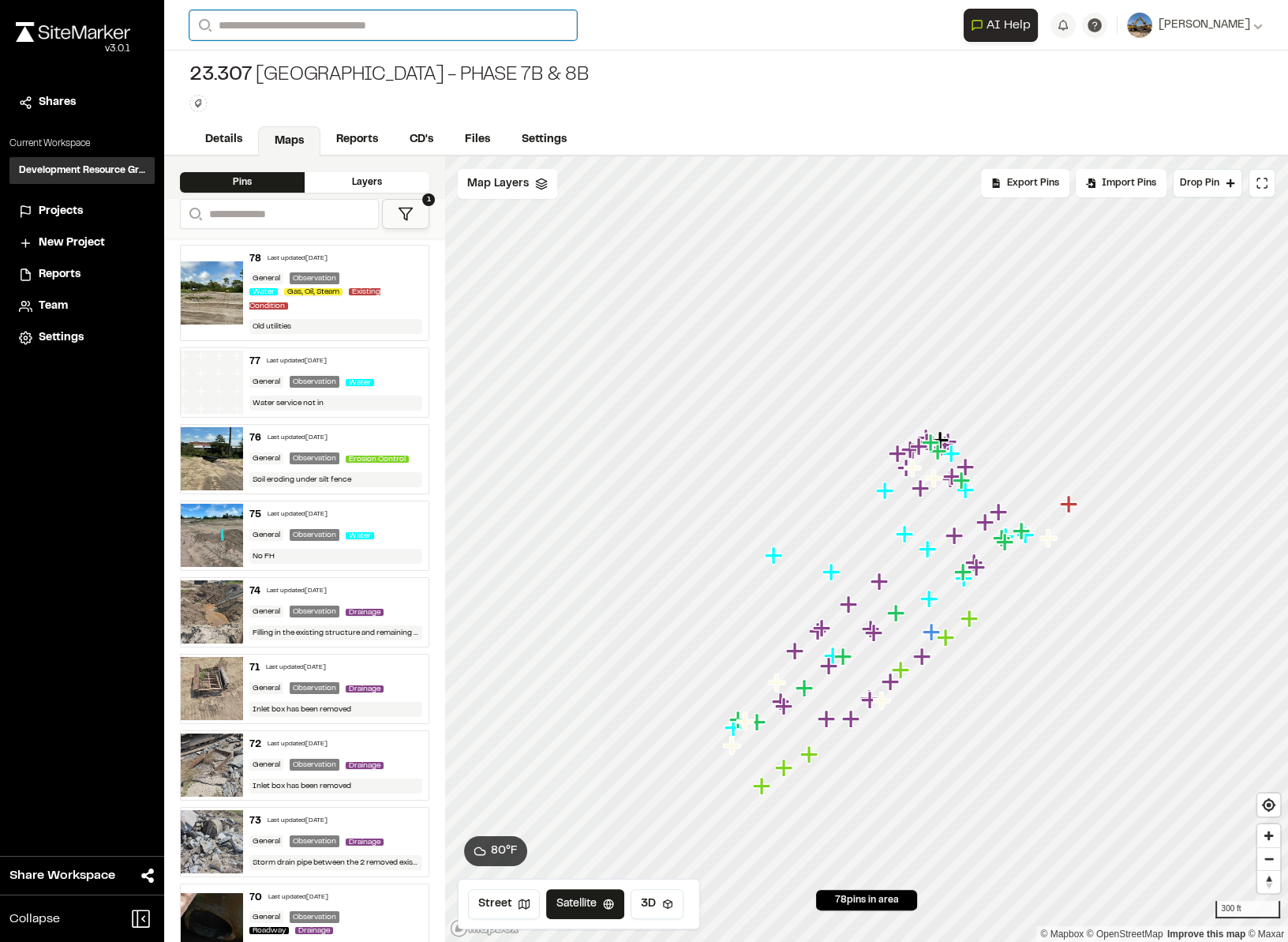 click on "Search" at bounding box center [383, 25] 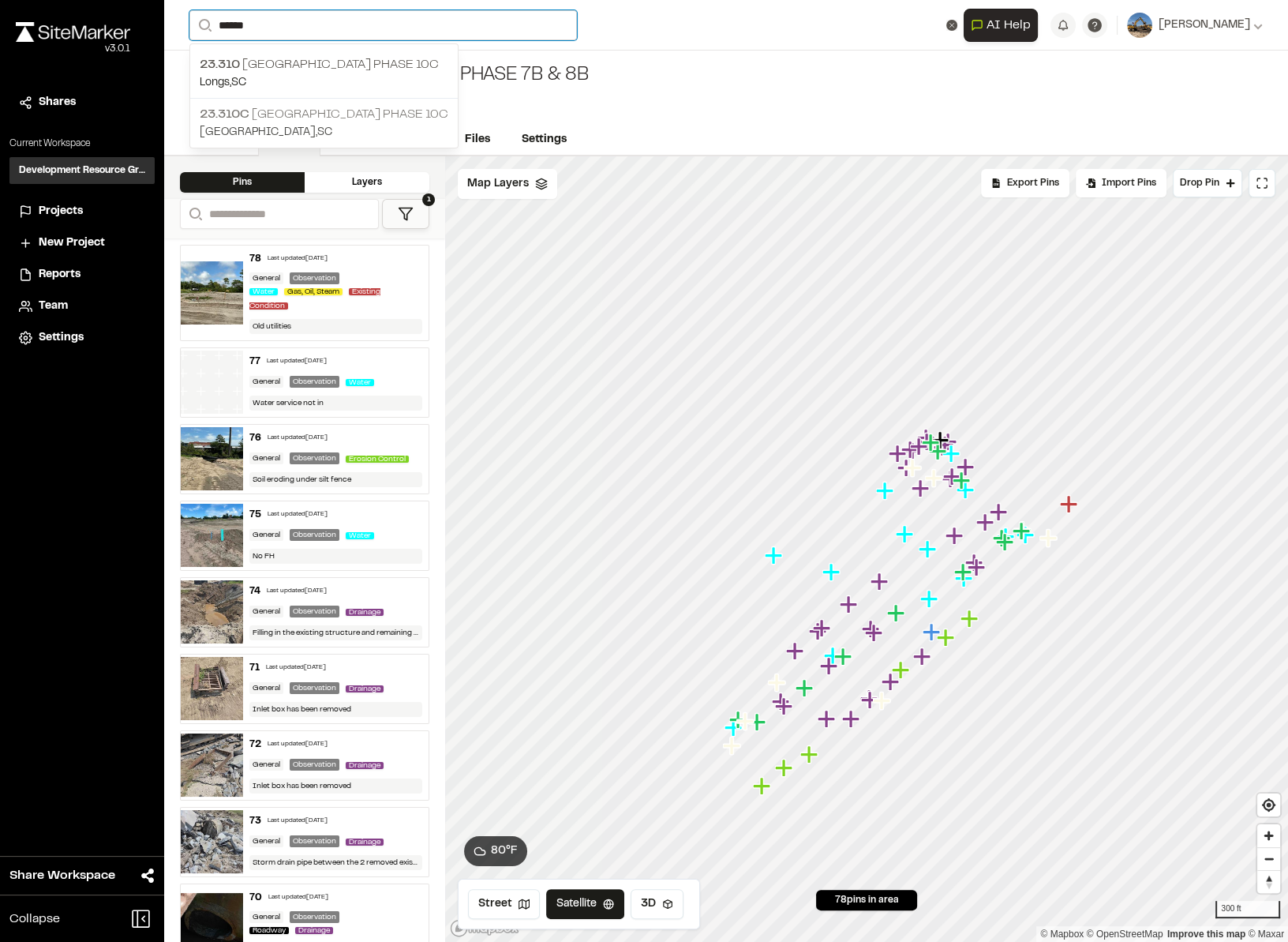 type on "******" 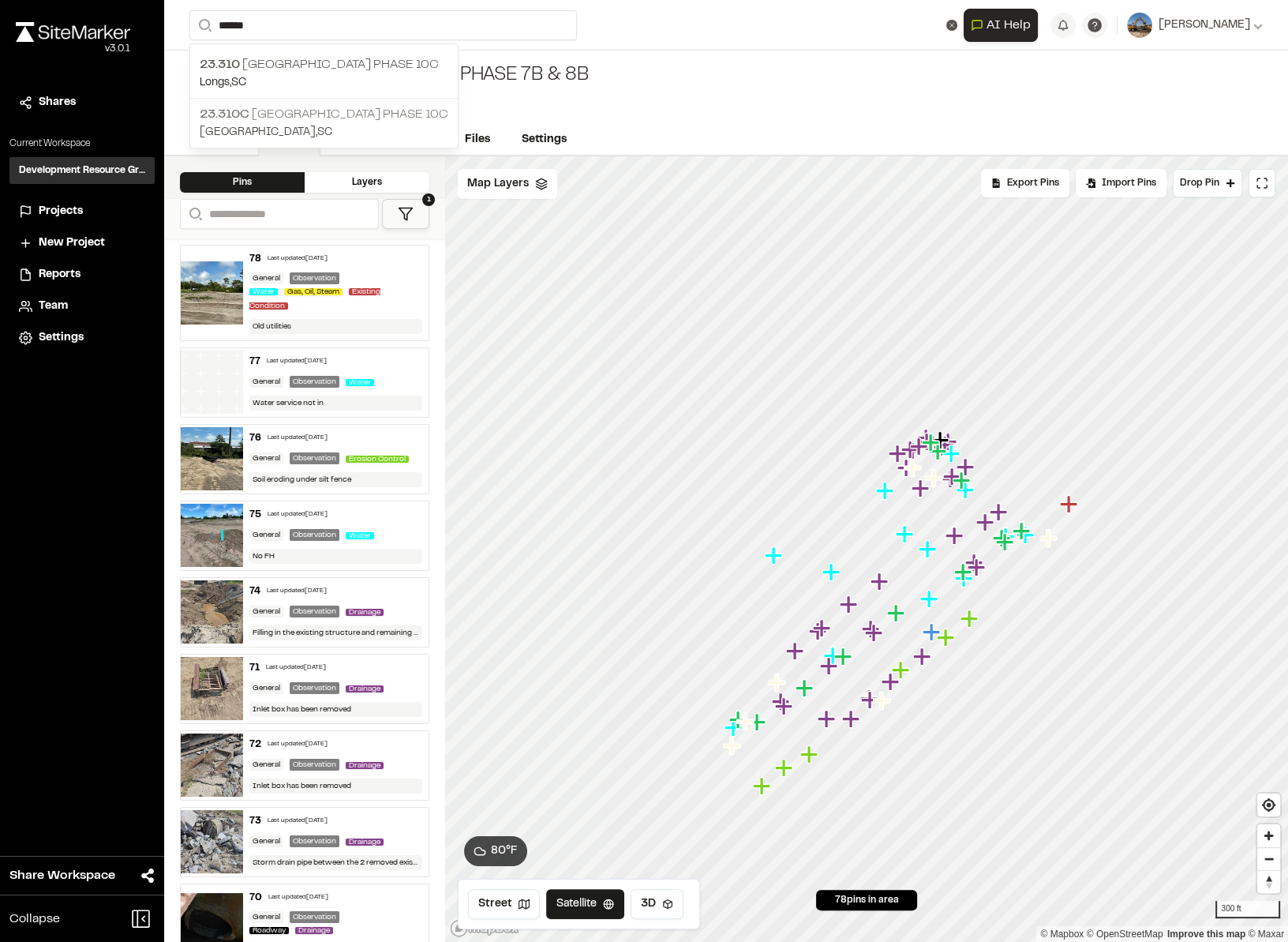 click on "[STREET_ADDRESS]" at bounding box center [324, 114] 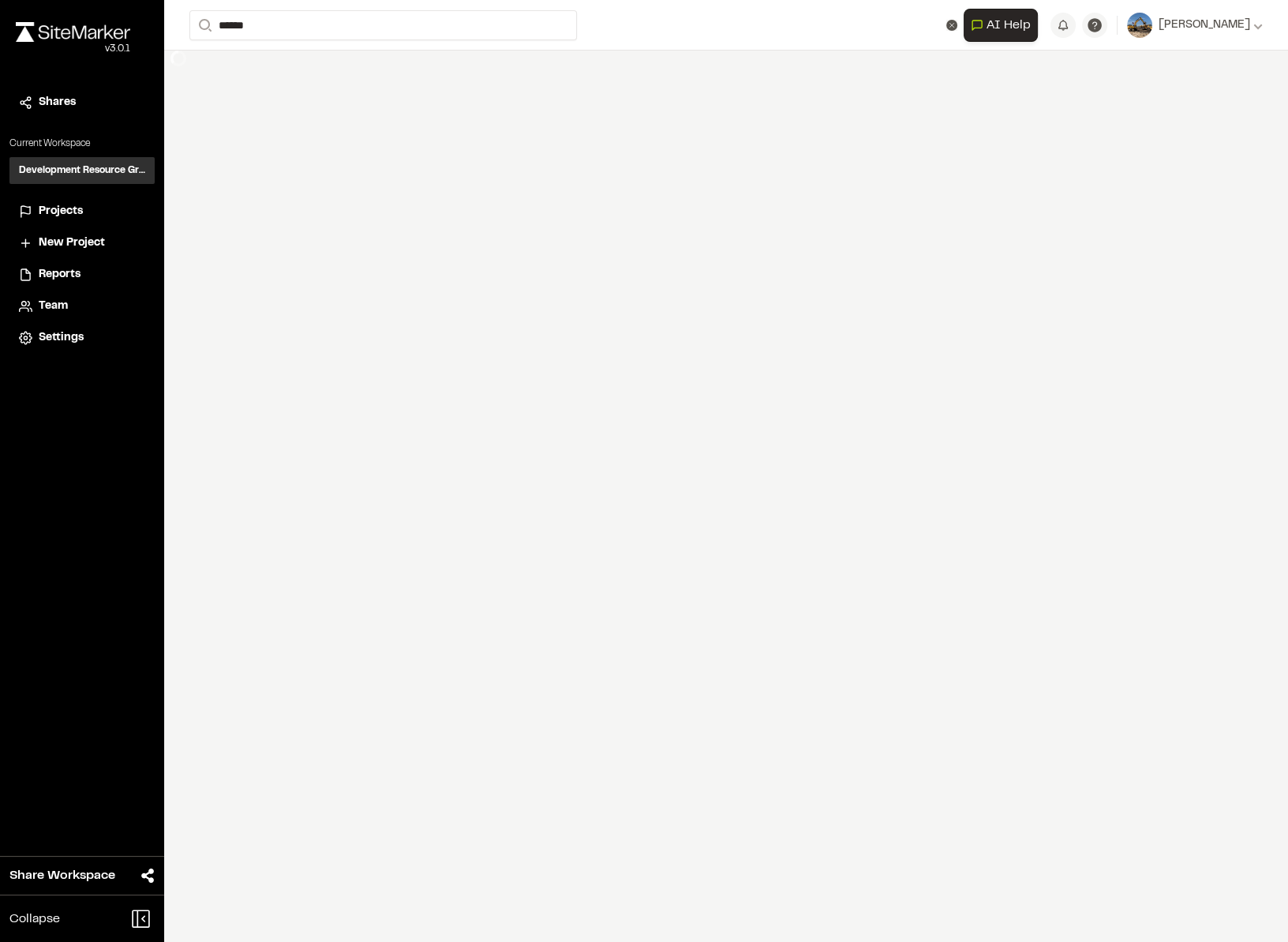 type 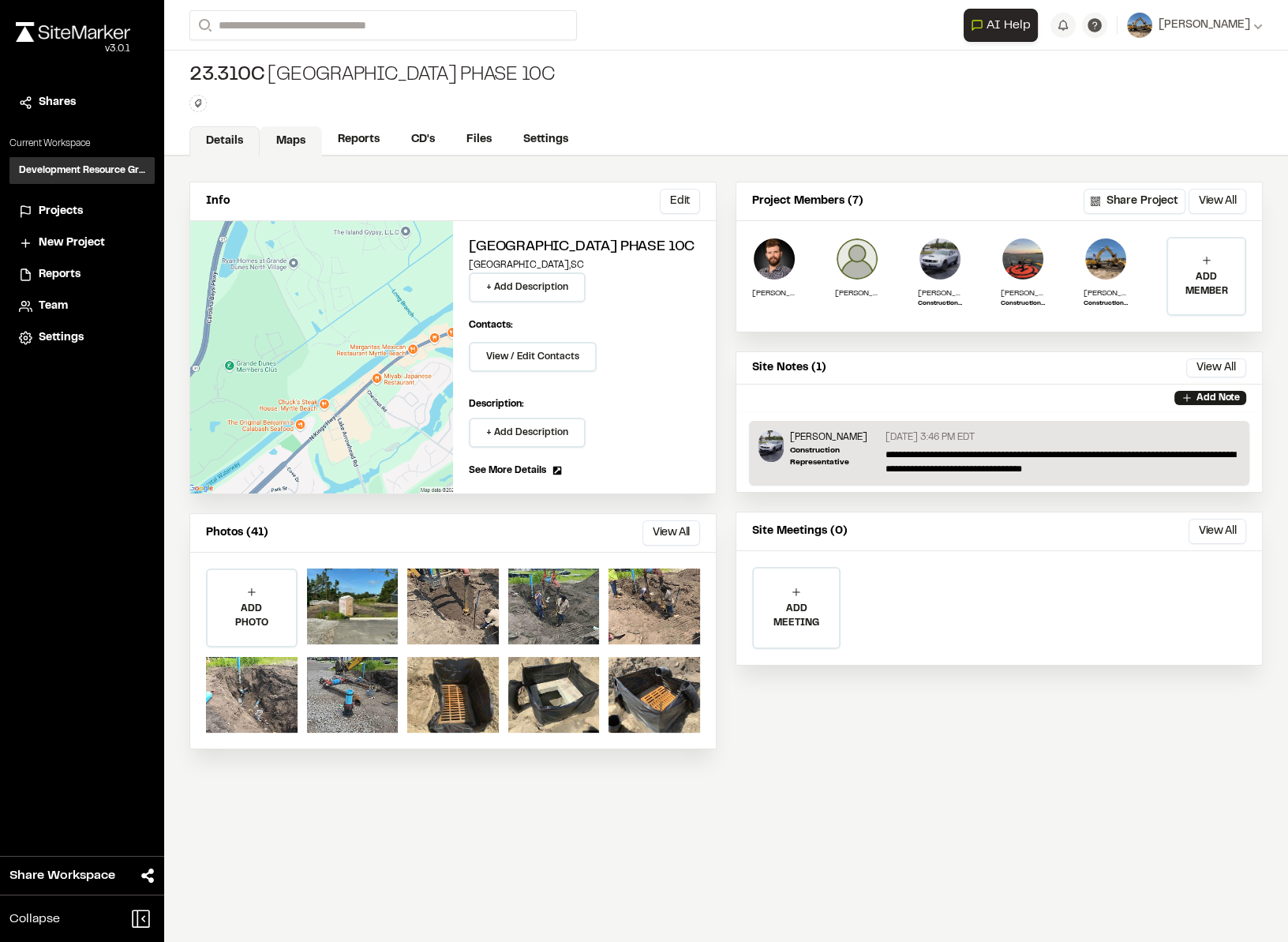 click on "Maps" at bounding box center [290, 141] 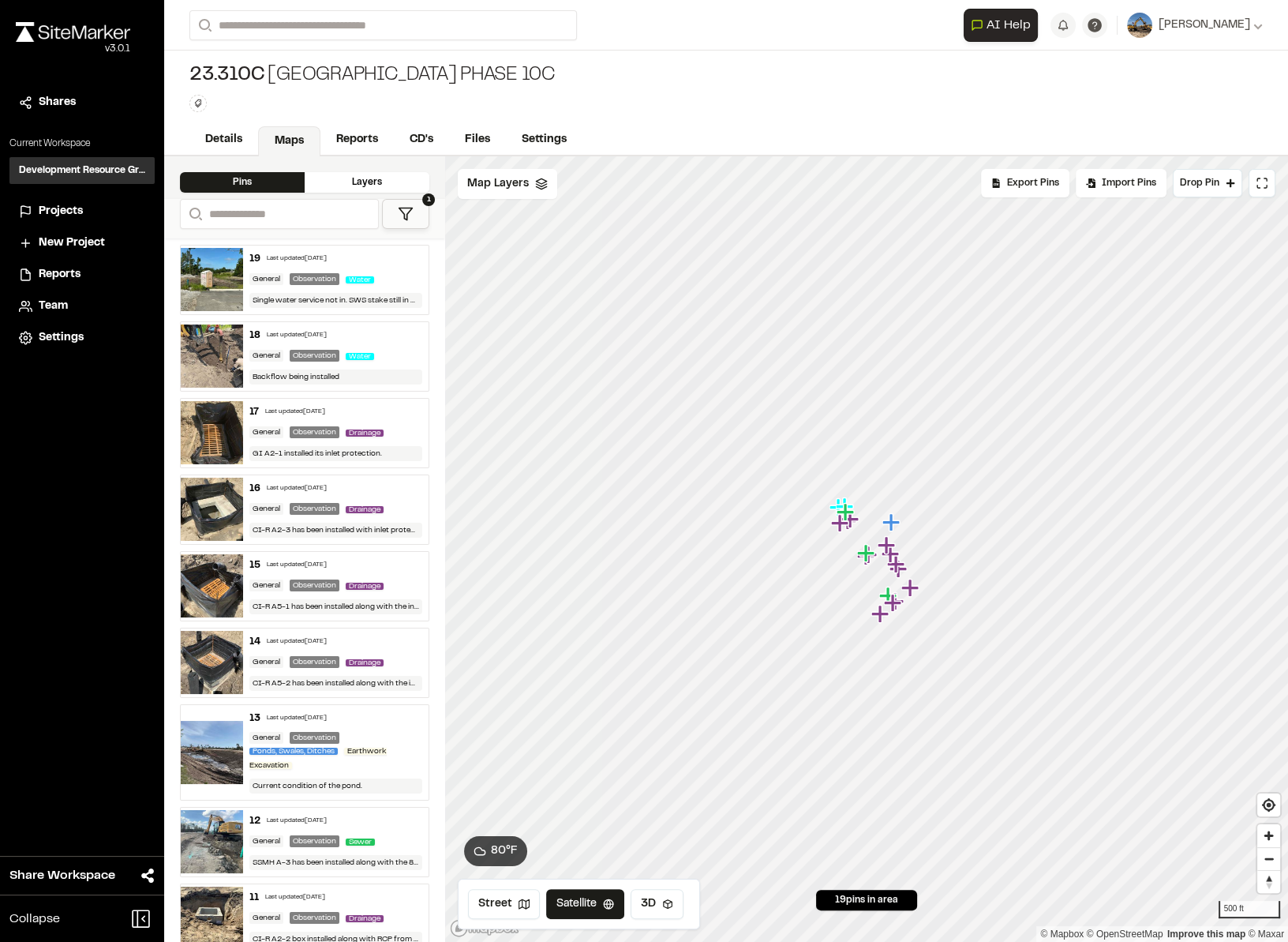 click on "19 Last updated  [DATE] General Observation Water Single water service not in. SWS stake still in dirt. Also have blue wood post signaling waterservice. If so it’s in the wrong spot" at bounding box center [336, 280] 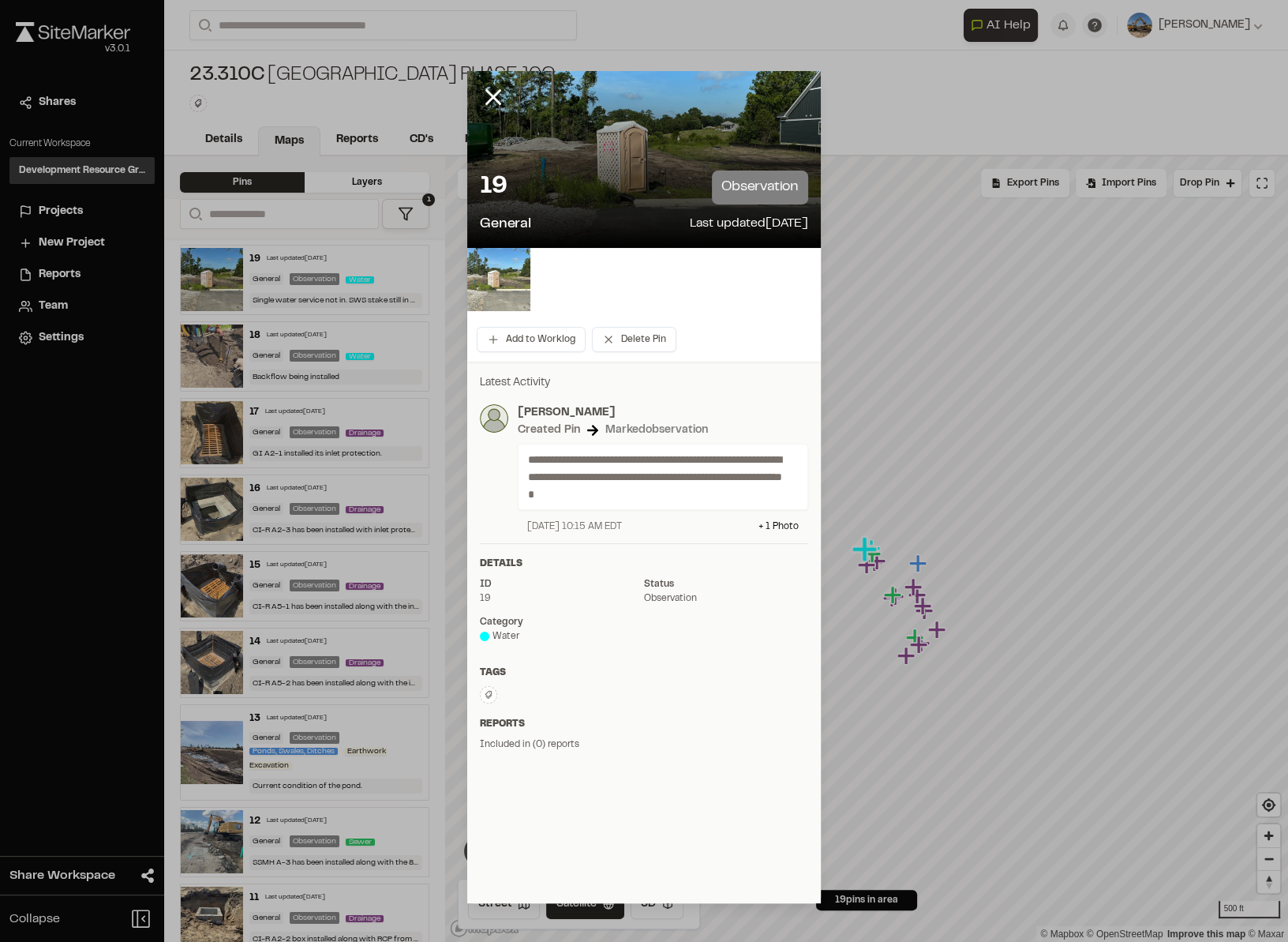 click at bounding box center (499, 280) 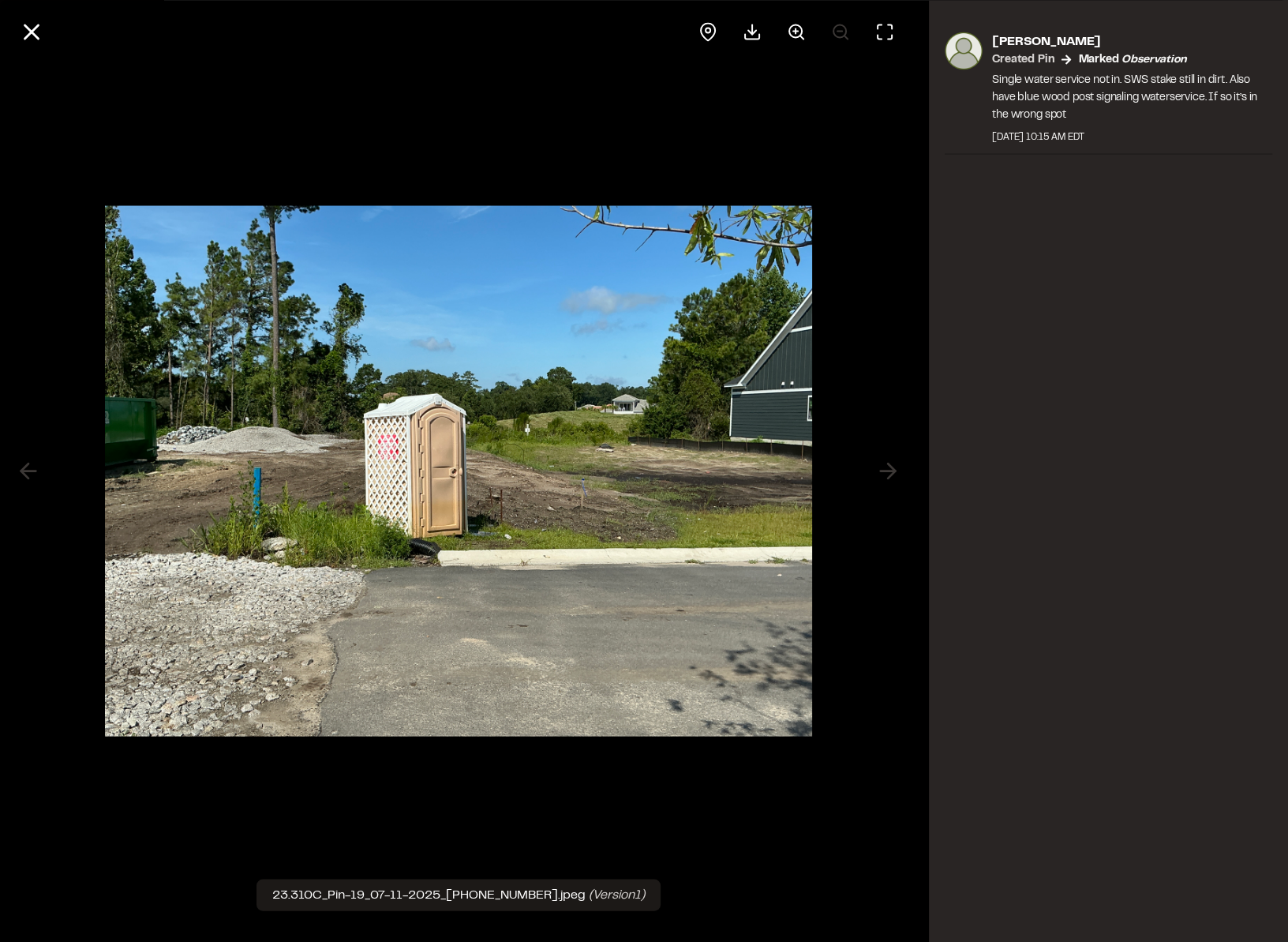type 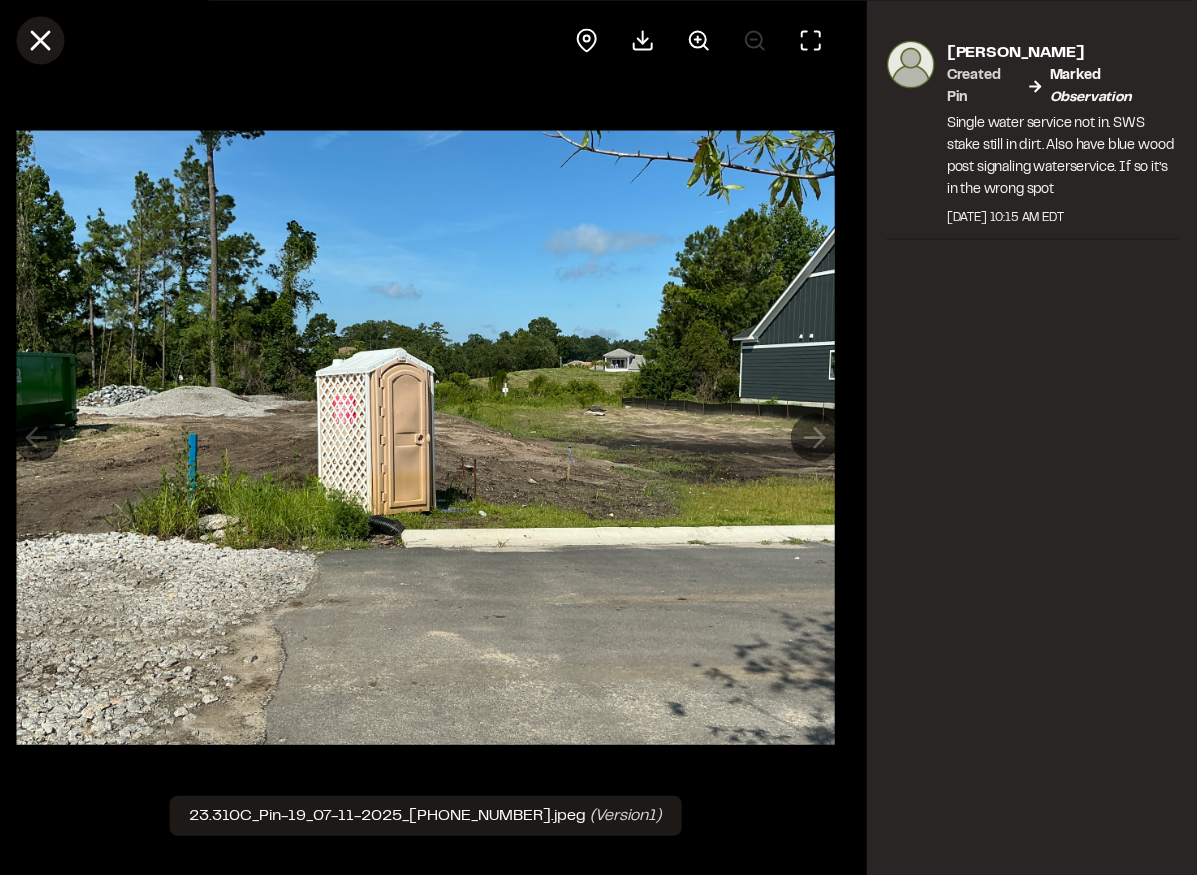 click 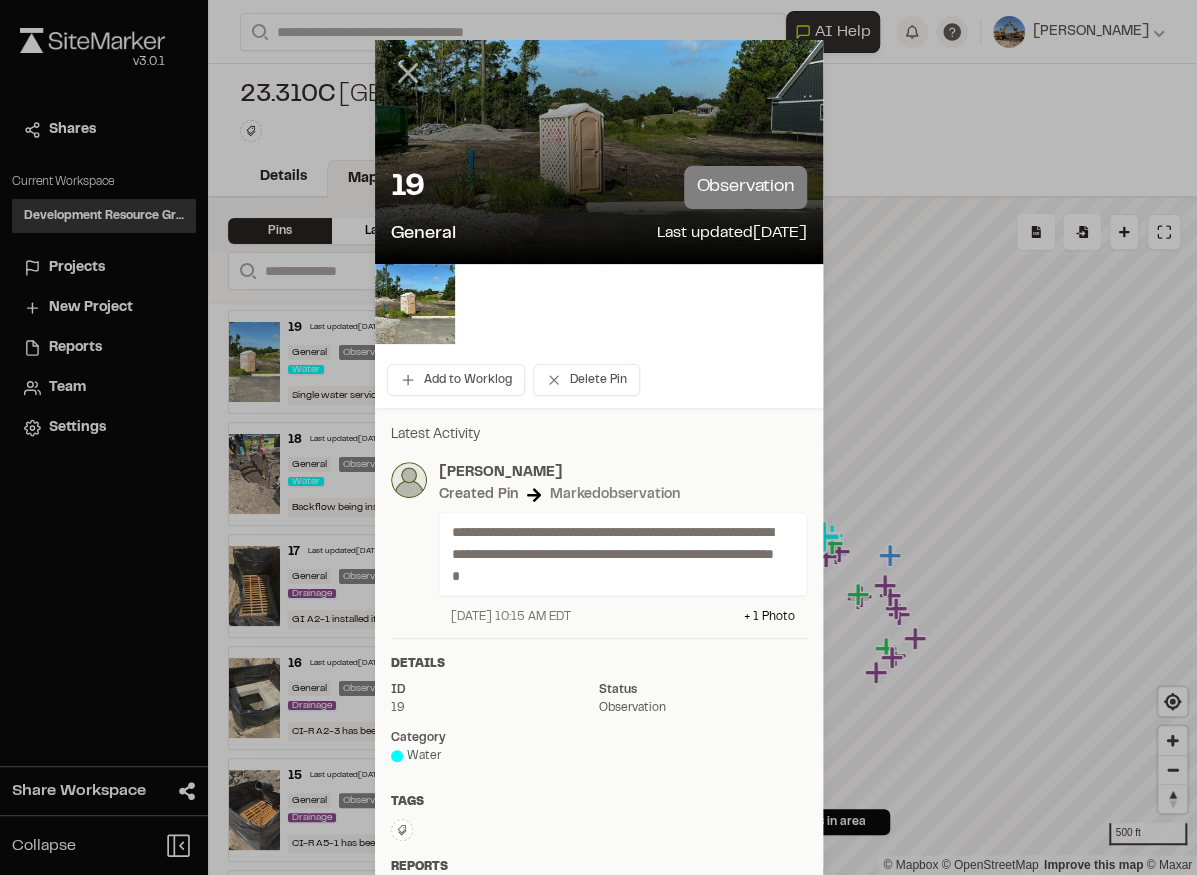 click 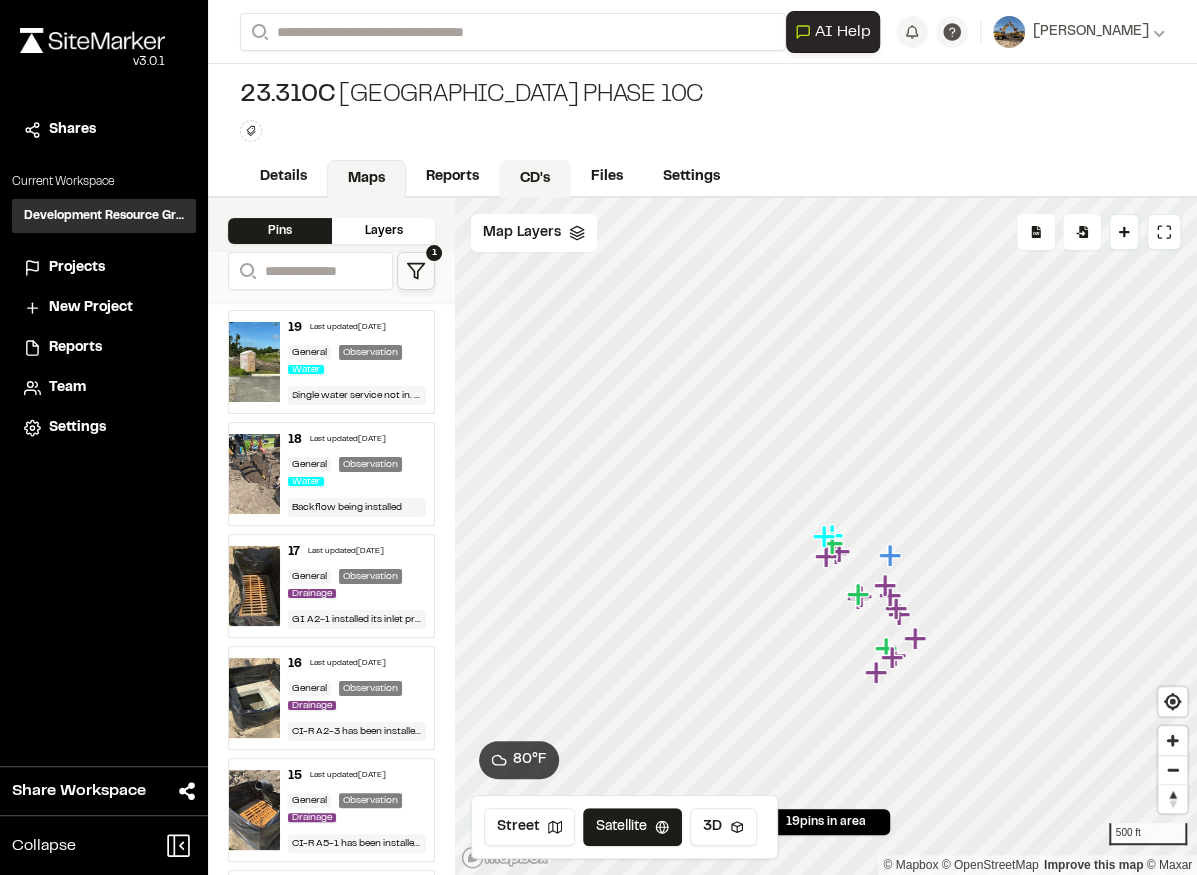 click on "CD's" at bounding box center (535, 179) 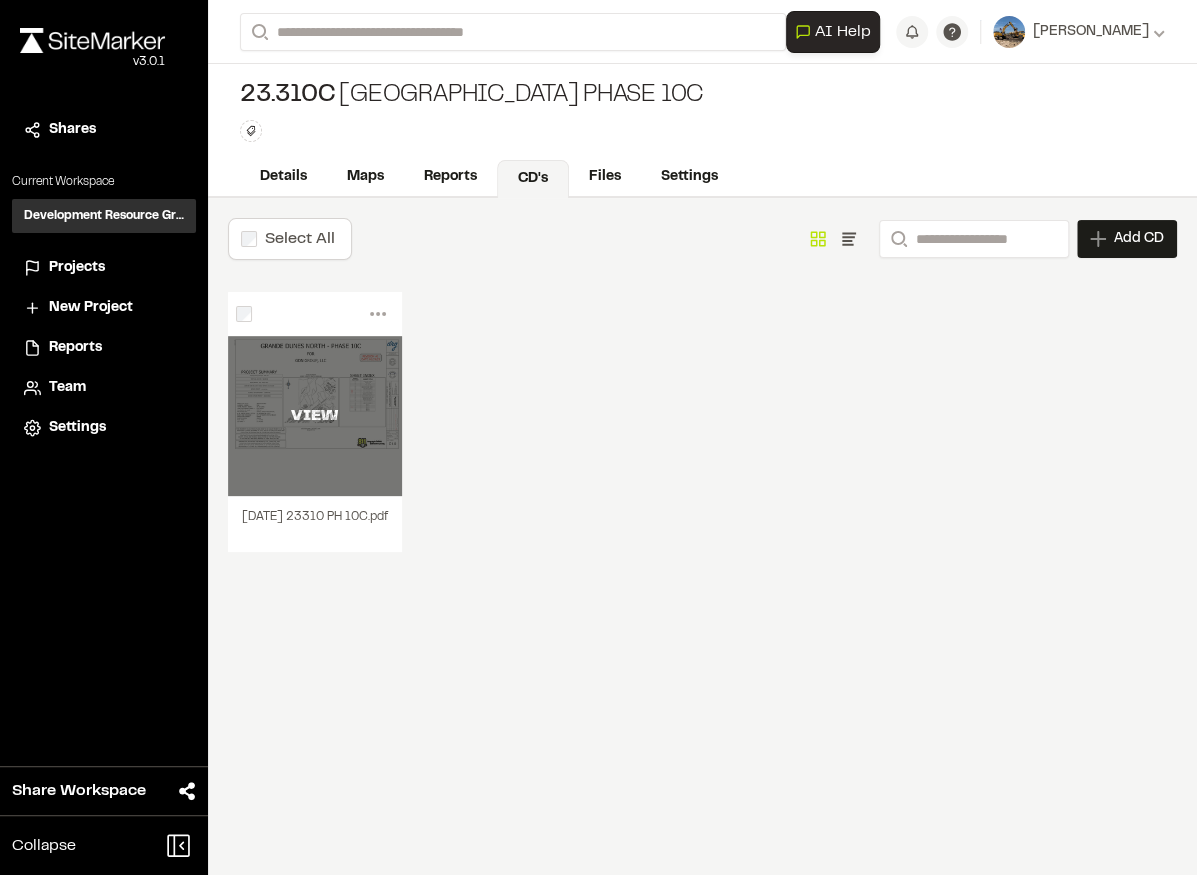 click on "VIEW" at bounding box center (315, 416) 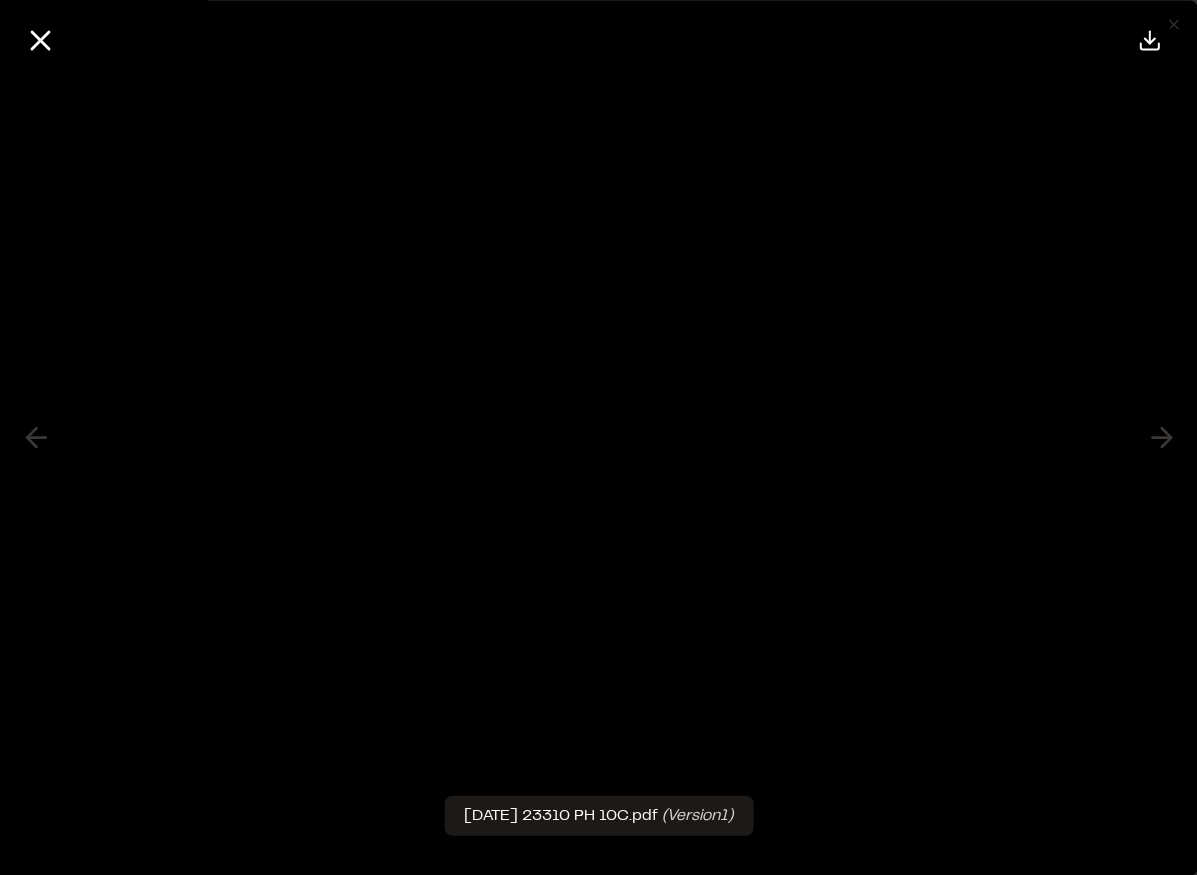 type 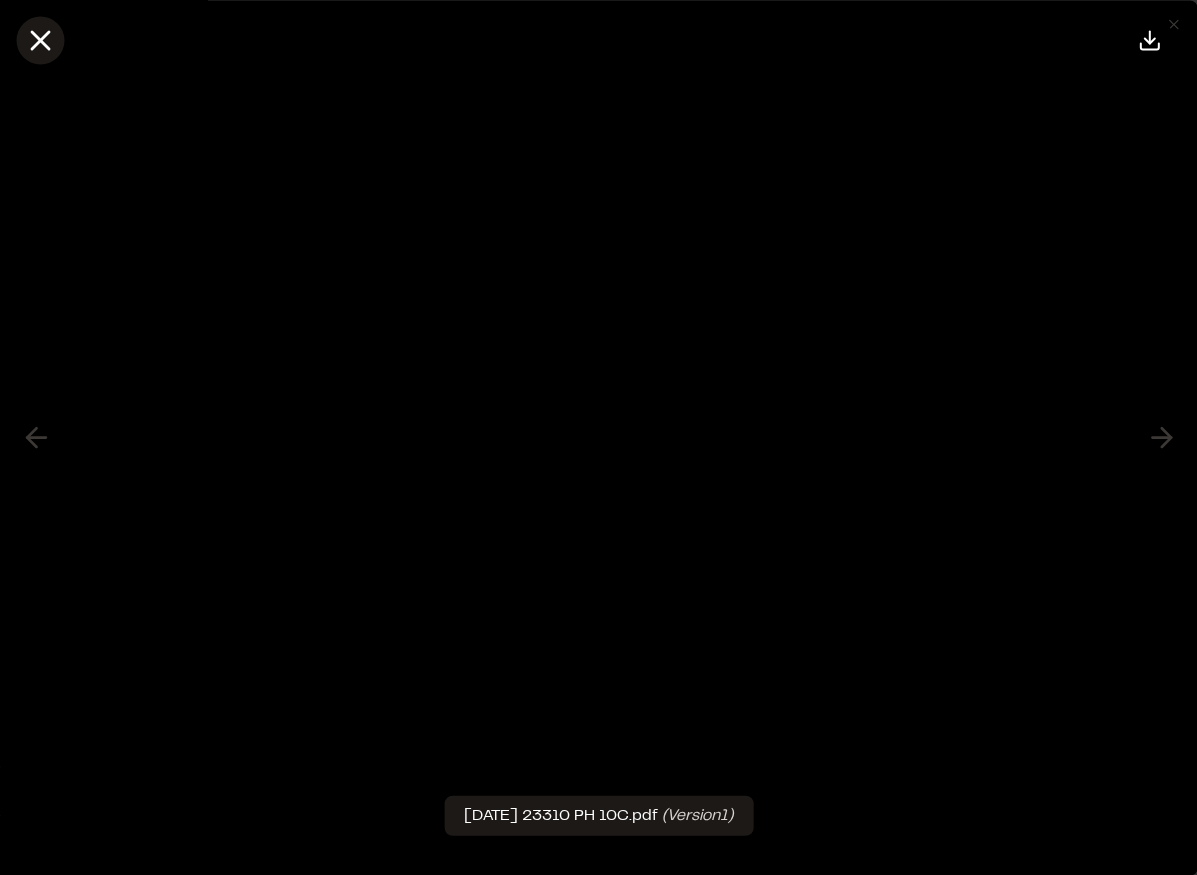 click 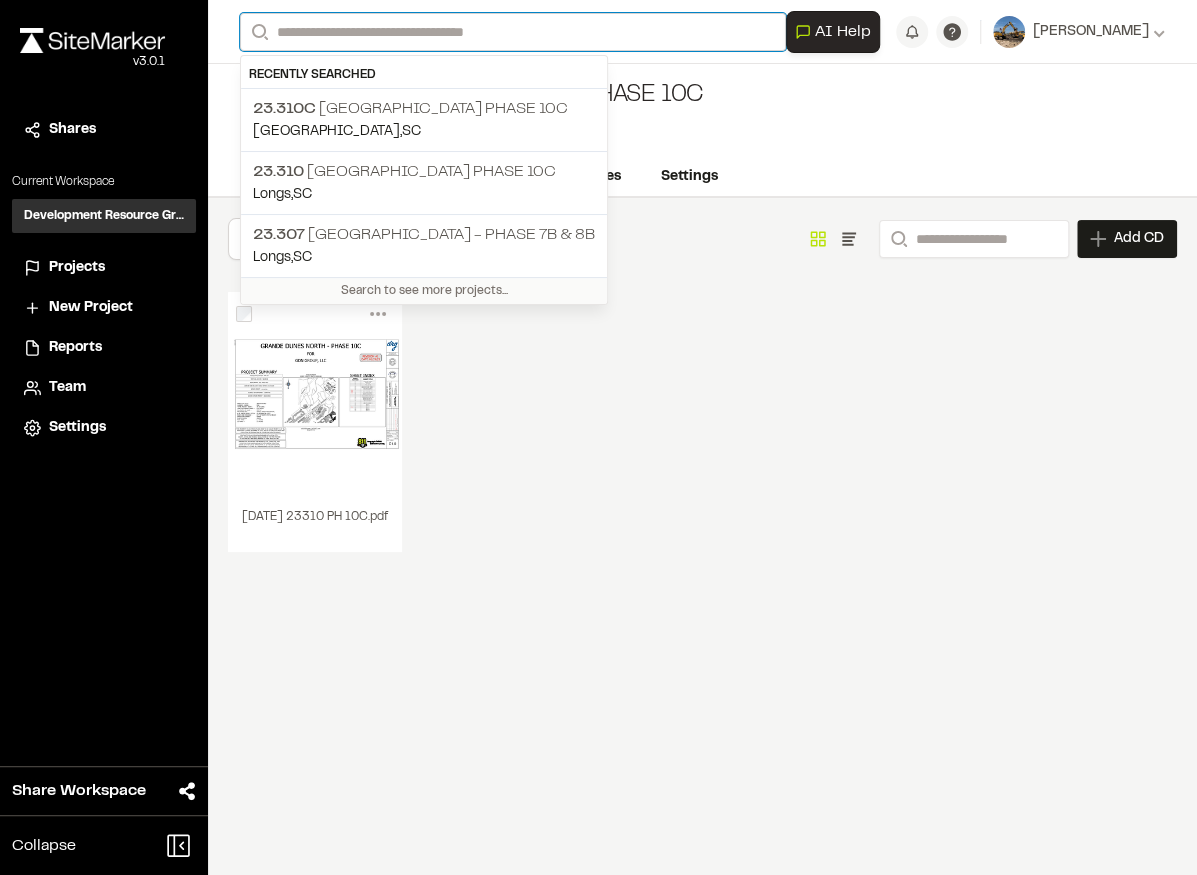 click on "Search" at bounding box center (513, 32) 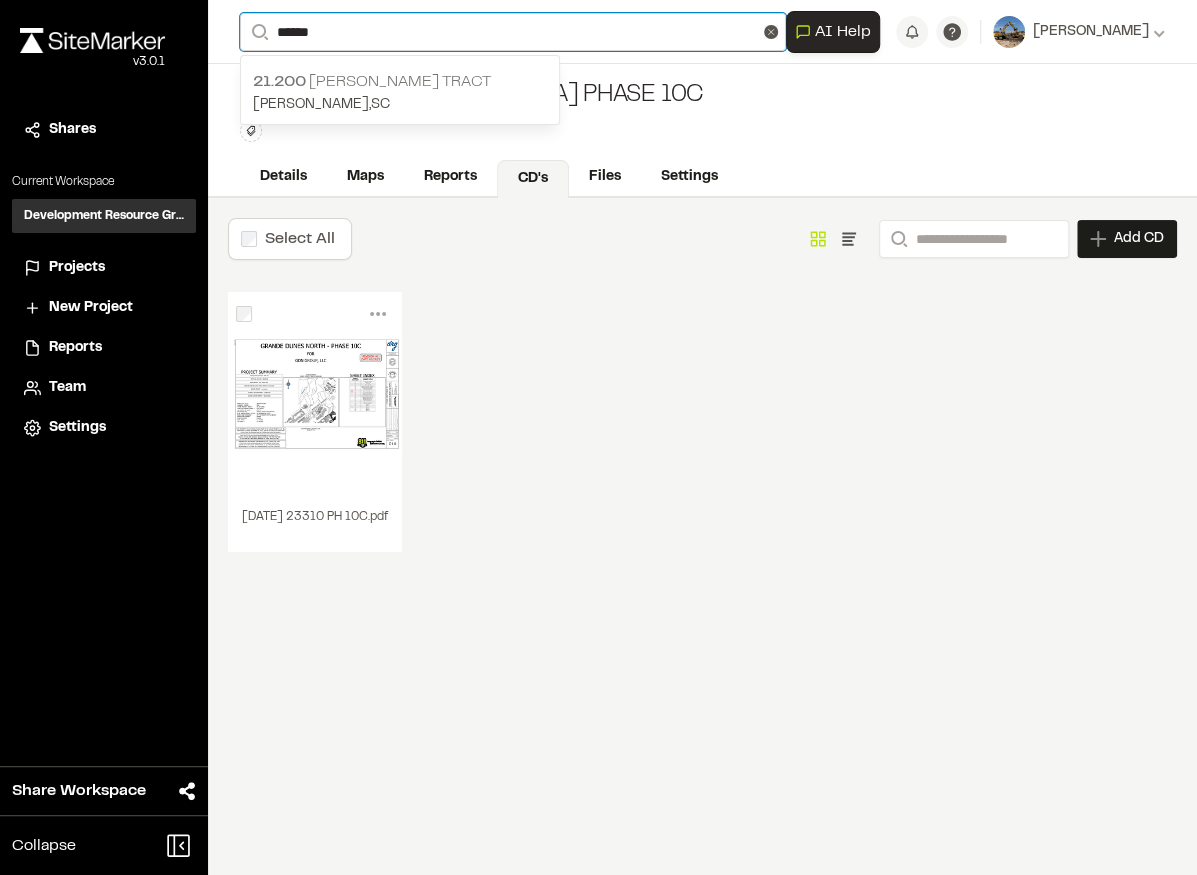 type on "******" 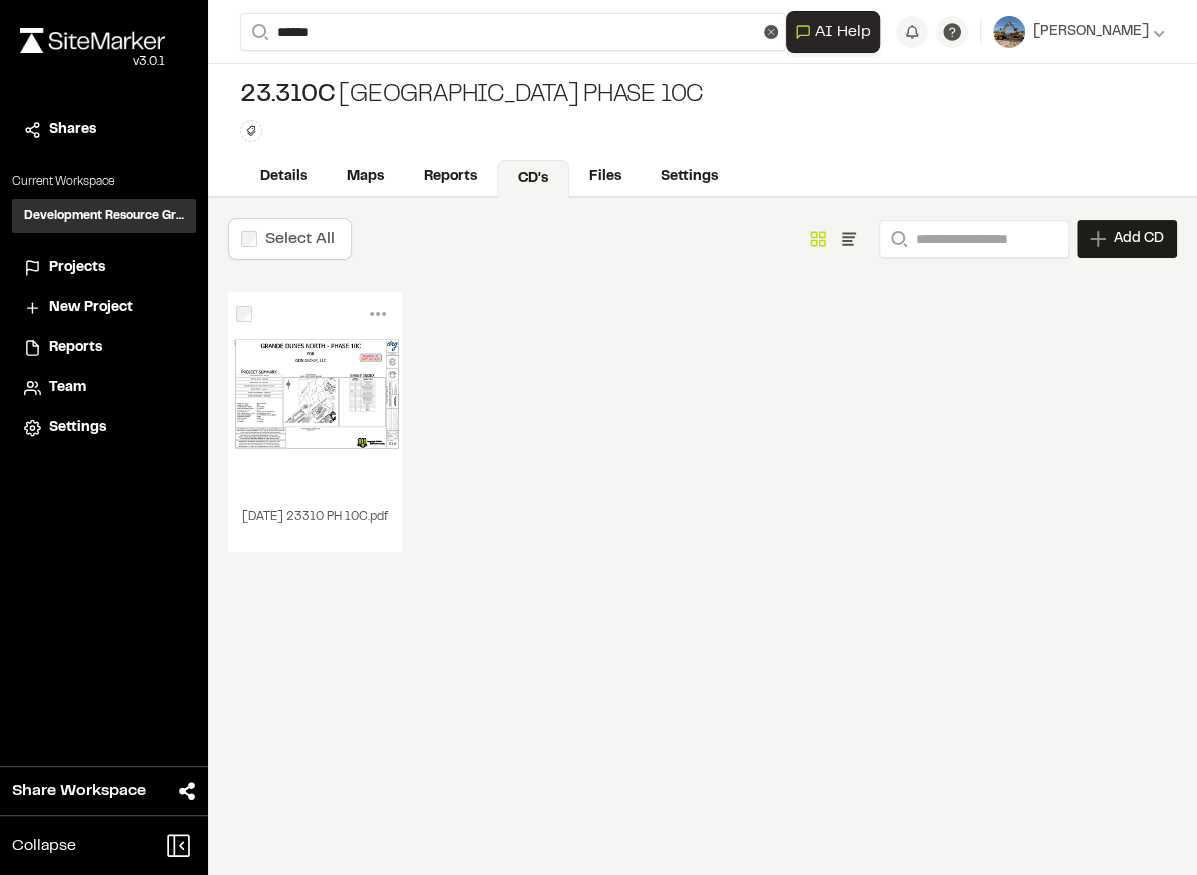 click on "21.200   [PERSON_NAME] Tract" at bounding box center [400, 82] 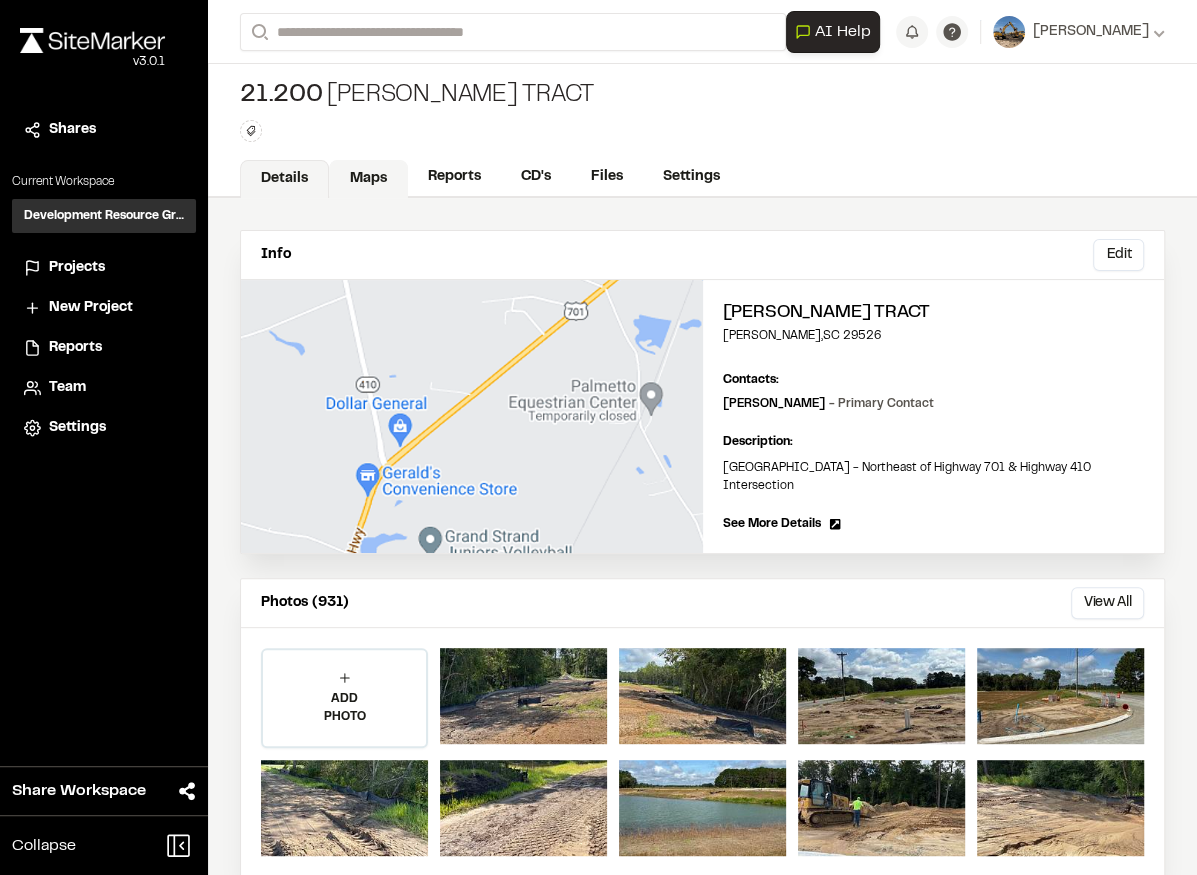click on "Maps" at bounding box center (368, 179) 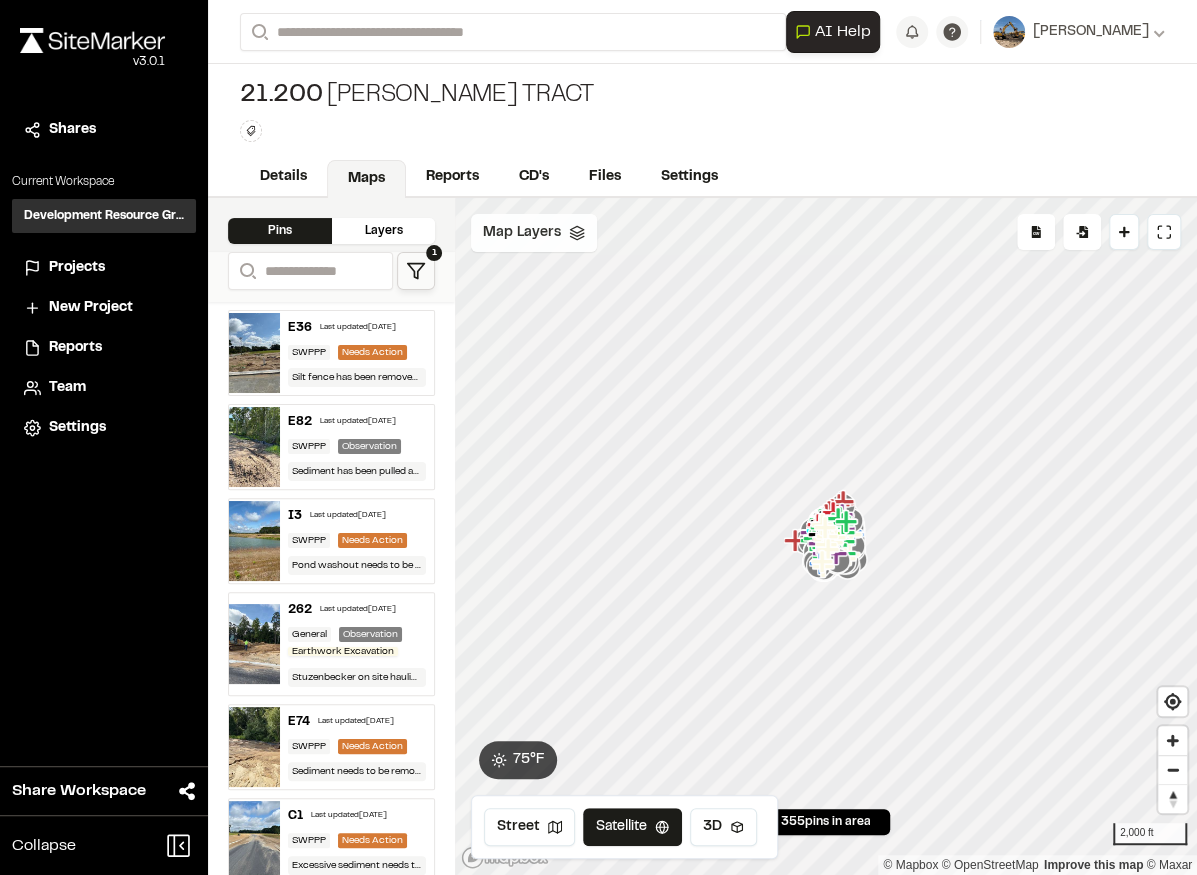 click on "Map Layers" at bounding box center [534, 233] 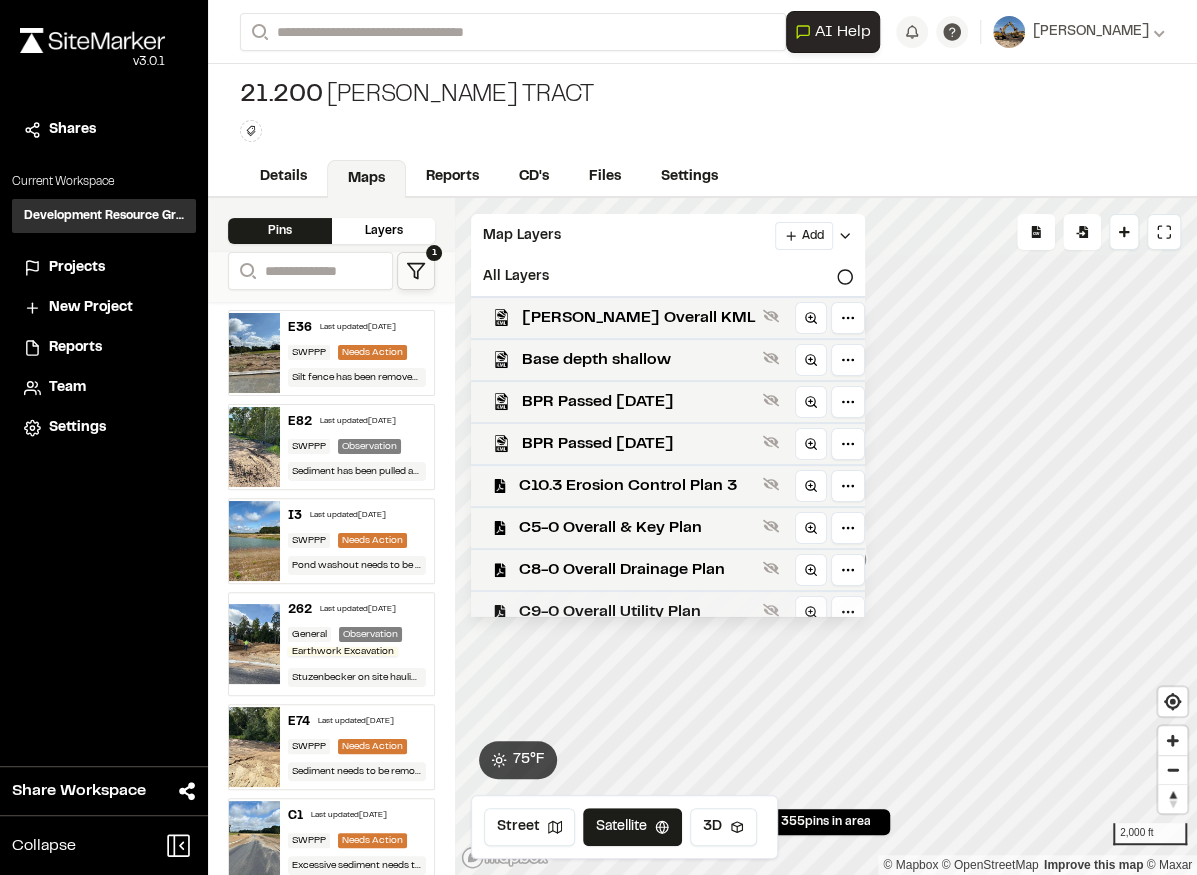 click on "C9-0 Overall Utility Plan" at bounding box center [637, 612] 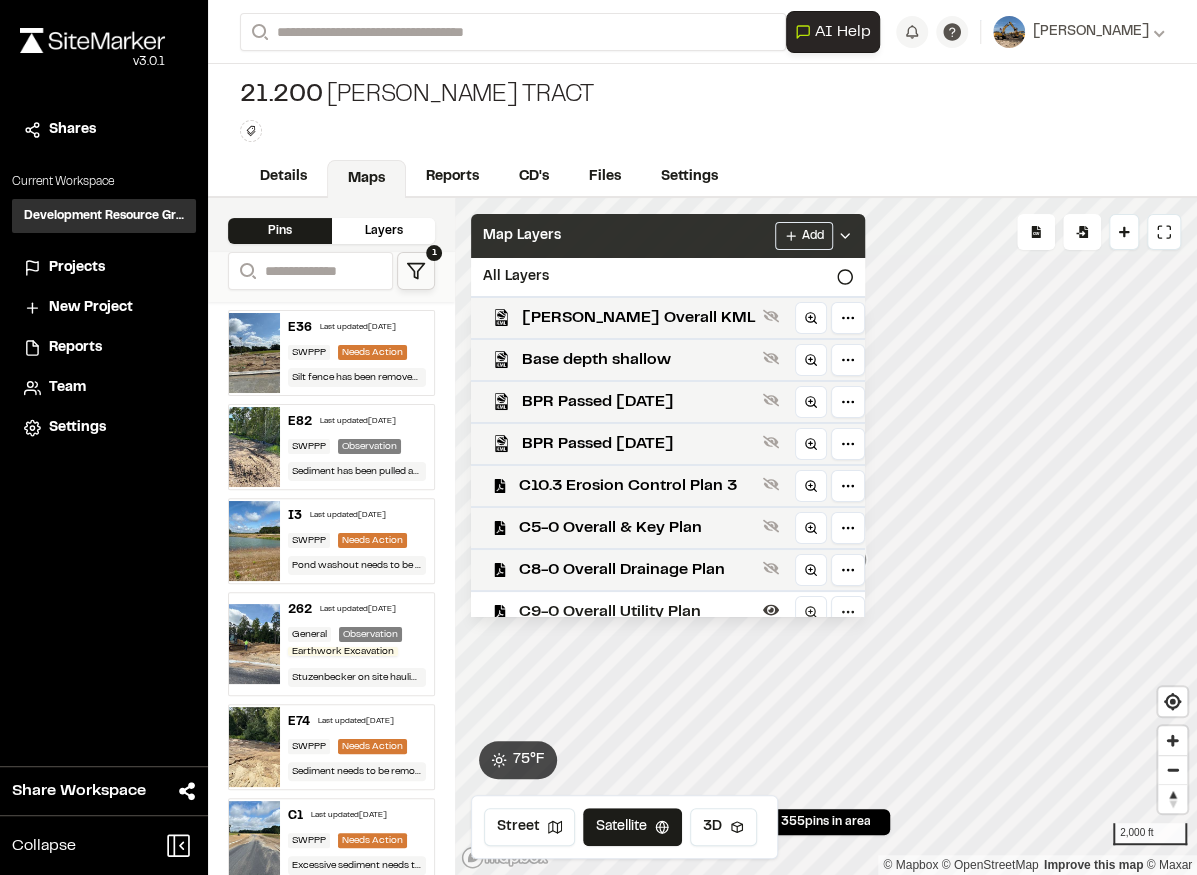 click on "Add" at bounding box center [814, 236] 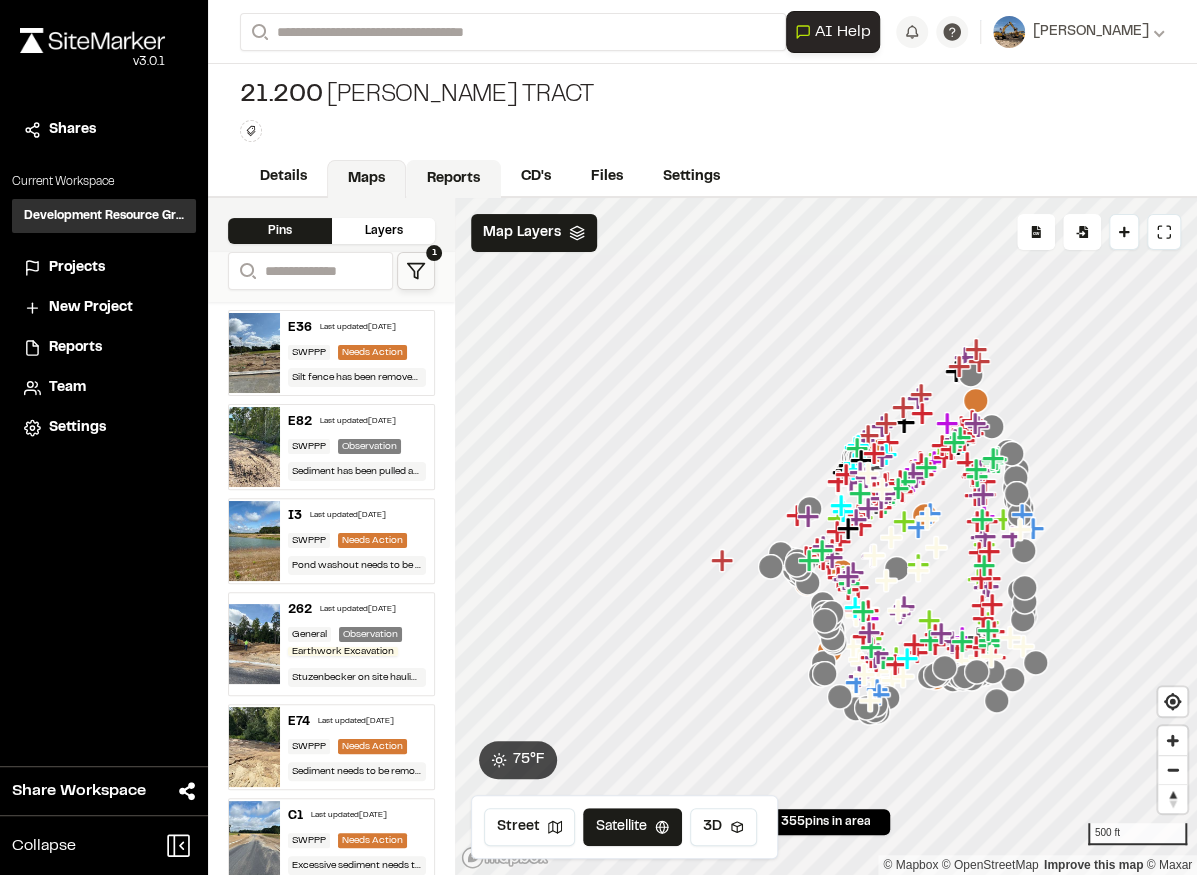 click on "Reports" at bounding box center [453, 179] 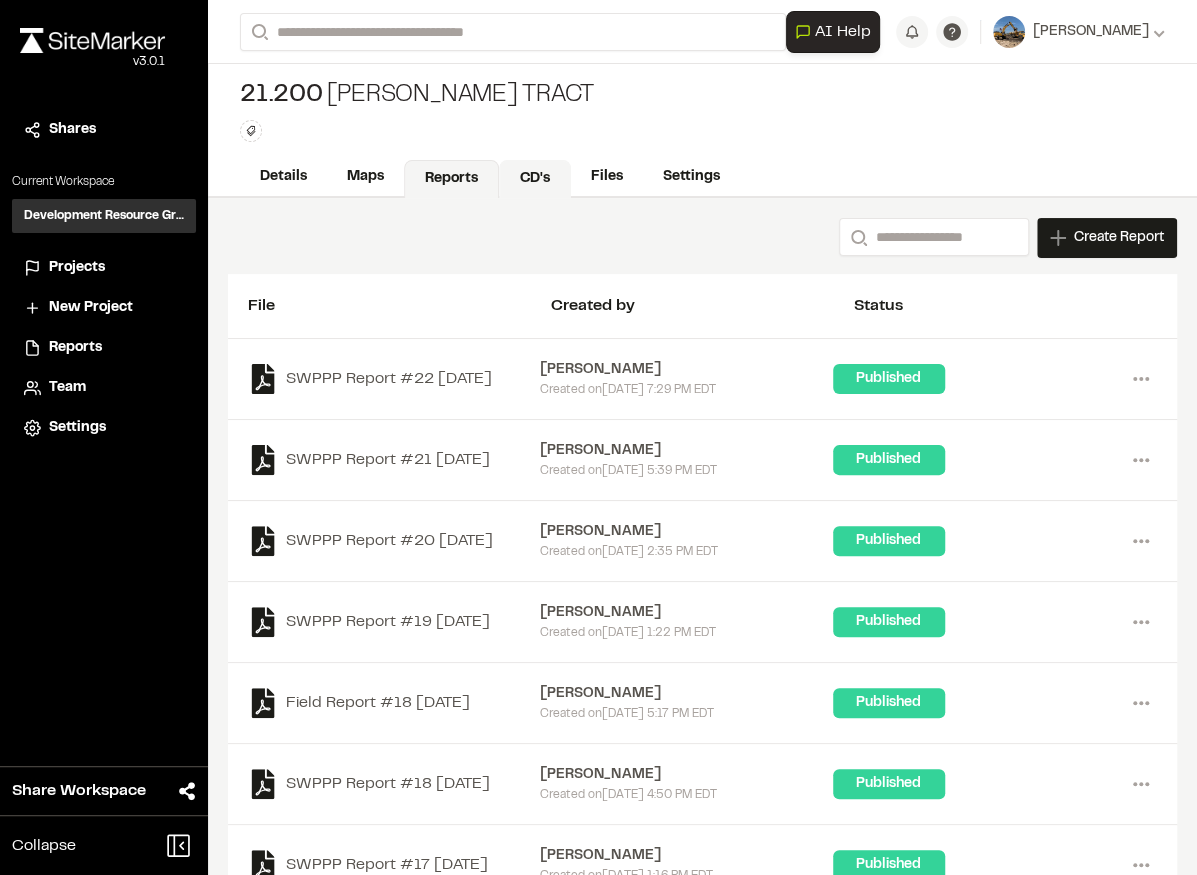 click on "CD's" at bounding box center [535, 179] 